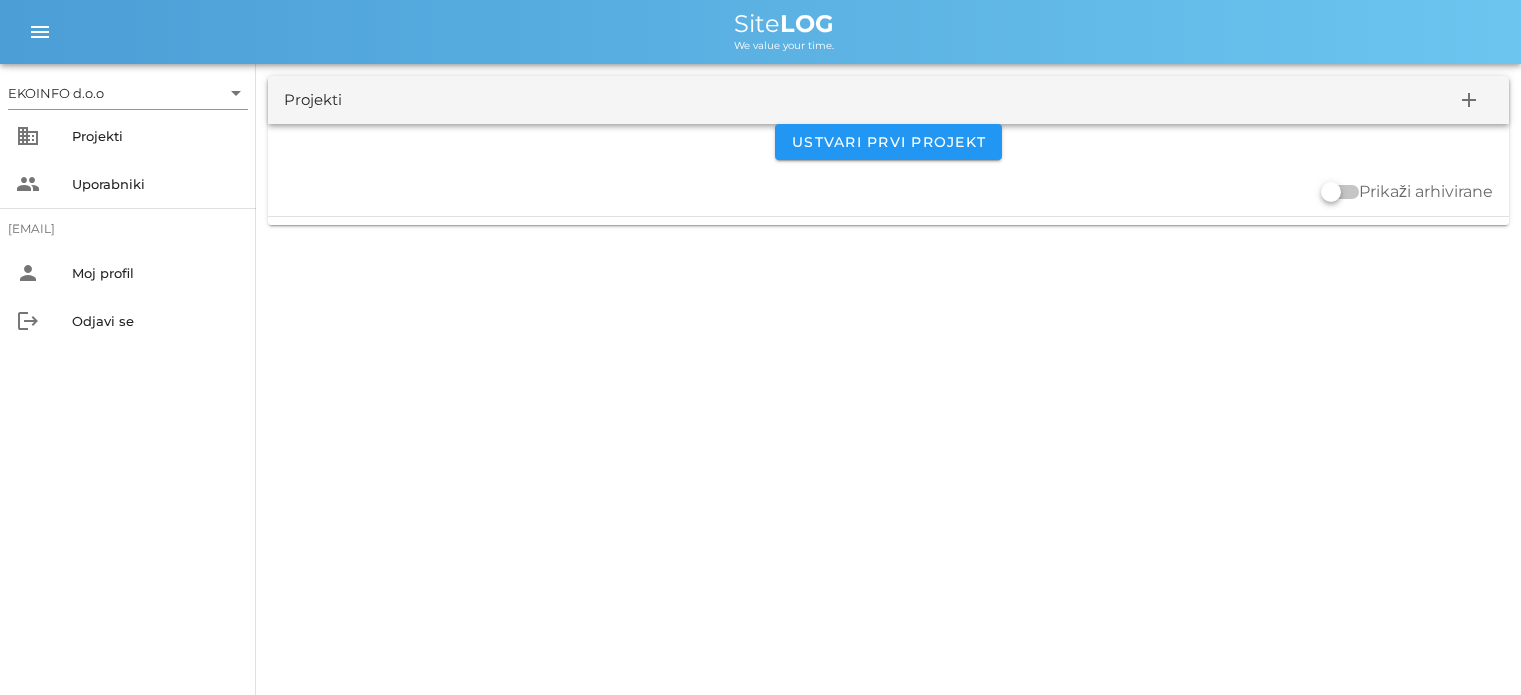 scroll, scrollTop: 0, scrollLeft: 0, axis: both 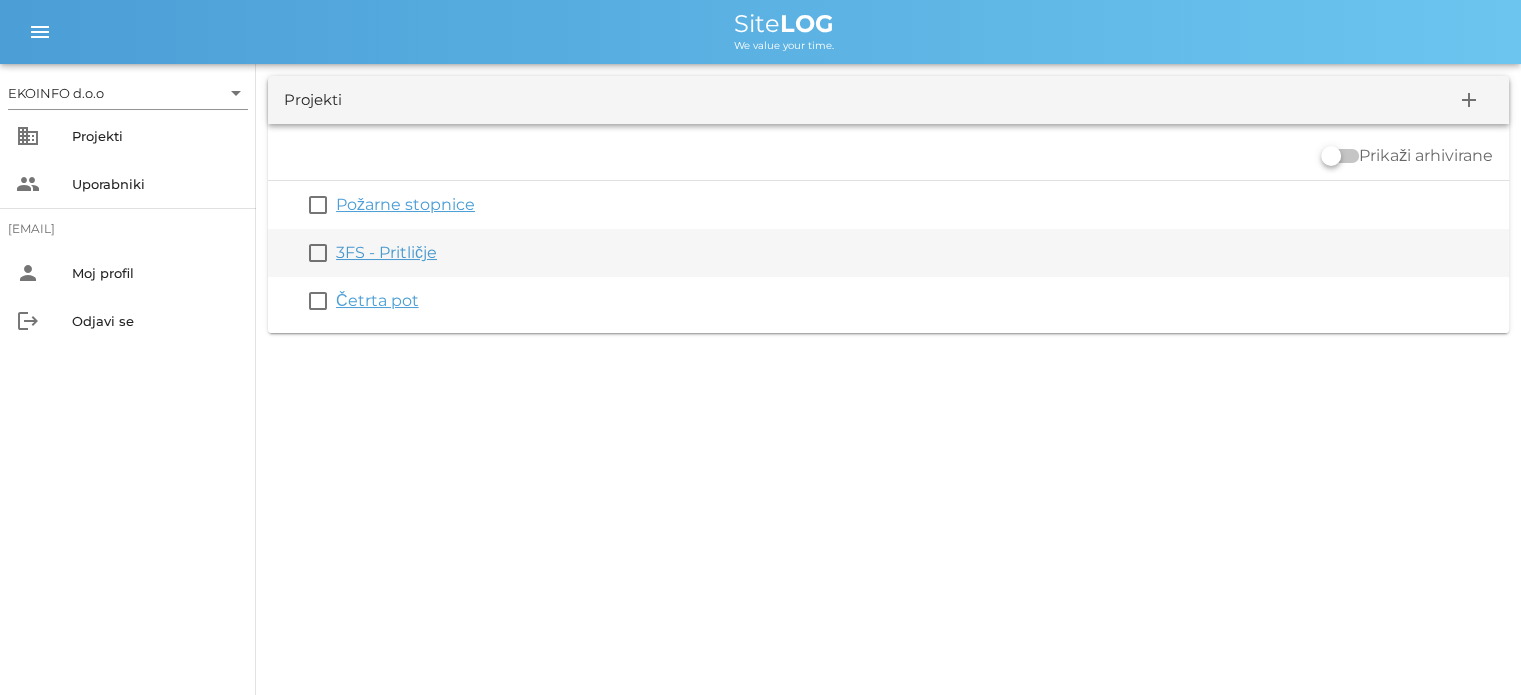 click on "3FS - Pritličje" at bounding box center [386, 252] 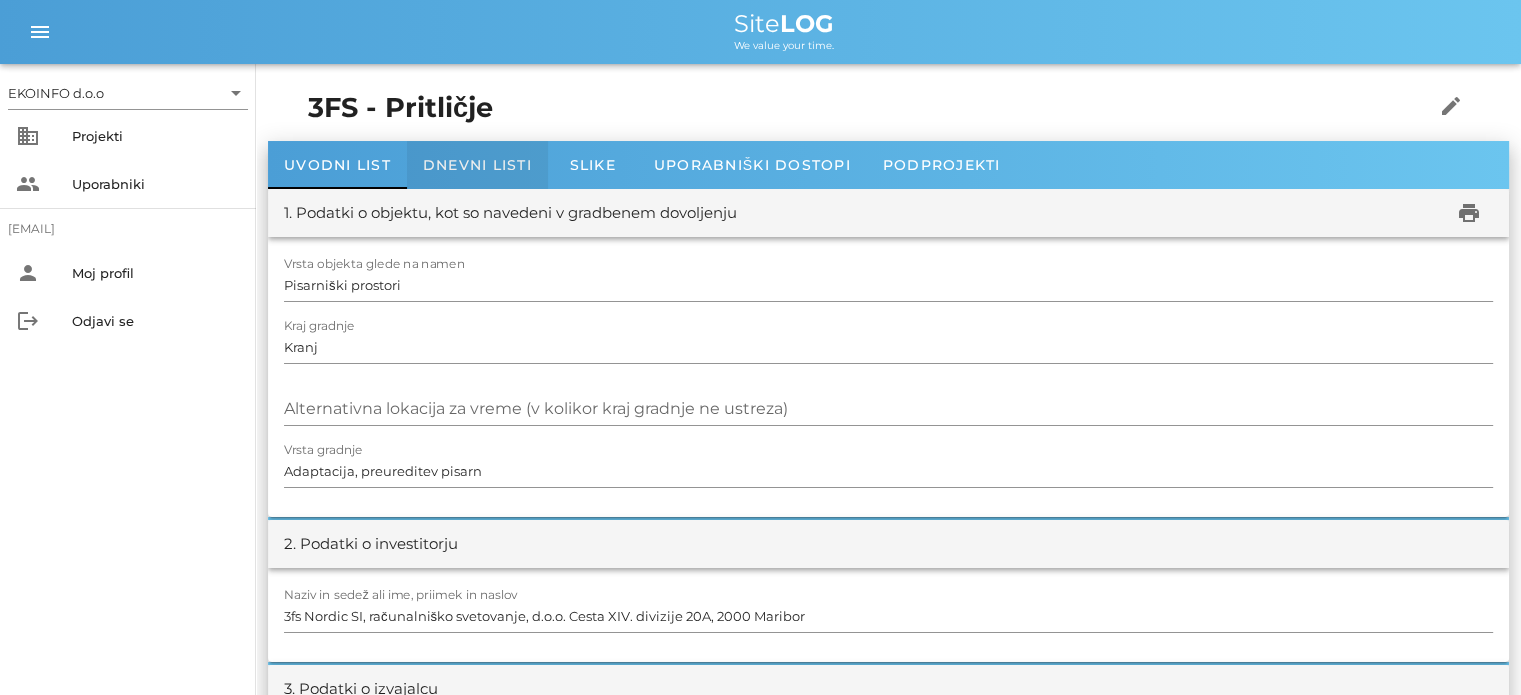 click on "Dnevni listi" at bounding box center [477, 165] 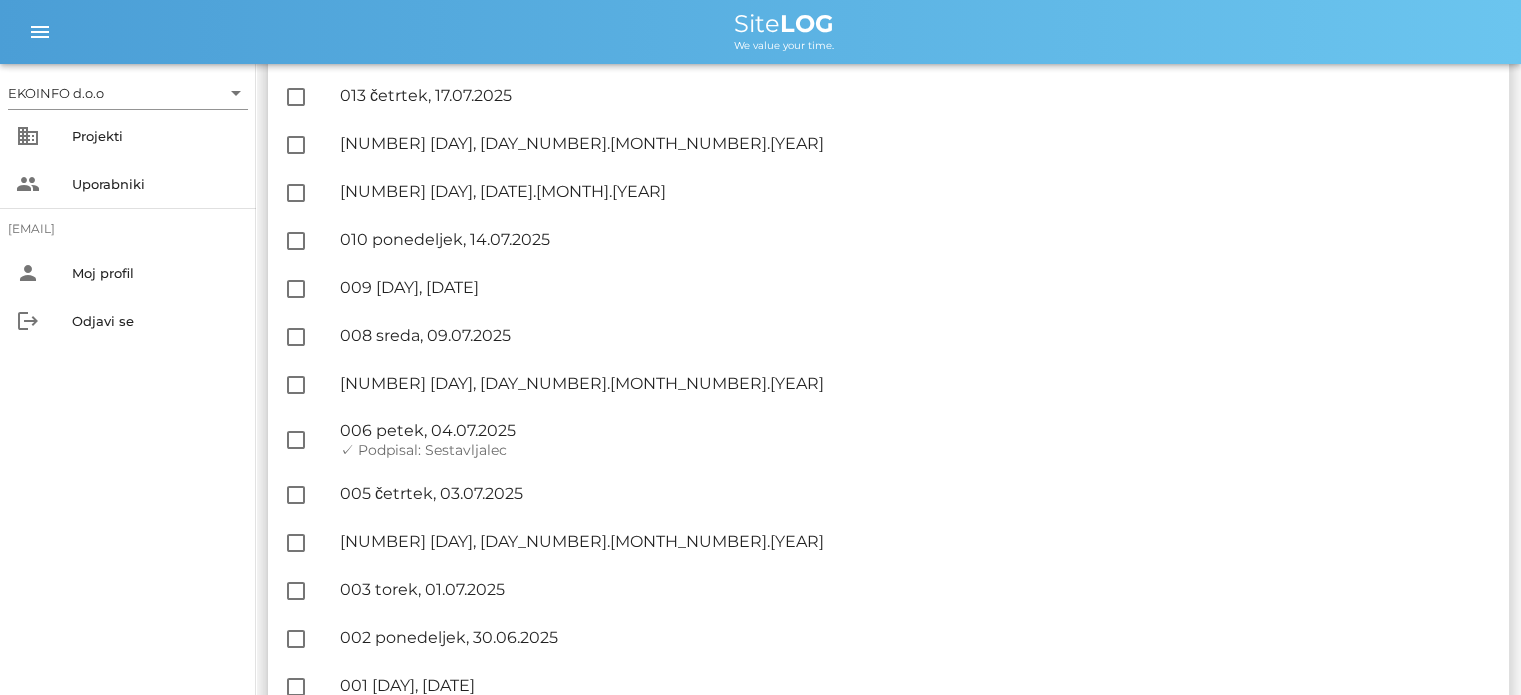 scroll, scrollTop: 1217, scrollLeft: 0, axis: vertical 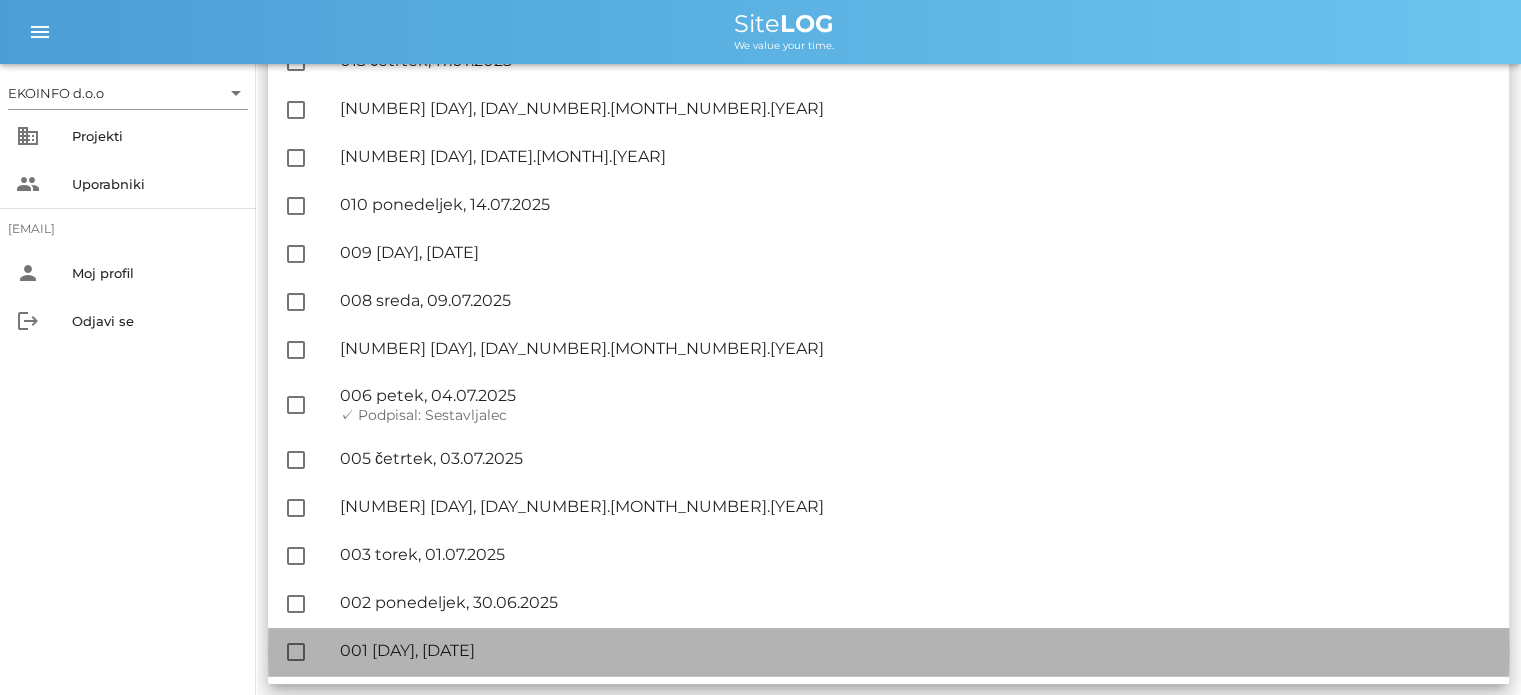 click on "🔏  [NUMBER] [DAY], [DAY_NUMBER].[MONTH_NUMBER].[YEAR]" at bounding box center (916, 650) 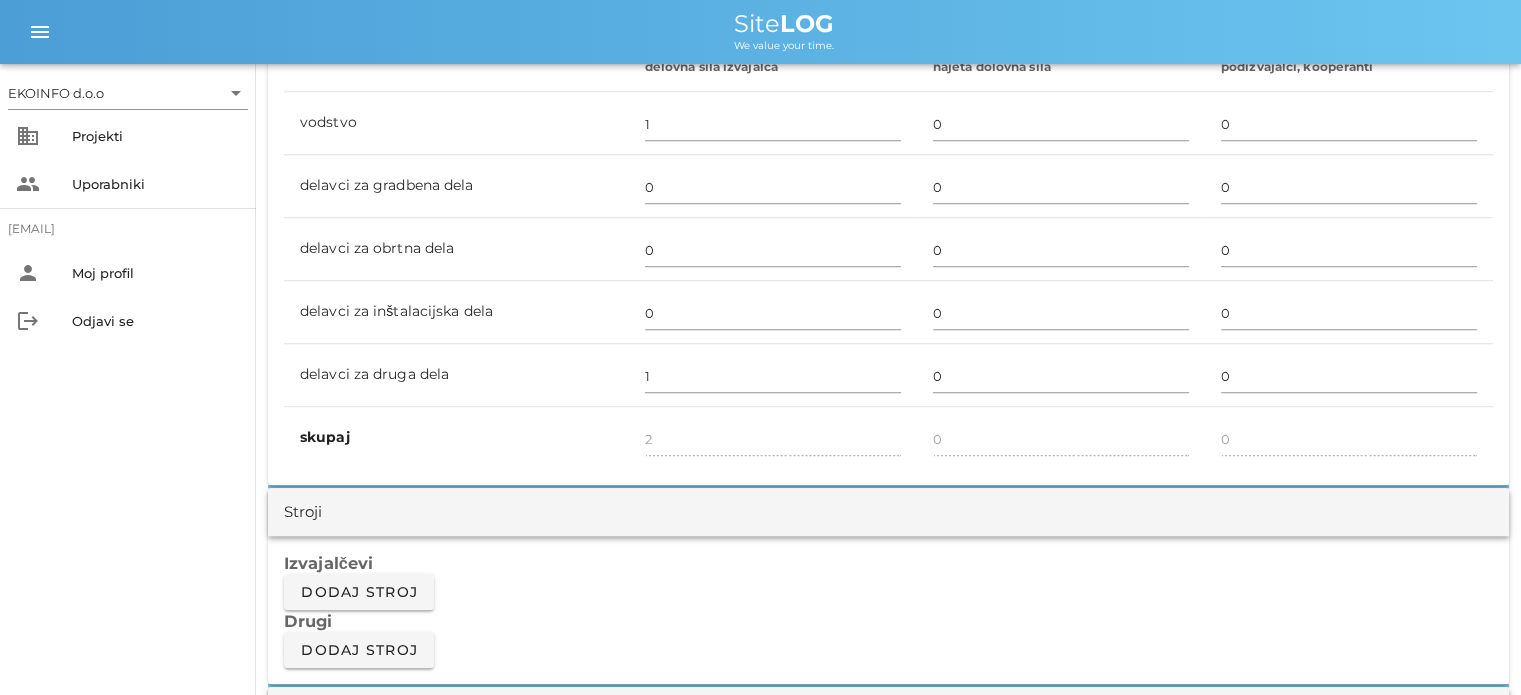 scroll, scrollTop: 1500, scrollLeft: 0, axis: vertical 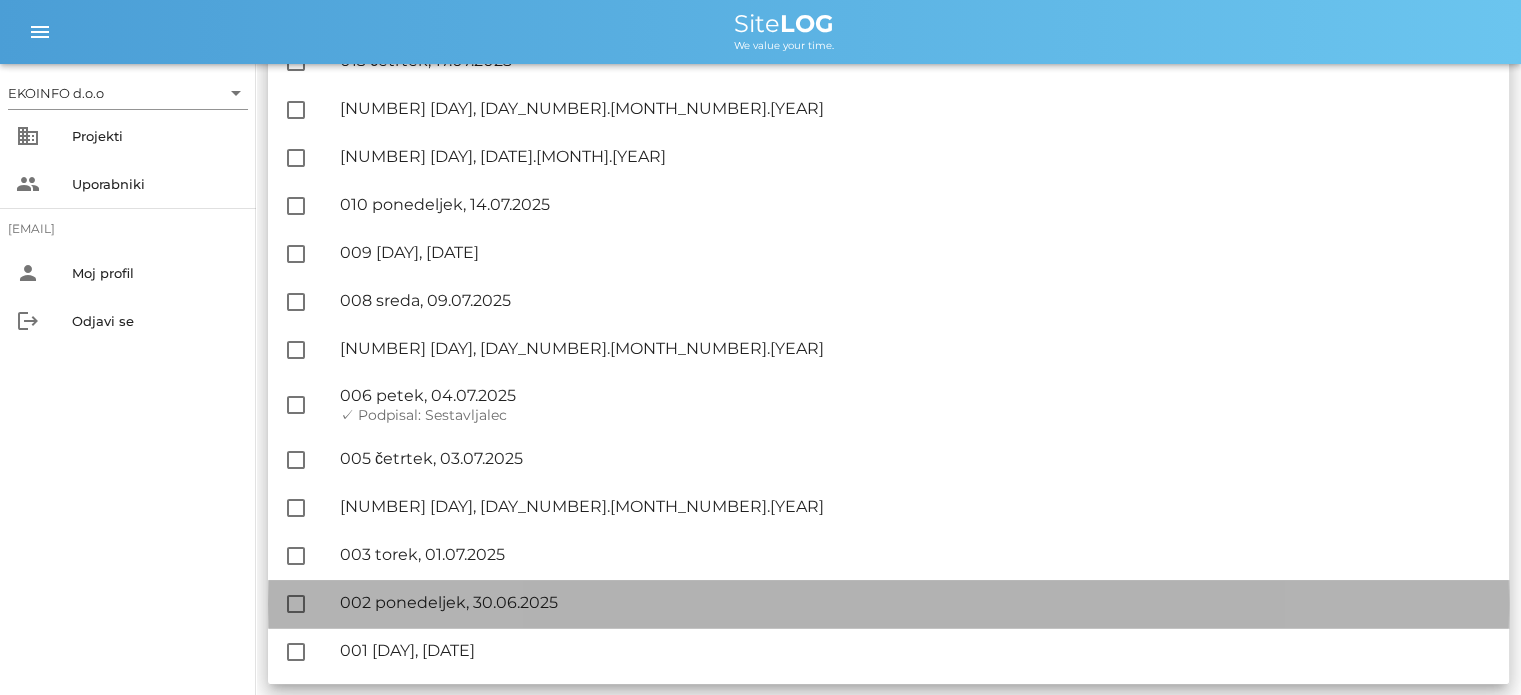 click on "🔏  [NUMBER] [DAY], [DATE].[MONTH].[YEAR]" at bounding box center (916, 602) 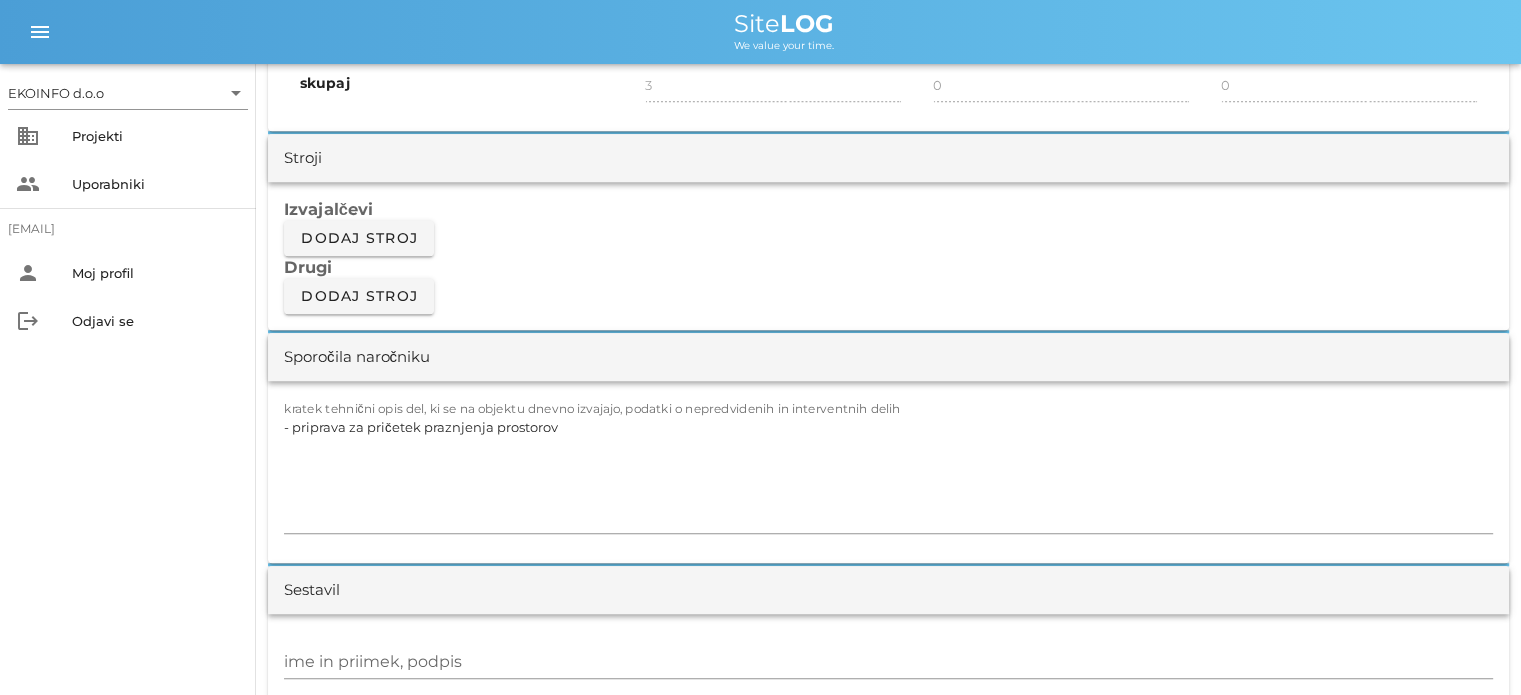 scroll, scrollTop: 1600, scrollLeft: 0, axis: vertical 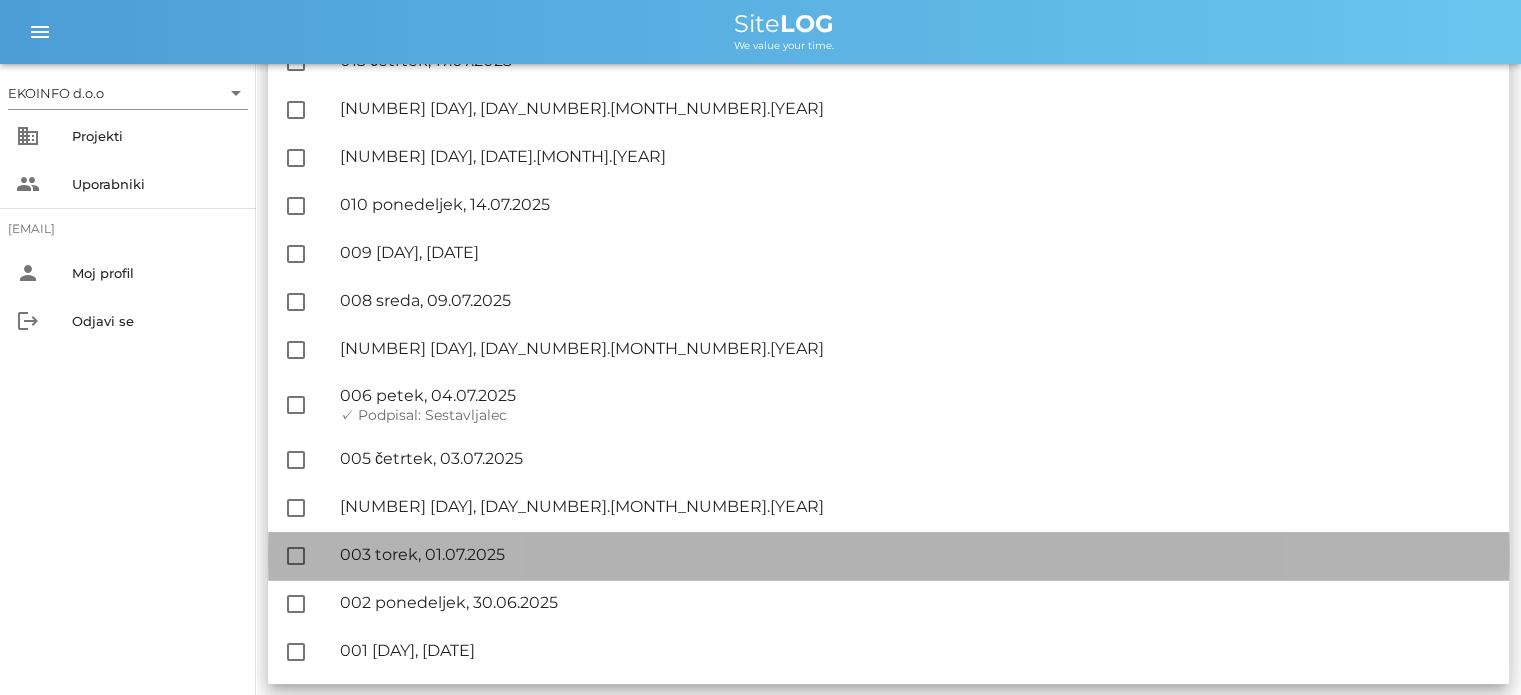 click on "🔏  [NUMBER] [DAY], [DAY_NUMBER].[MONTH_NUMBER].[YEAR]" at bounding box center (916, 554) 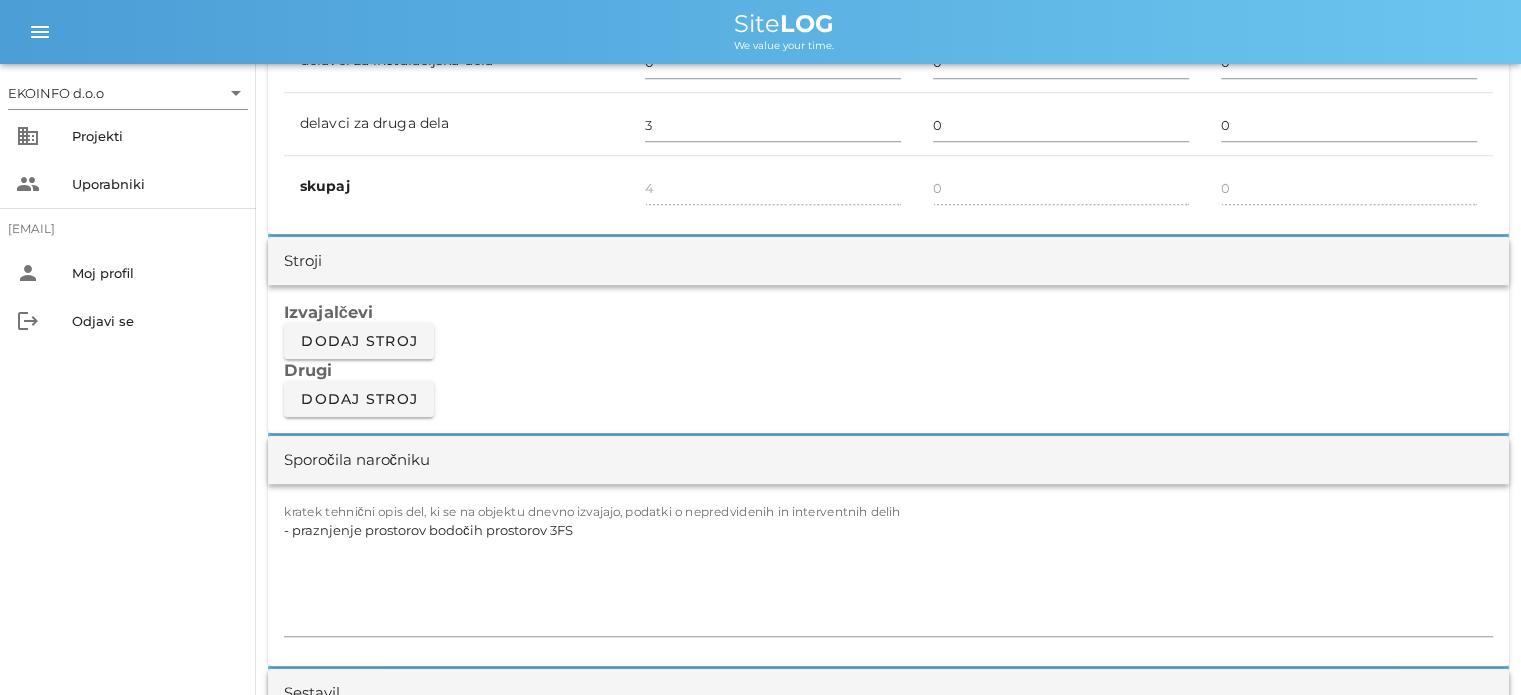 scroll, scrollTop: 1800, scrollLeft: 0, axis: vertical 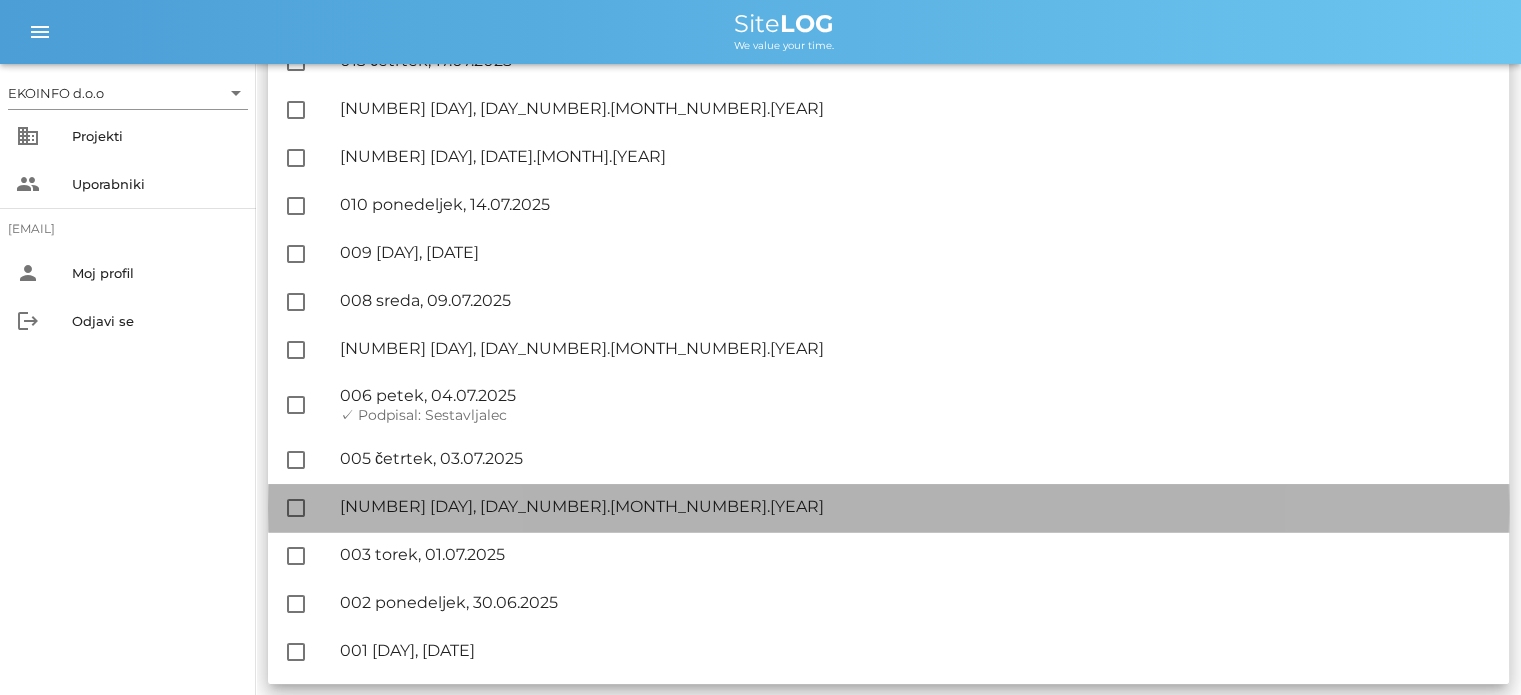 click on "🔏  [NUMBER] [DAY], [DATE].[MONTH].[YEAR]" at bounding box center (916, 506) 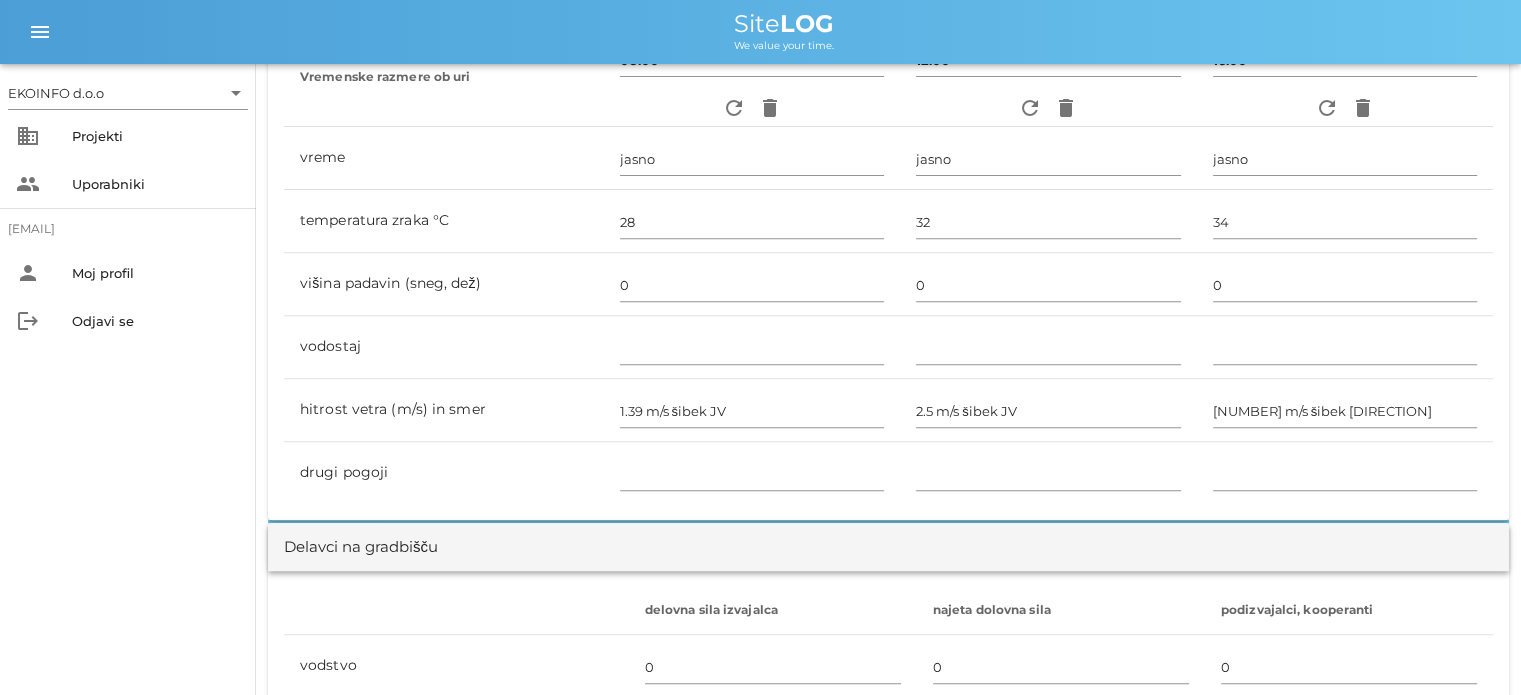 scroll, scrollTop: 700, scrollLeft: 0, axis: vertical 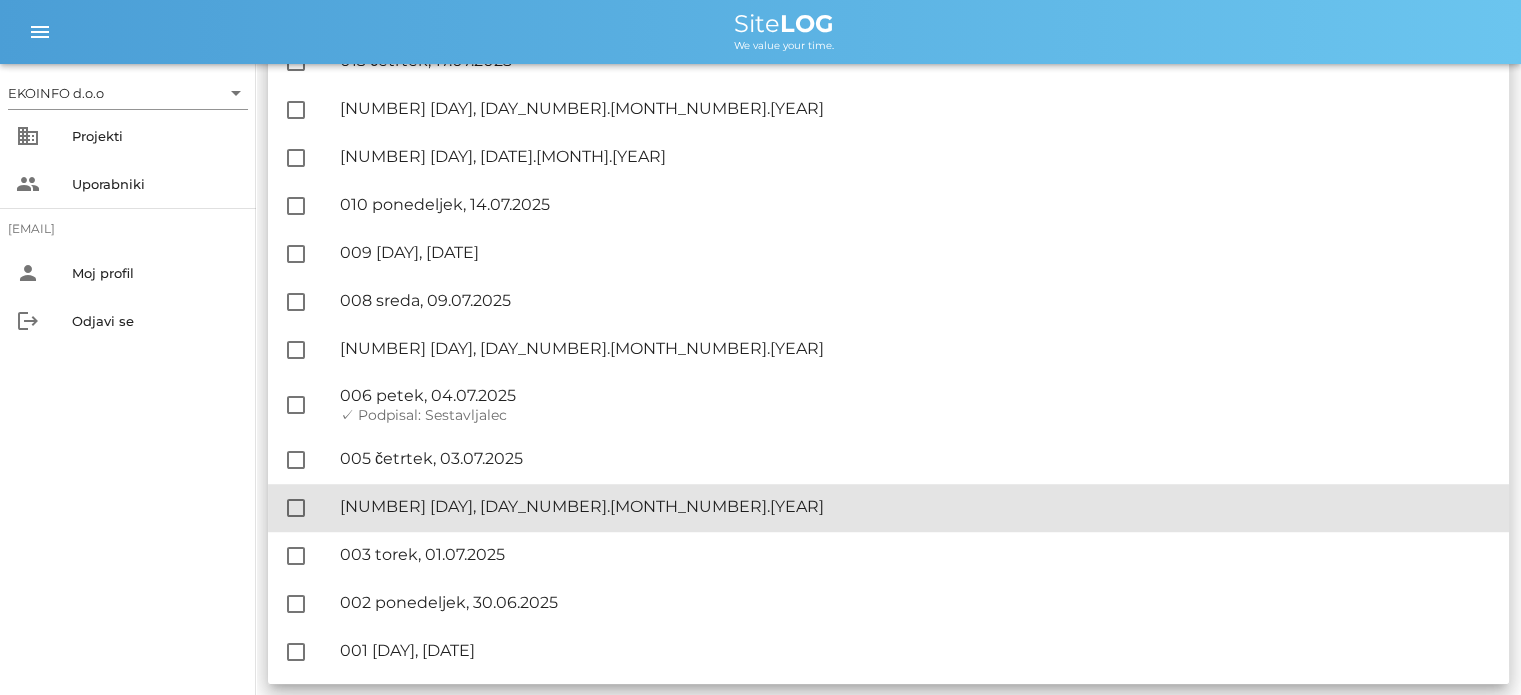 click on "🔏  [NUMBER] [DAY], [DATE].[MONTH].[YEAR]" at bounding box center [916, 506] 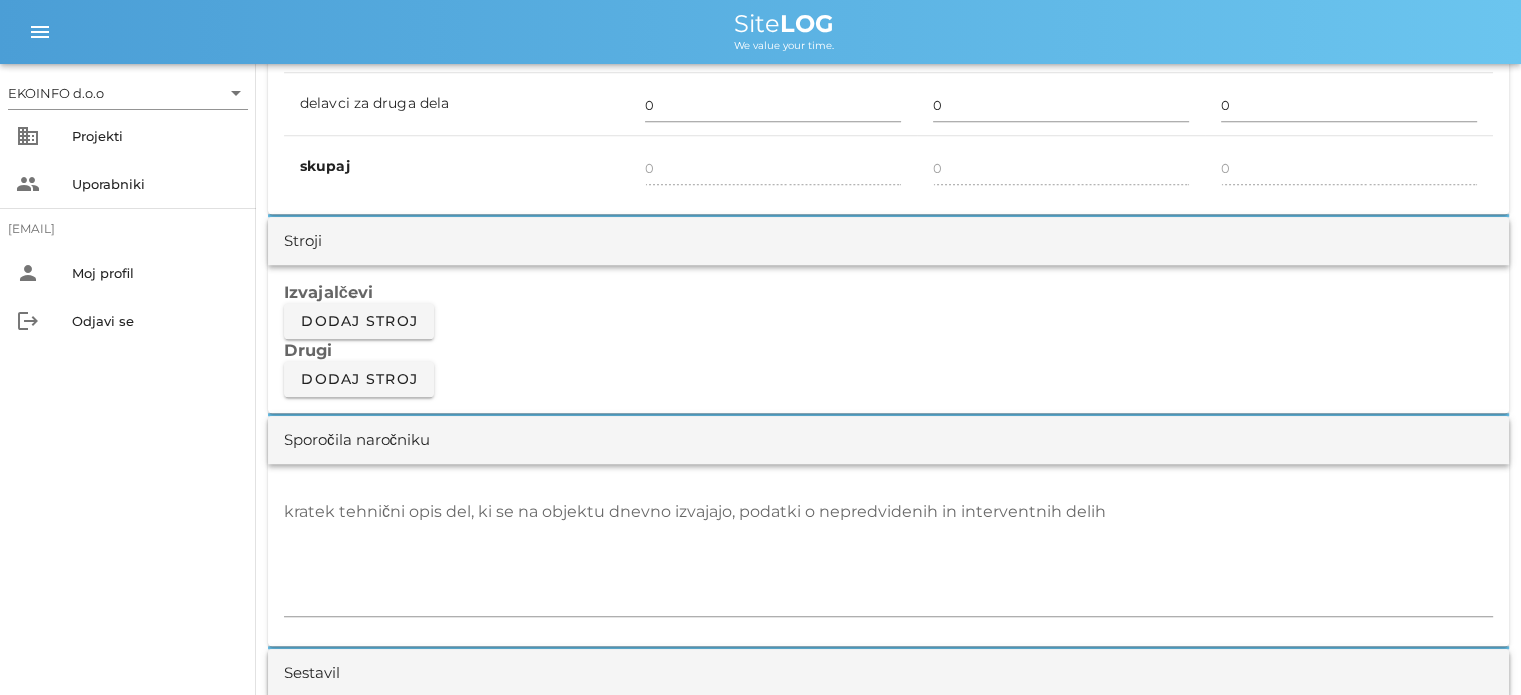 scroll, scrollTop: 1700, scrollLeft: 0, axis: vertical 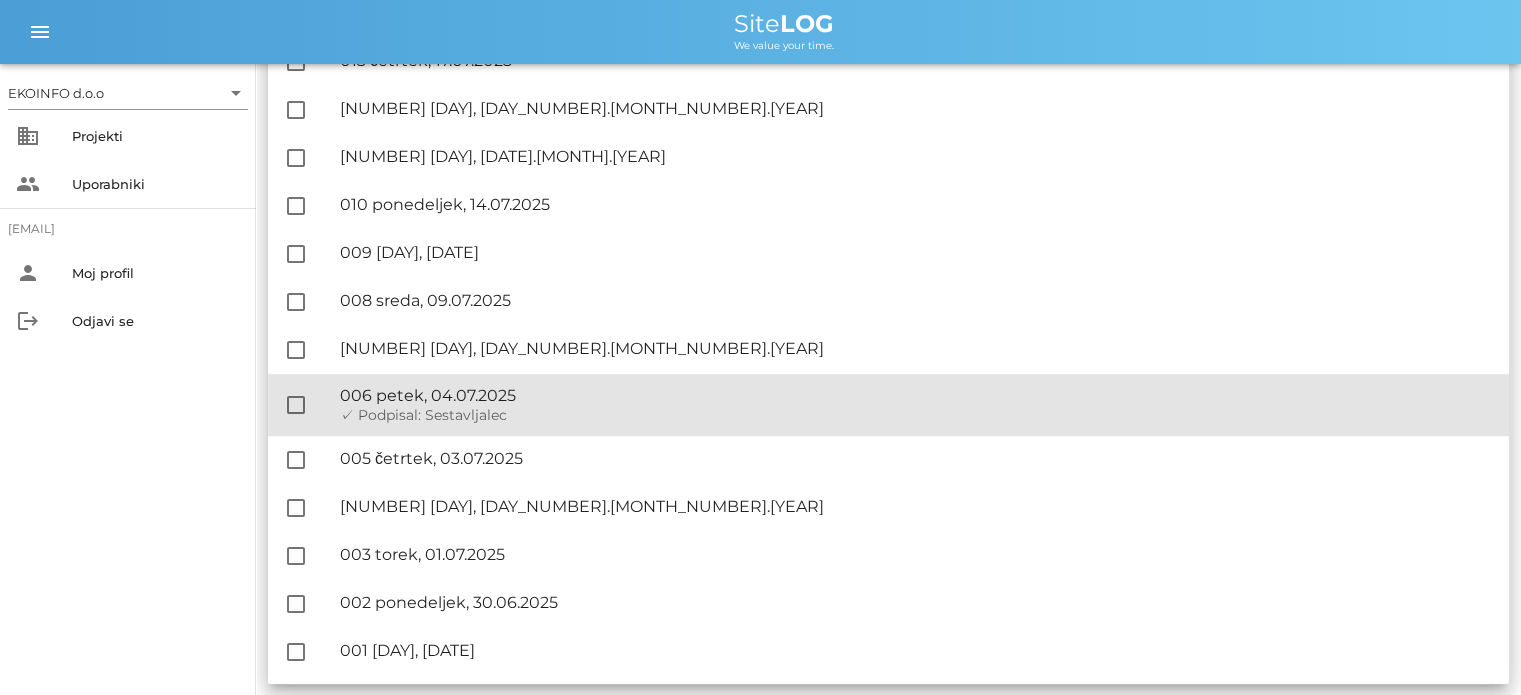 click on "🔏  006 [DAY], [DATE]" at bounding box center (916, 395) 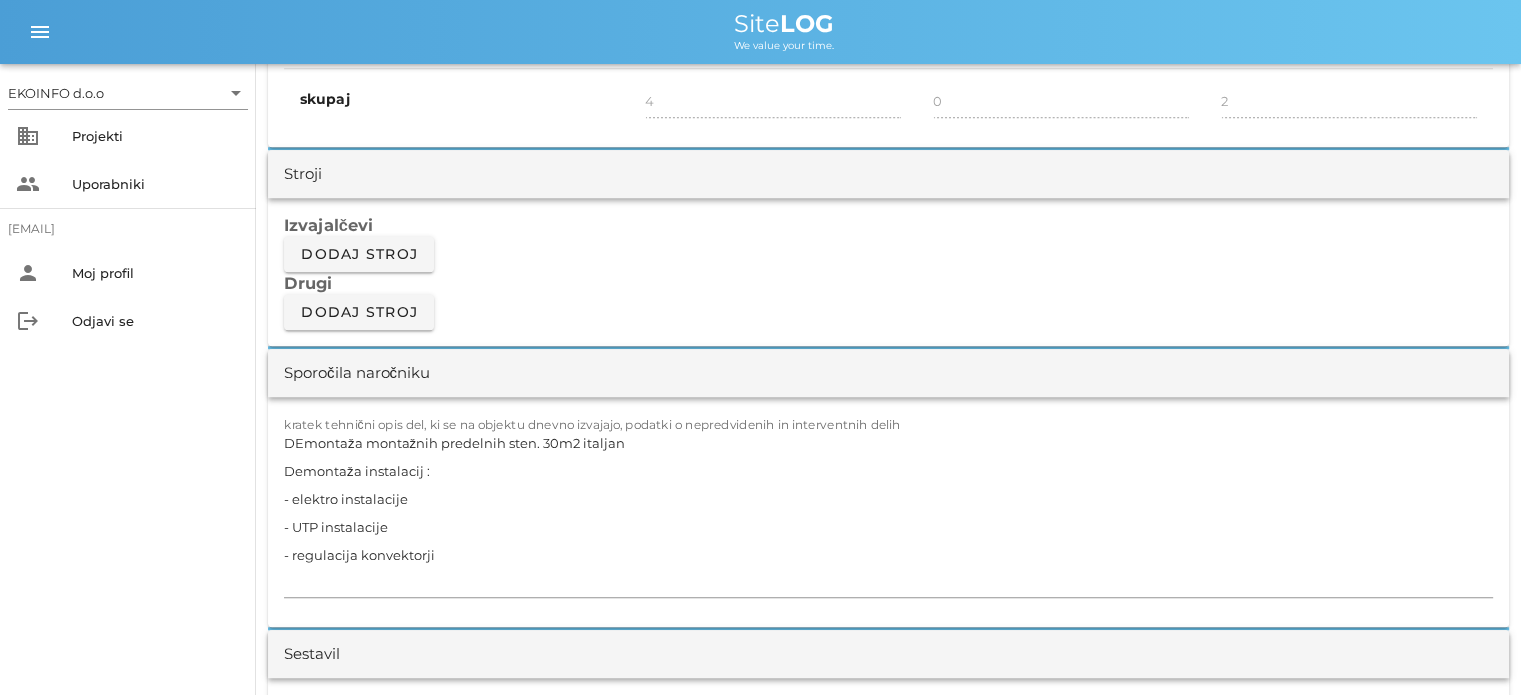scroll, scrollTop: 1600, scrollLeft: 0, axis: vertical 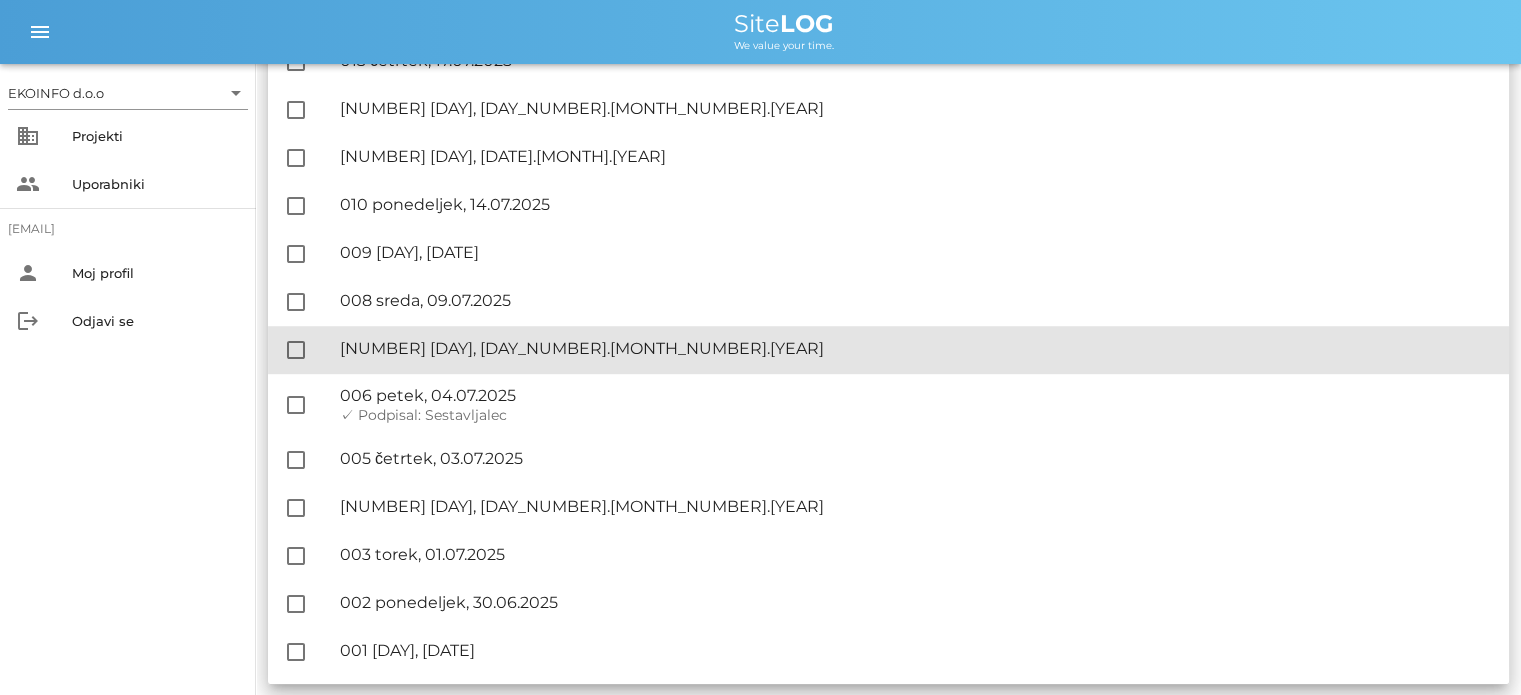 click on "🔏  [NUMBER] [DAY], [DAY_NUMBER].[MONTH_NUMBER].[YEAR]" at bounding box center [916, 348] 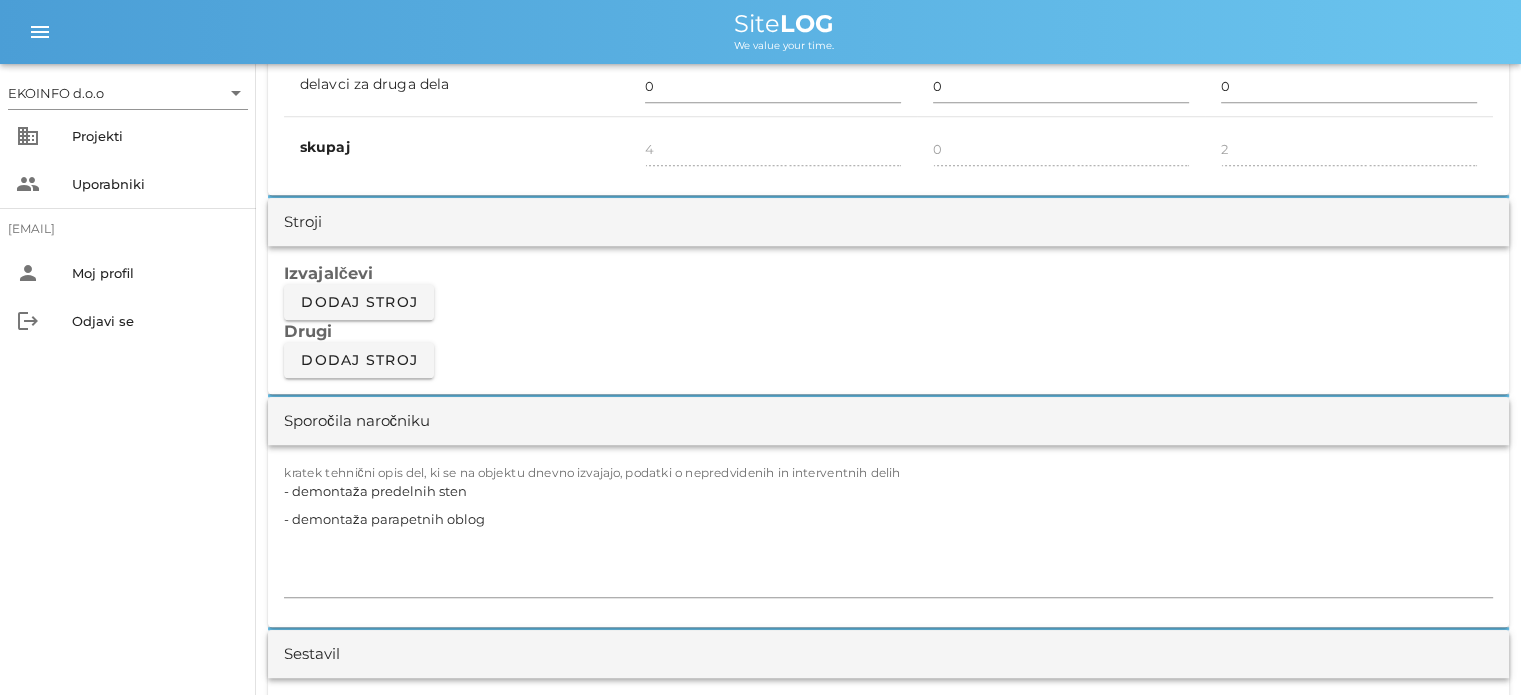 scroll, scrollTop: 1700, scrollLeft: 0, axis: vertical 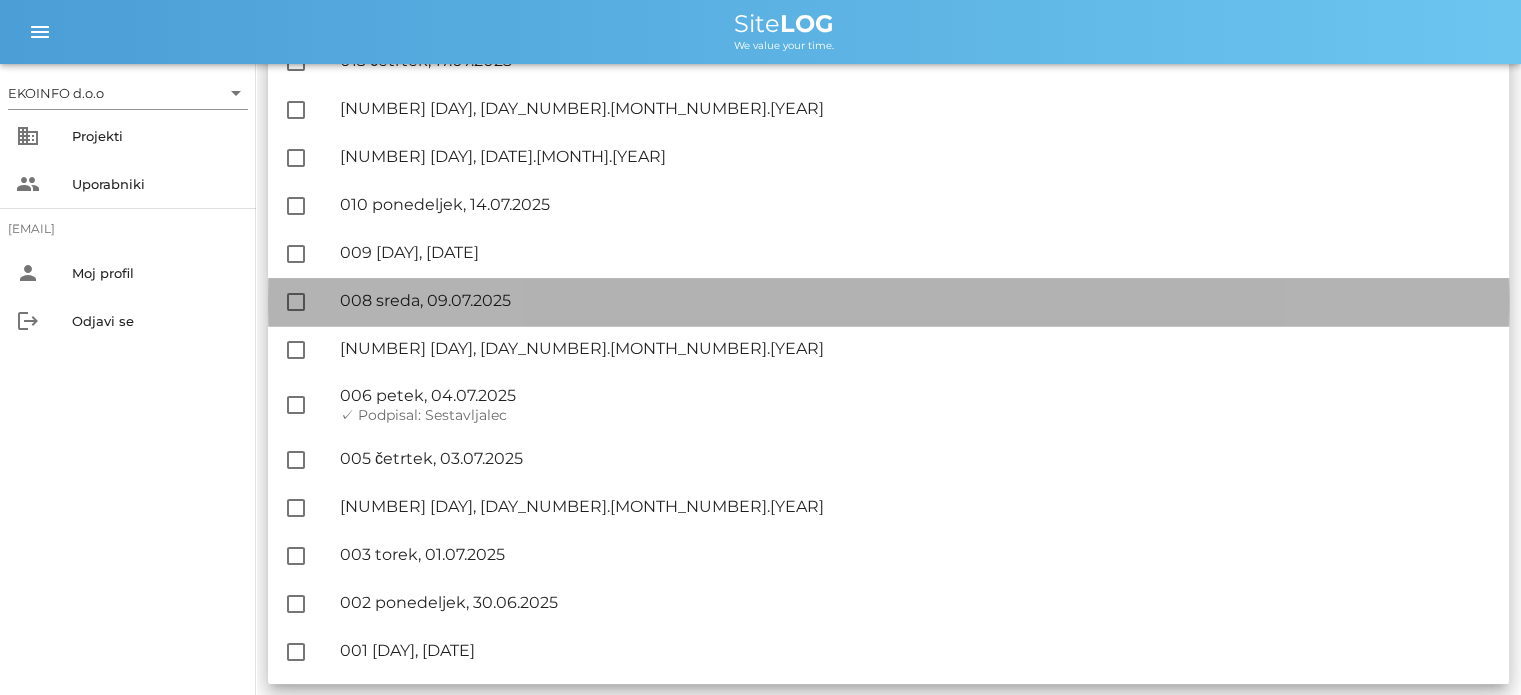 click on "🔏  [NUMBER] [DAY], [DATE].[MONTH].[YEAR]" at bounding box center (916, 300) 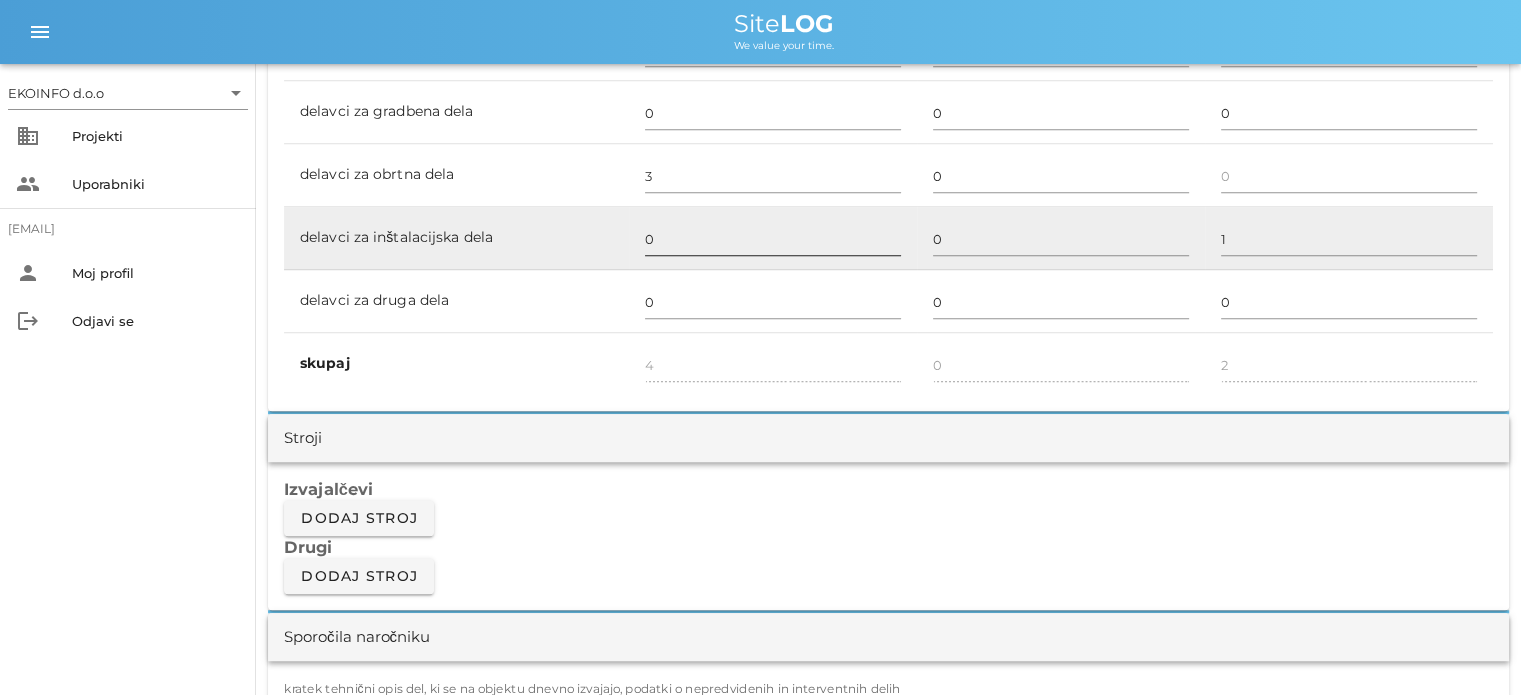 scroll, scrollTop: 1700, scrollLeft: 0, axis: vertical 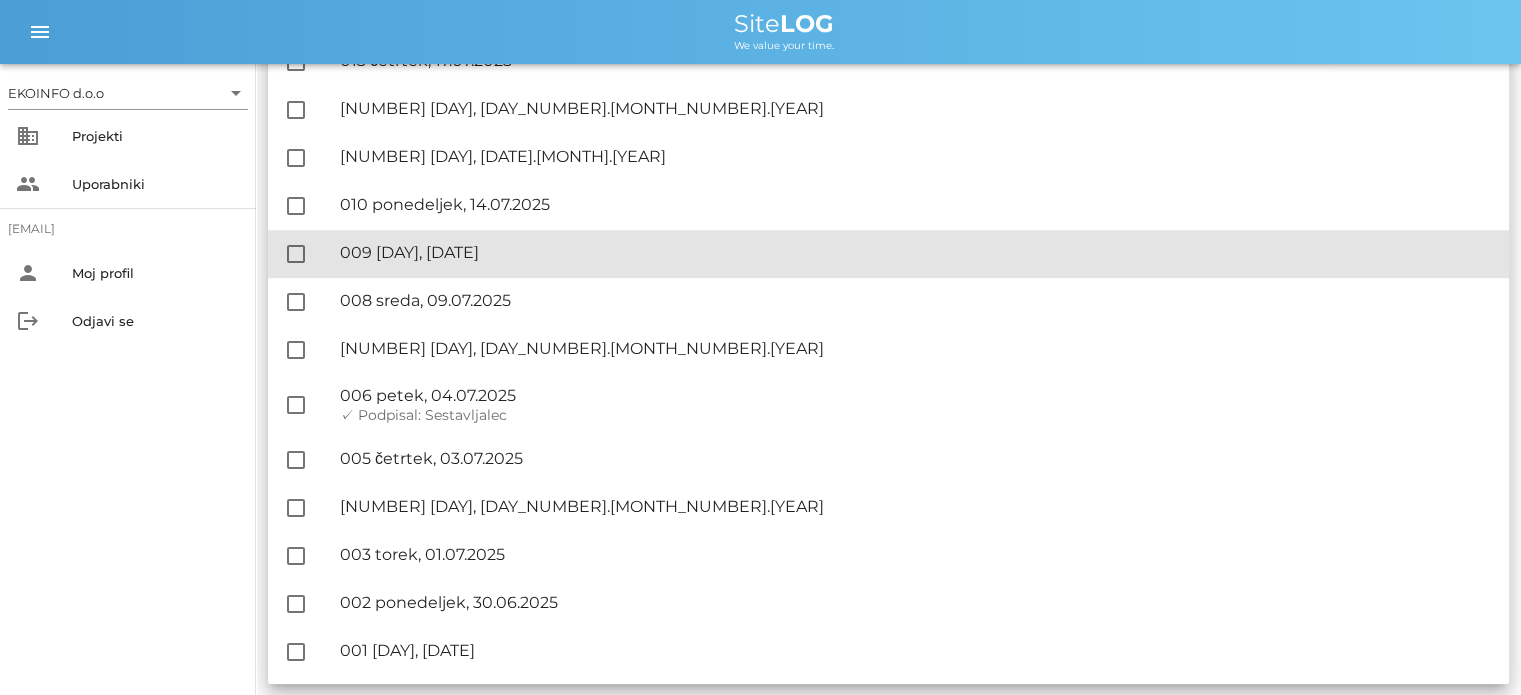 click on "🔏  [NUMBER] [DAY], [DAY_NUMBER].[MONTH_NUMBER].[YEAR]" at bounding box center (916, 252) 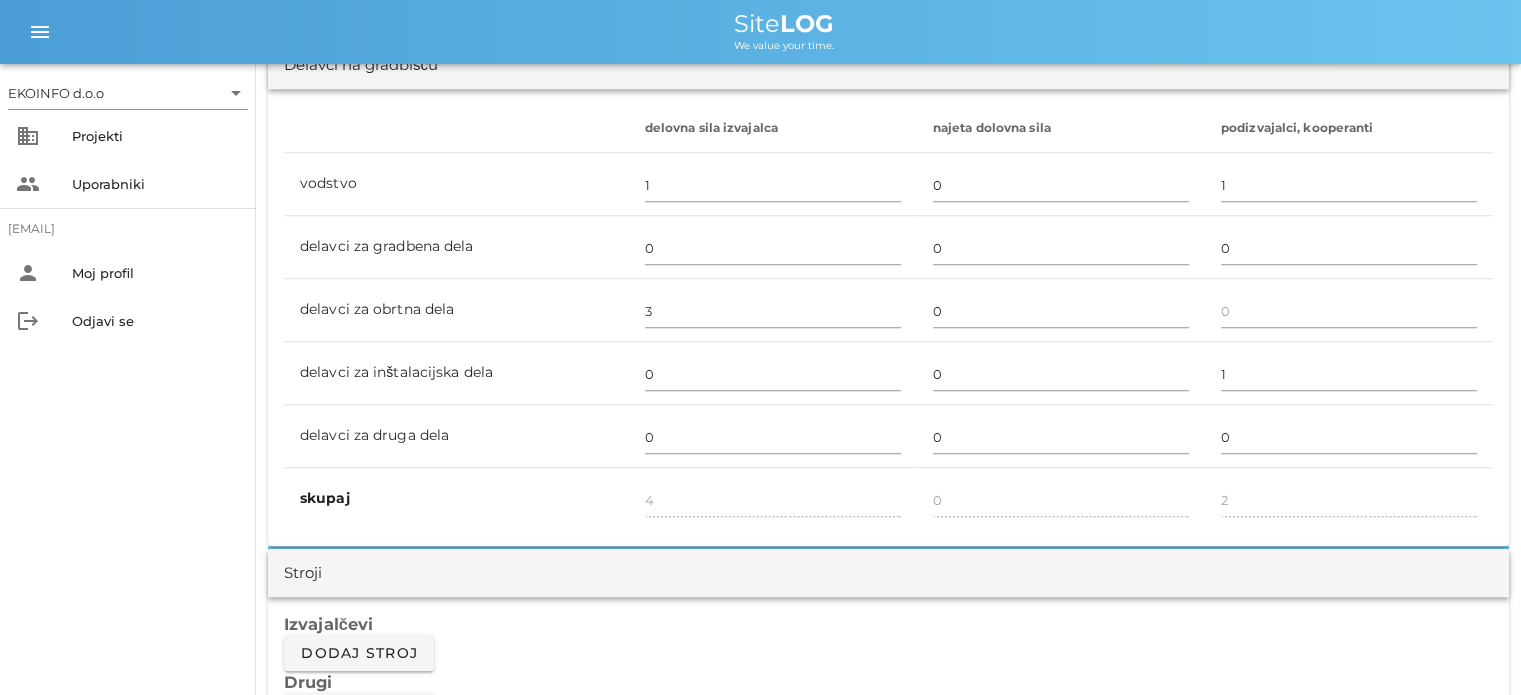 scroll, scrollTop: 1600, scrollLeft: 0, axis: vertical 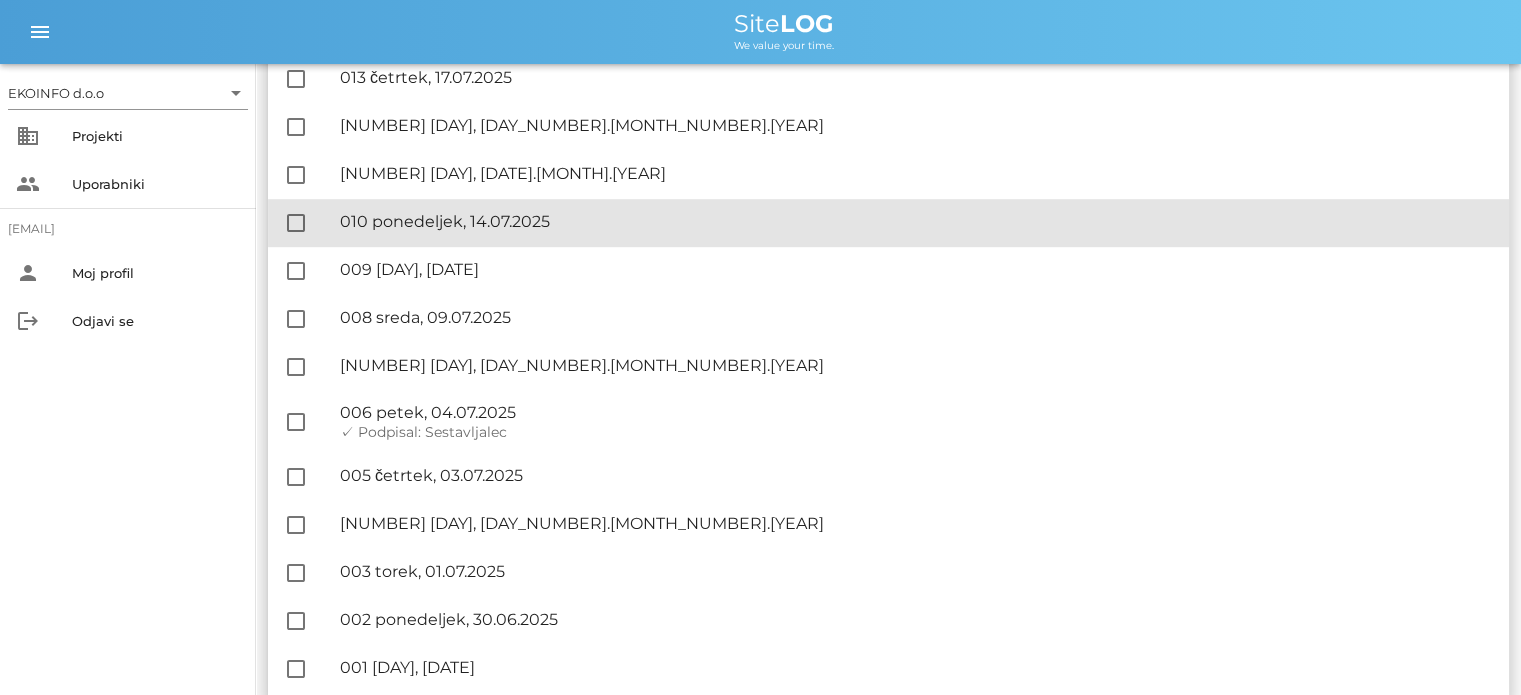 click on "🔏  [NUMBER] [DAY], [DAY_NUMBER].[MONTH_NUMBER].[YEAR]" at bounding box center (916, 221) 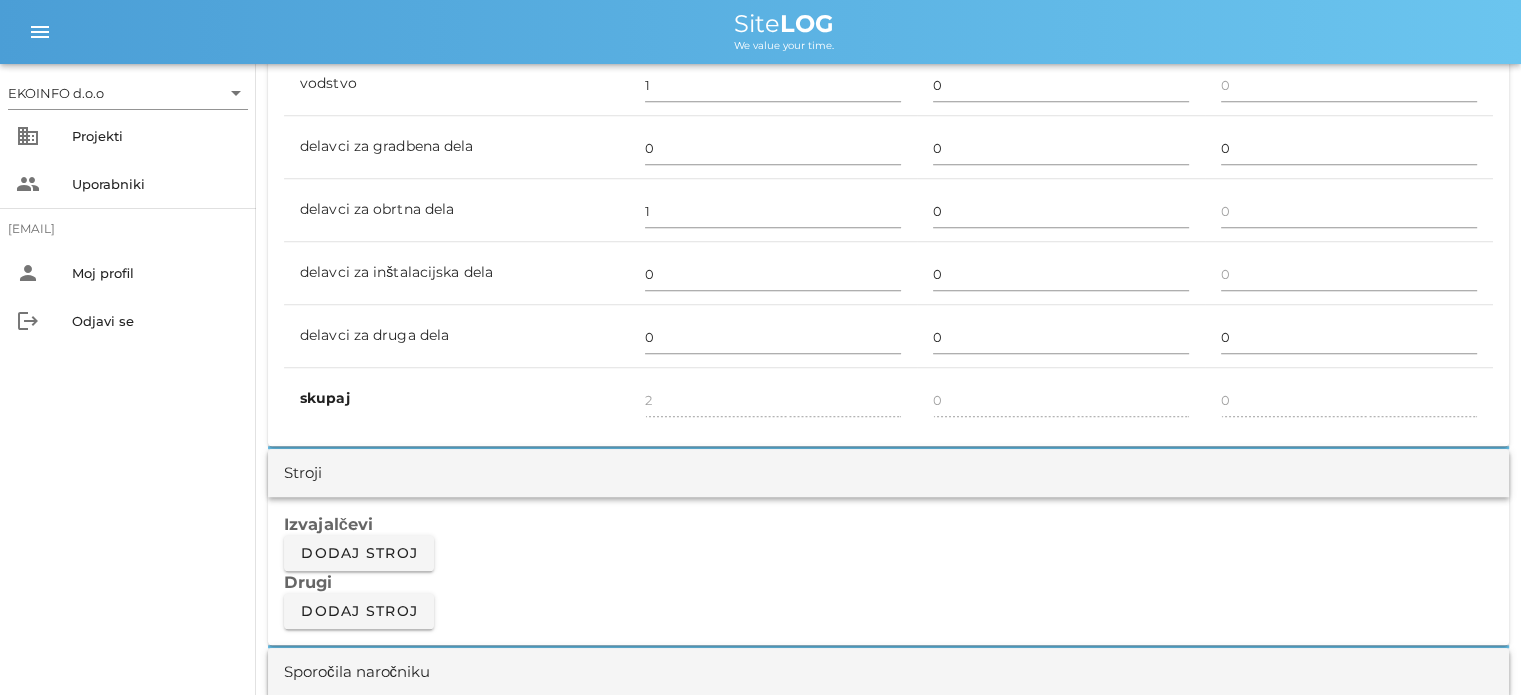 scroll, scrollTop: 1500, scrollLeft: 0, axis: vertical 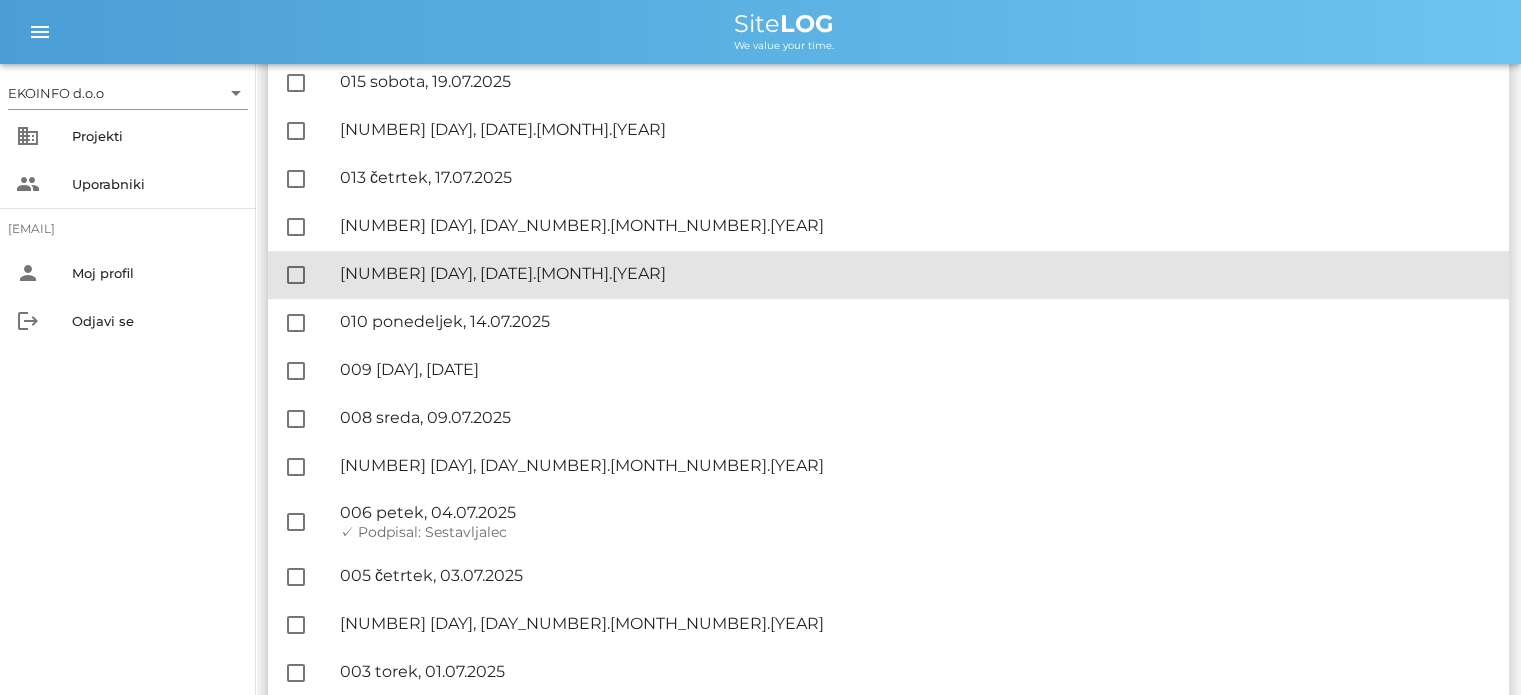 click on "🔏  011 torek, 15.07.2025" at bounding box center [916, 273] 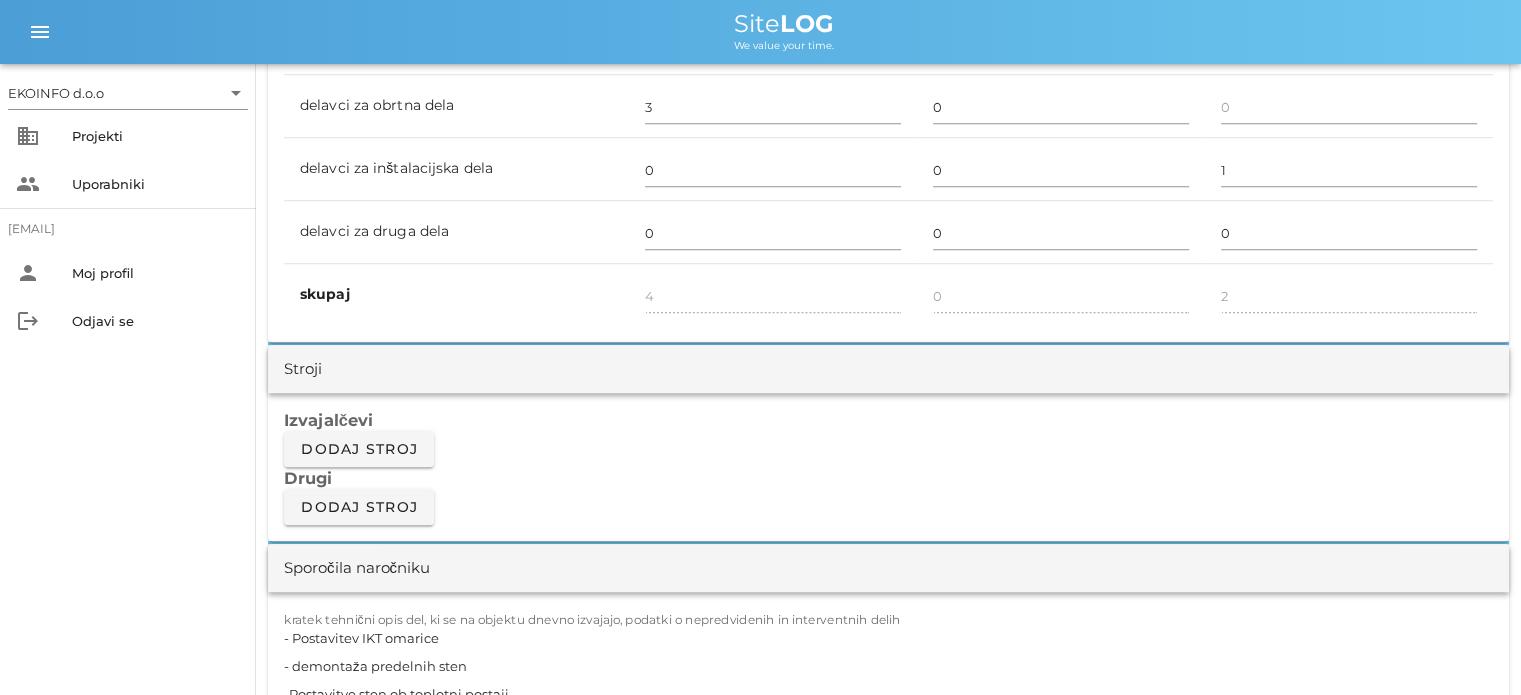 scroll, scrollTop: 1600, scrollLeft: 0, axis: vertical 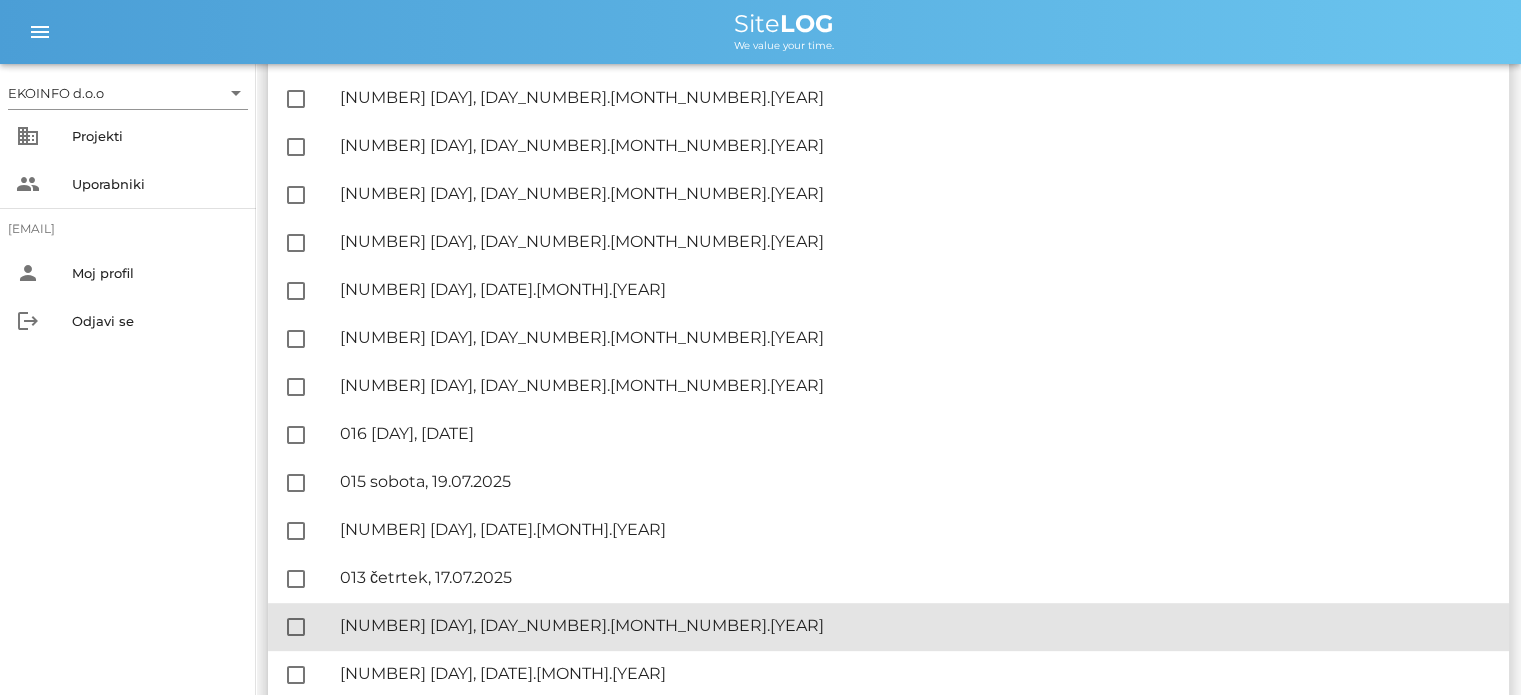 click on "🔏  012 [DAY], [DATE]" at bounding box center (916, 625) 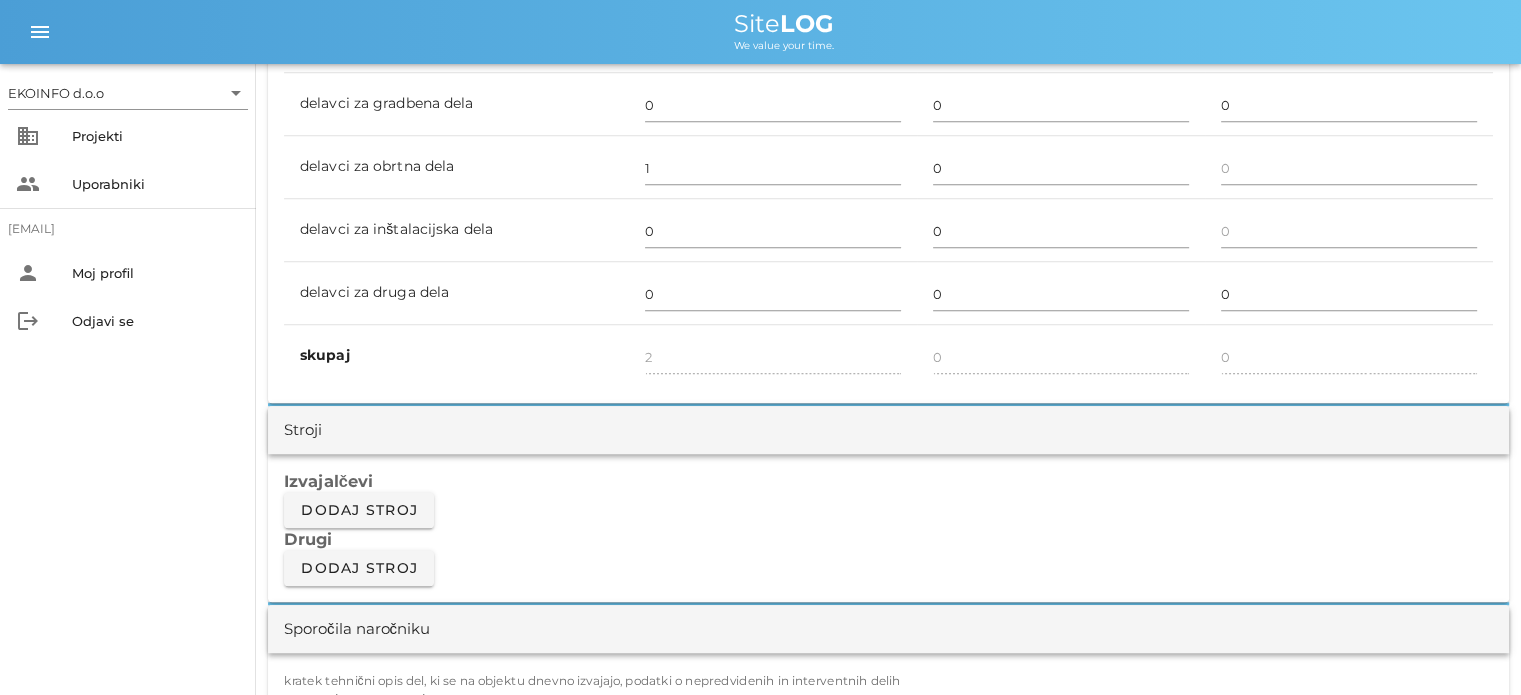 scroll, scrollTop: 1500, scrollLeft: 0, axis: vertical 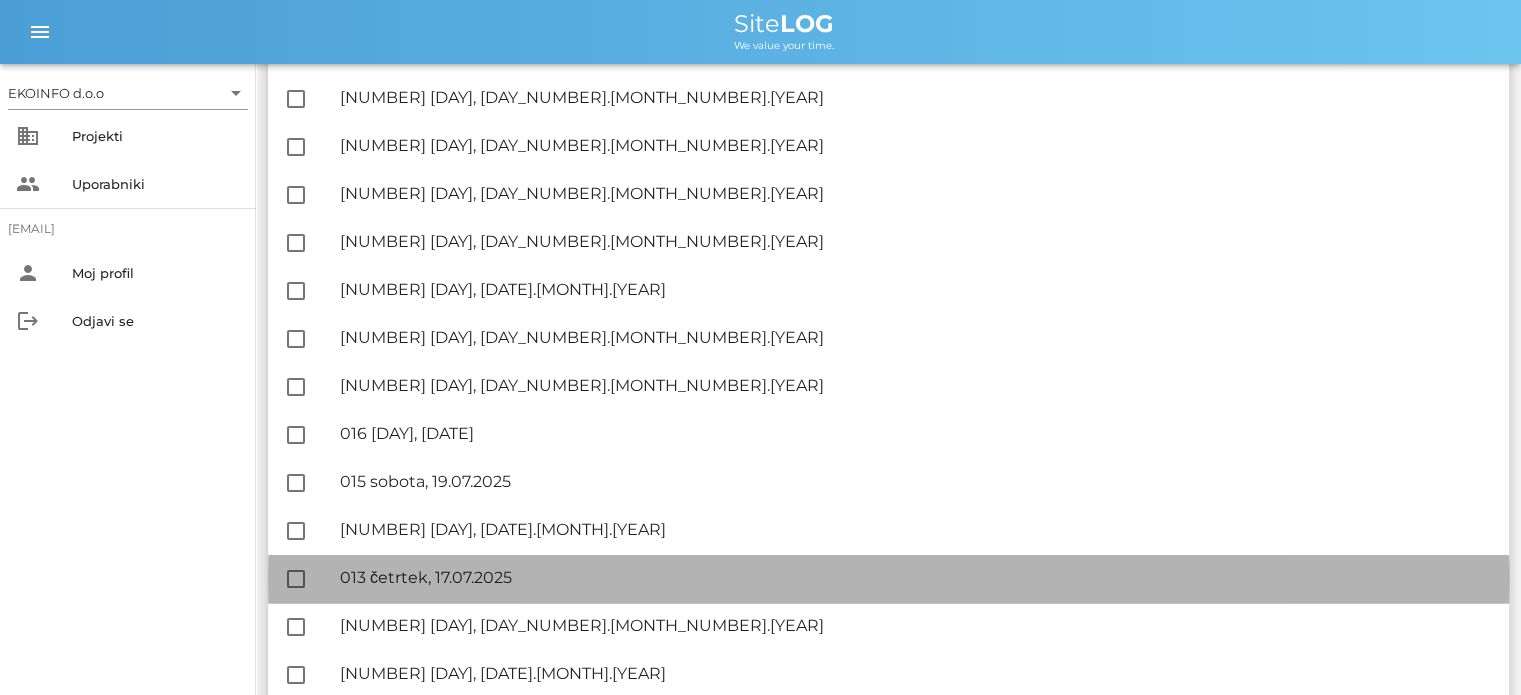 click on "🔏  [NUMBER] [DAY], [DAY_NUMBER].[MONTH_NUMBER].[YEAR]" at bounding box center [916, 577] 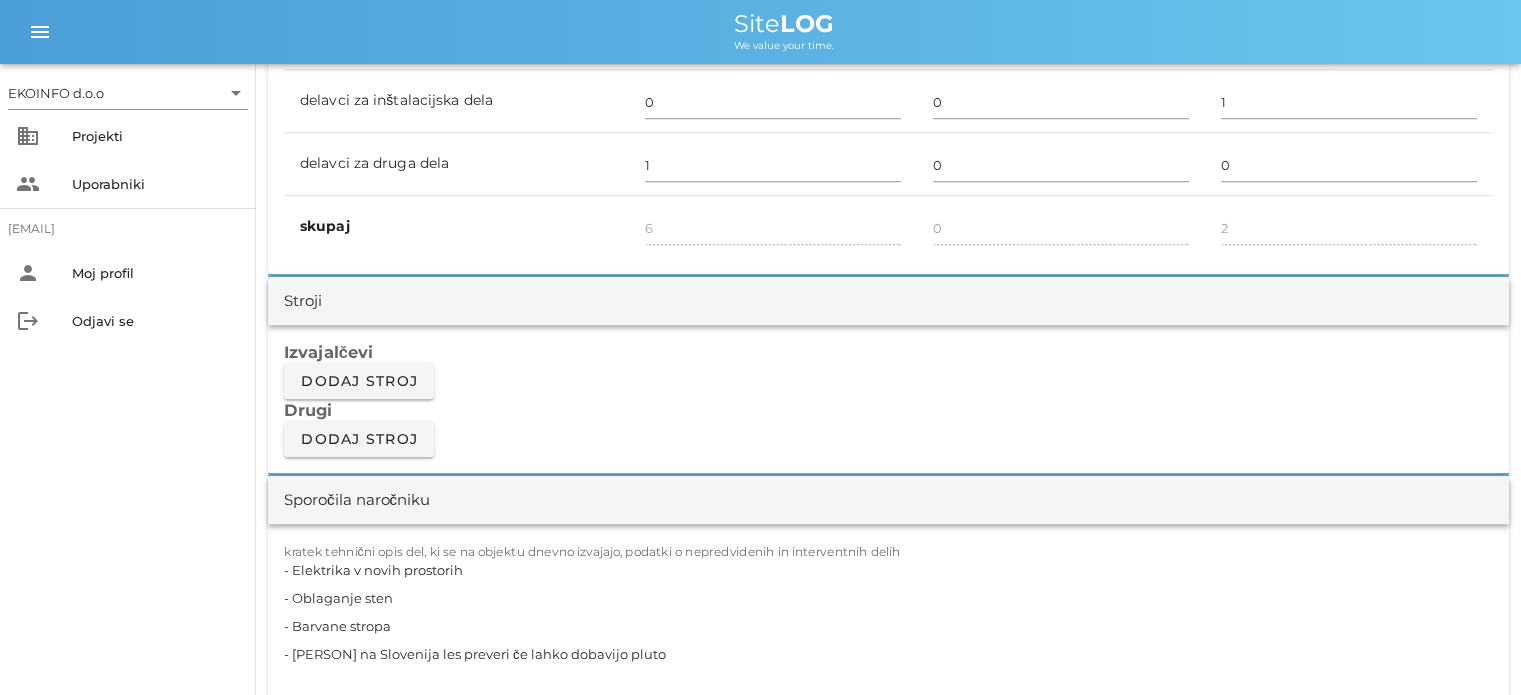 scroll, scrollTop: 1600, scrollLeft: 0, axis: vertical 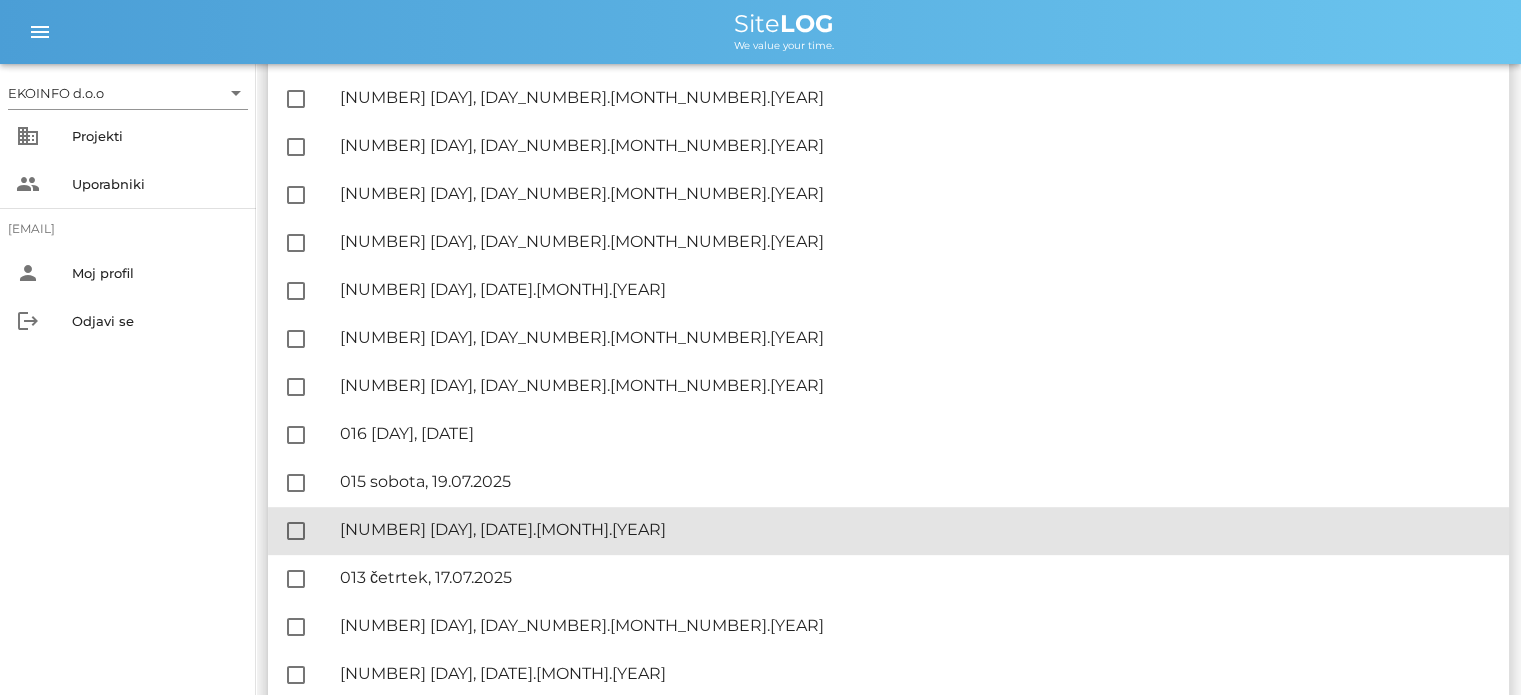 click on "🔏  [NUMBER] [DAY], [DATE].[MONTH].[YEAR]" at bounding box center [916, 529] 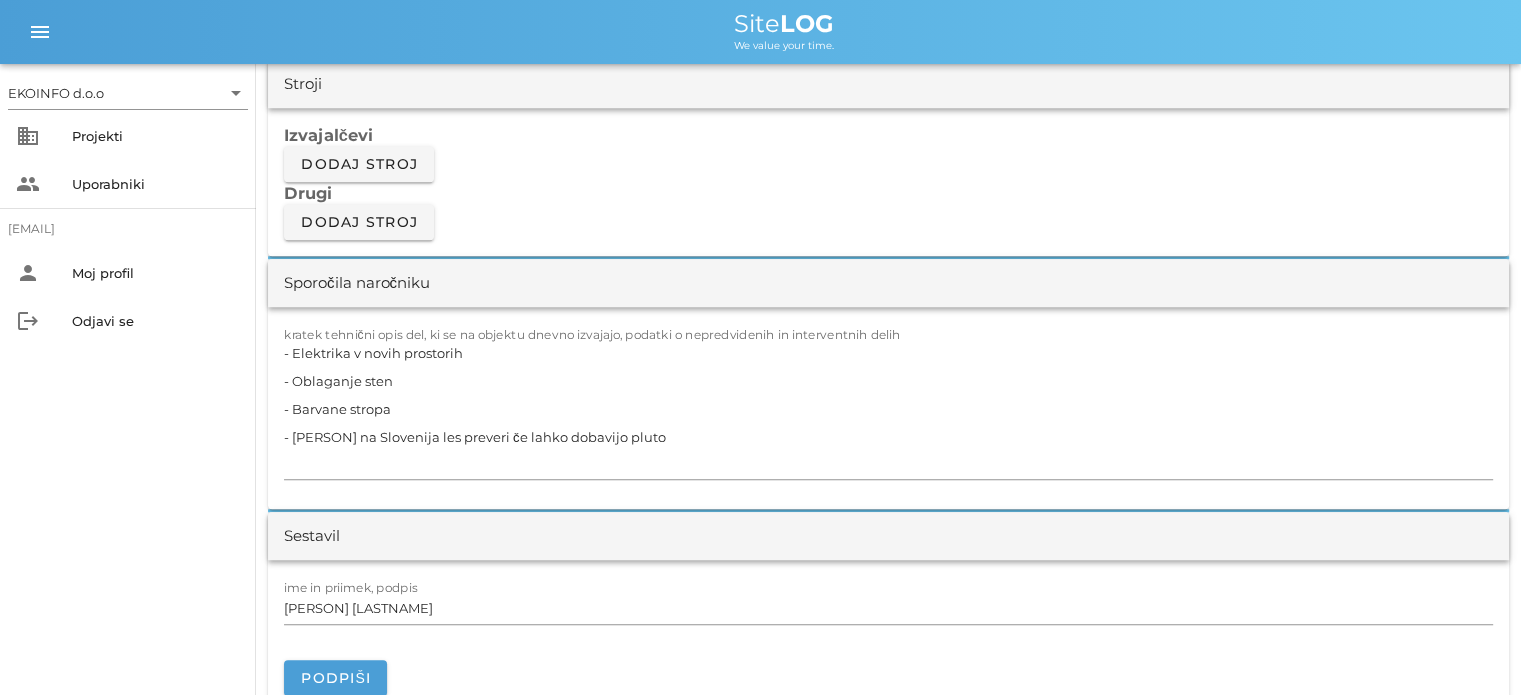 scroll, scrollTop: 1800, scrollLeft: 0, axis: vertical 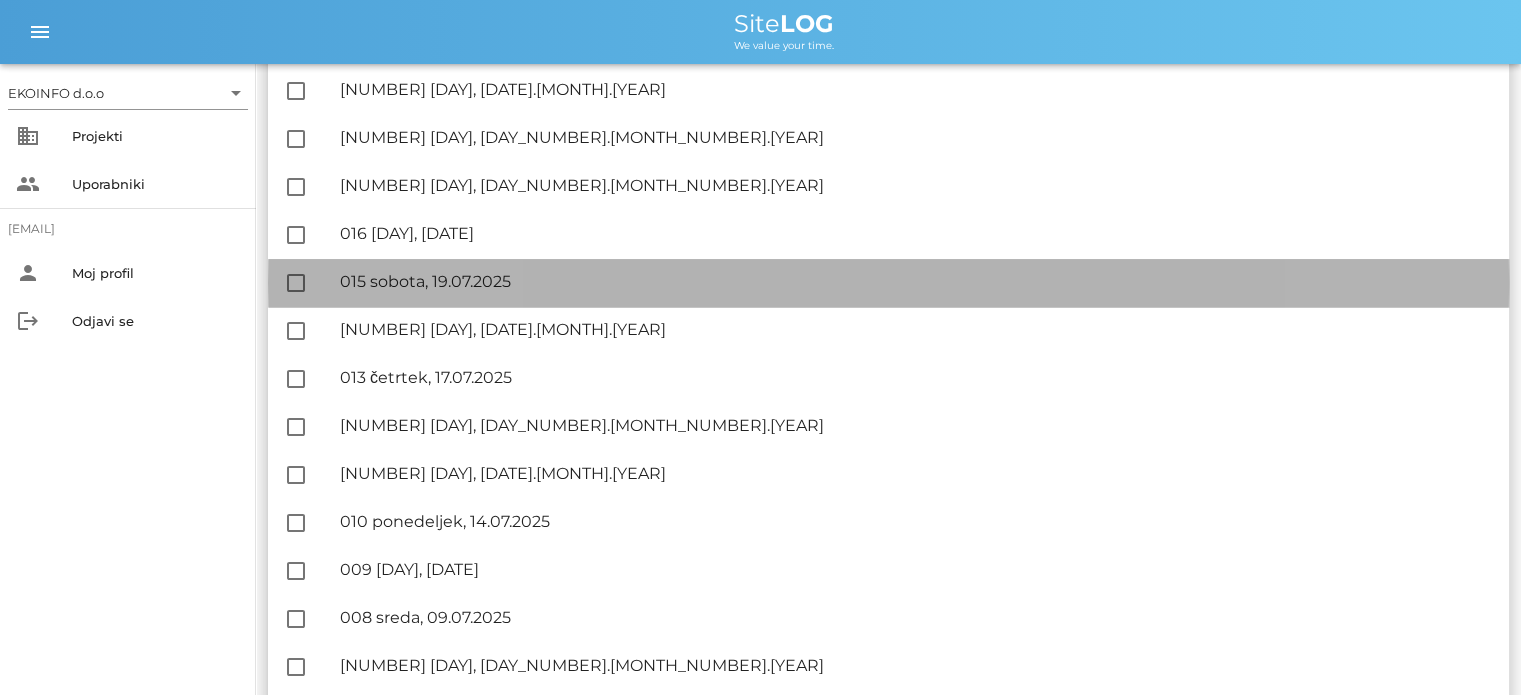 click on "🔏  [NUMBER] [DAY], [DAY_NUMBER].[MONTH_NUMBER].[YEAR]" at bounding box center (916, 281) 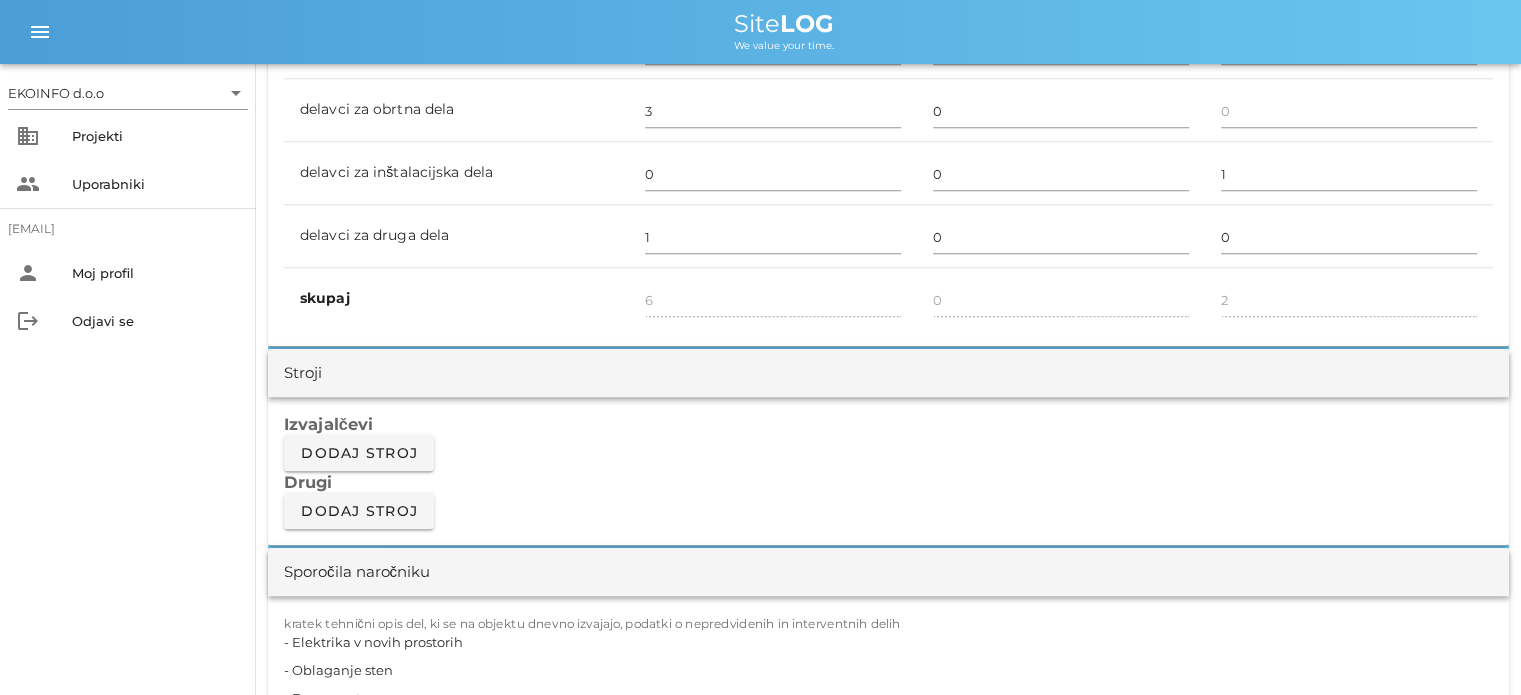 scroll, scrollTop: 1700, scrollLeft: 0, axis: vertical 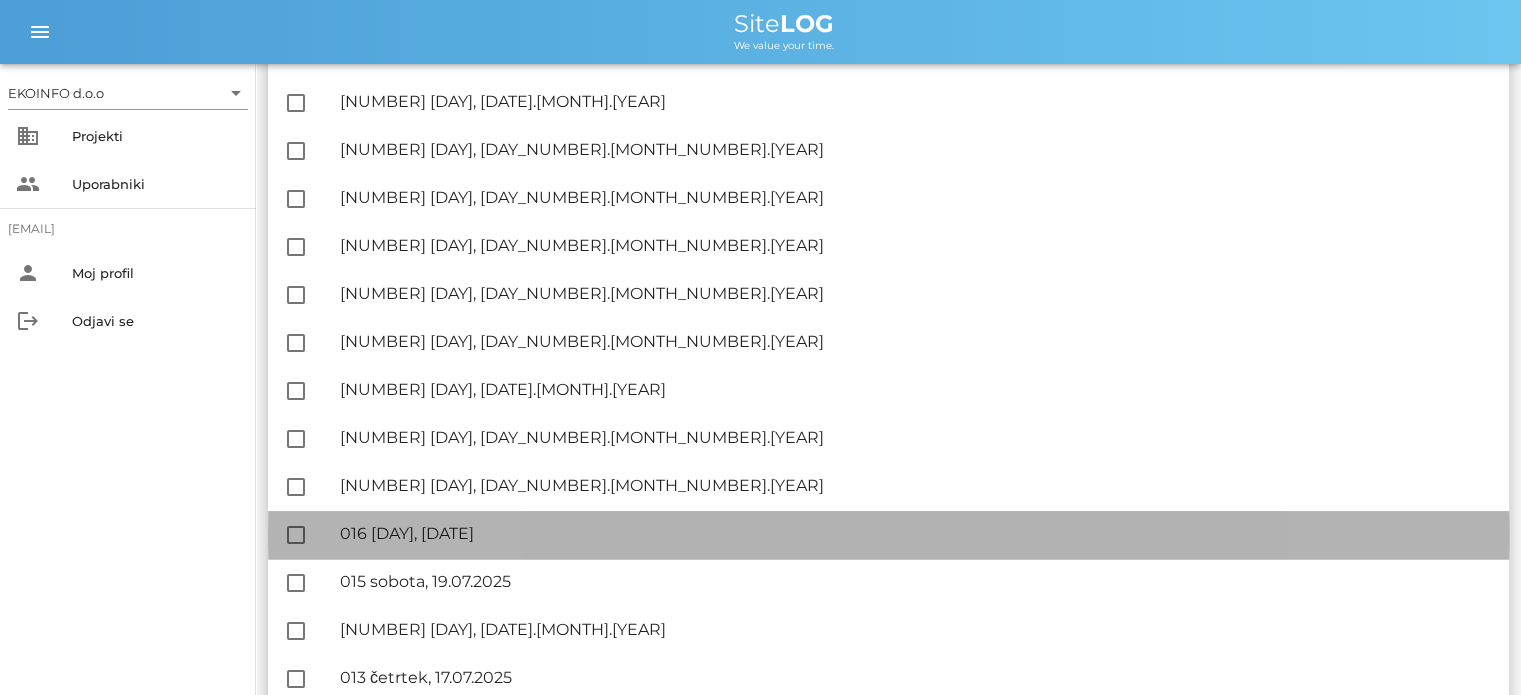 click on "🔏  [NUMBER] [DAY], [DATE].[MONTH].[YEAR]" at bounding box center (916, 533) 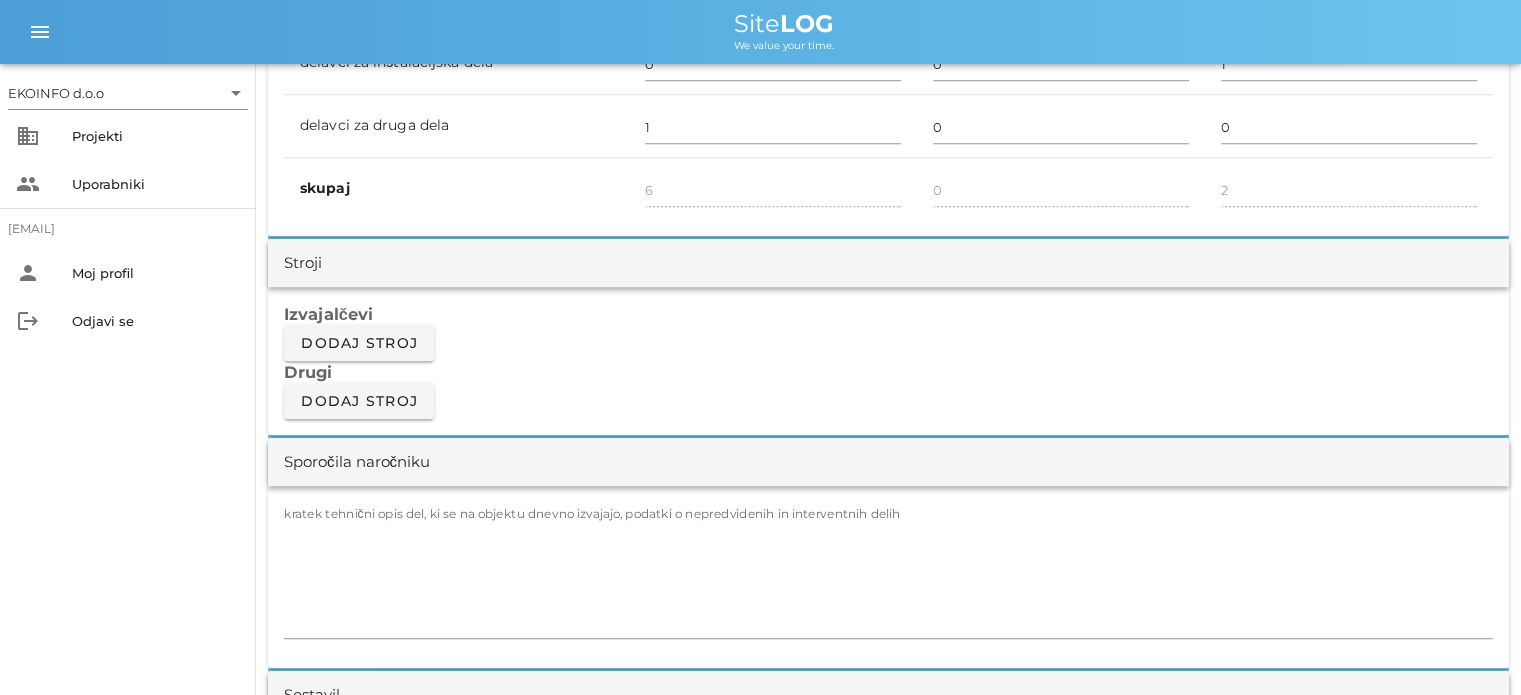 scroll, scrollTop: 1600, scrollLeft: 0, axis: vertical 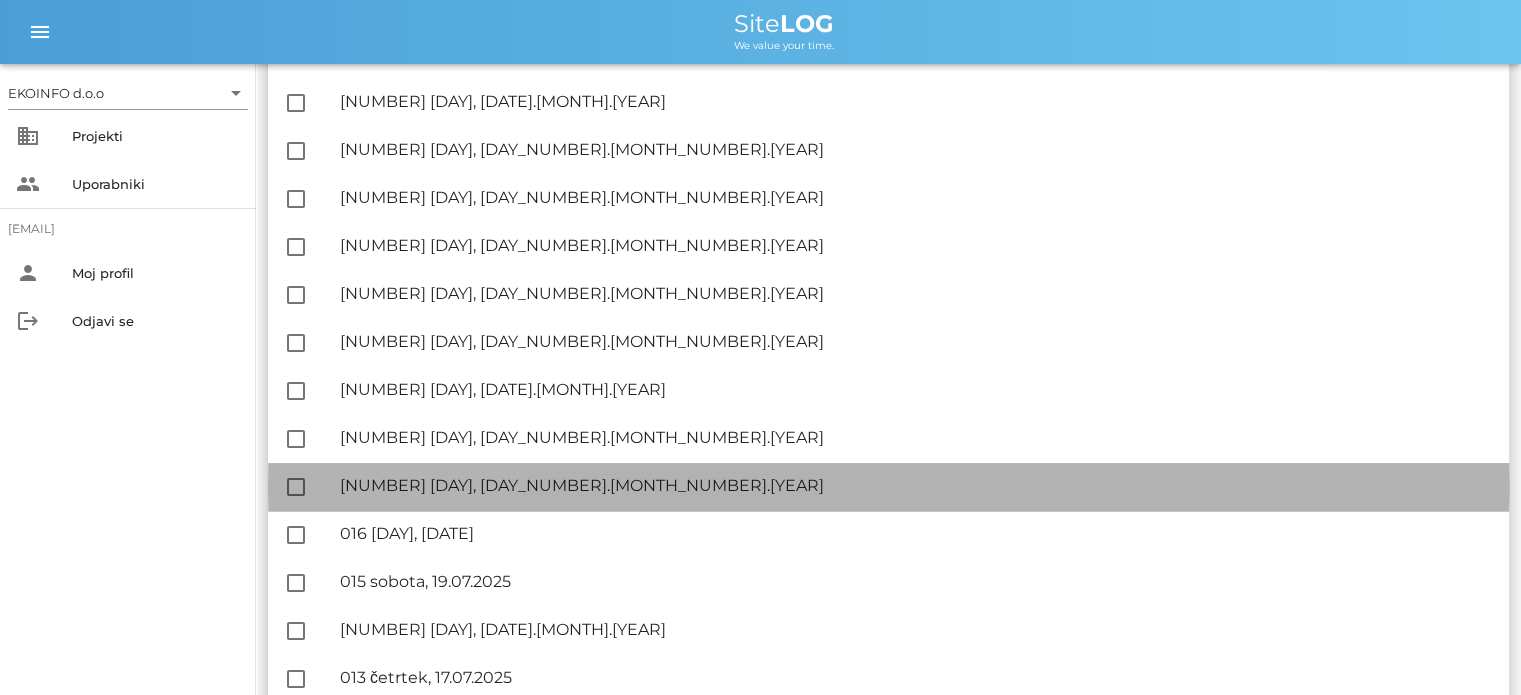 click on "🔏  [NUMBER] [DAY], [DATE].[MONTH].[YEAR]" at bounding box center (916, 485) 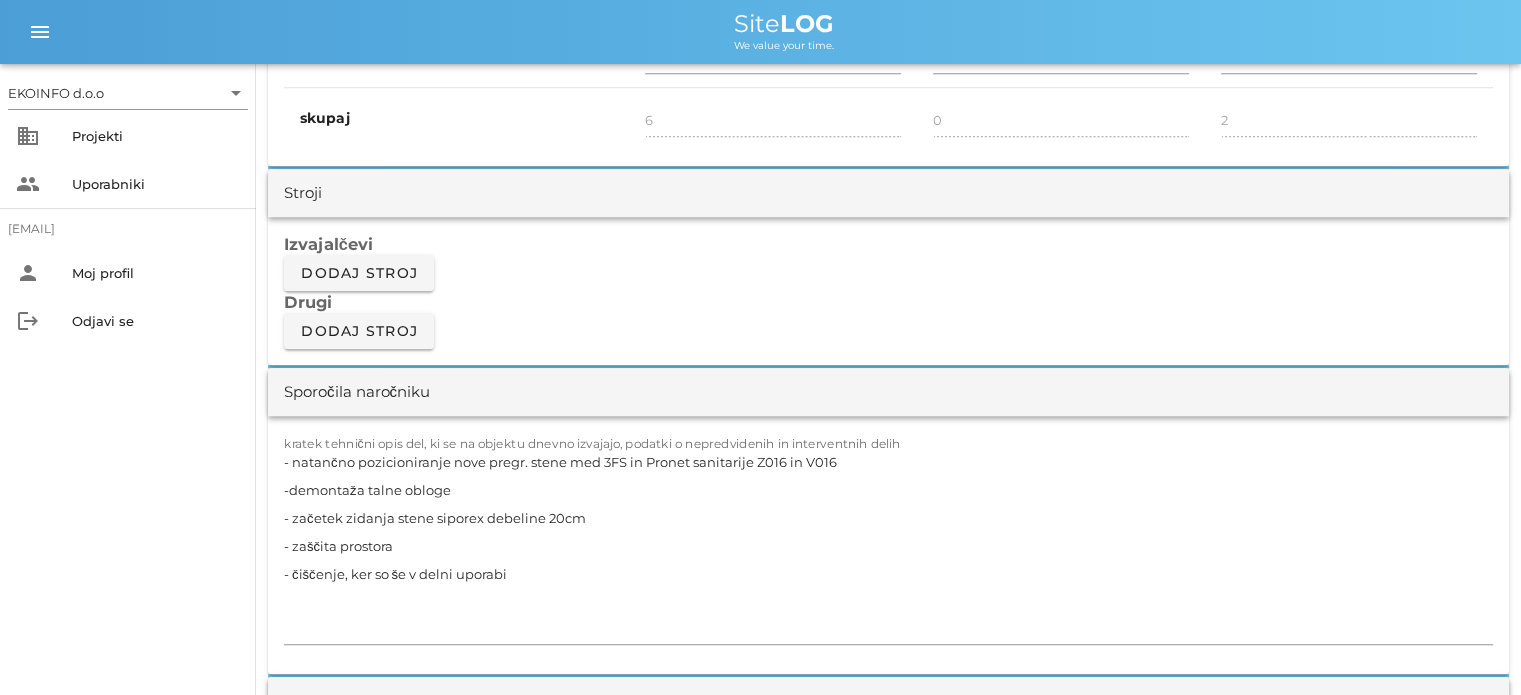 scroll, scrollTop: 1700, scrollLeft: 0, axis: vertical 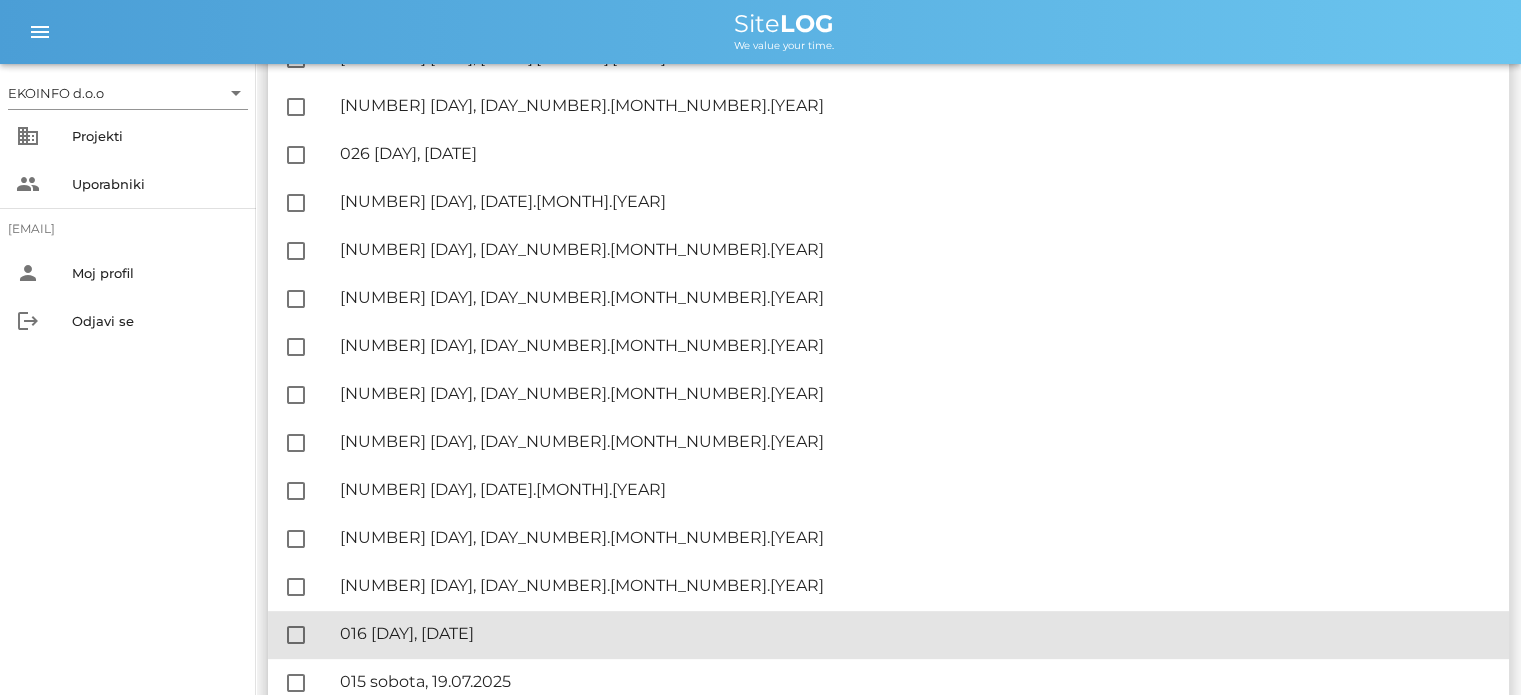 click on "🔏  [NUMBER] [DAY], [DATE].[MONTH].[YEAR]" at bounding box center [916, 633] 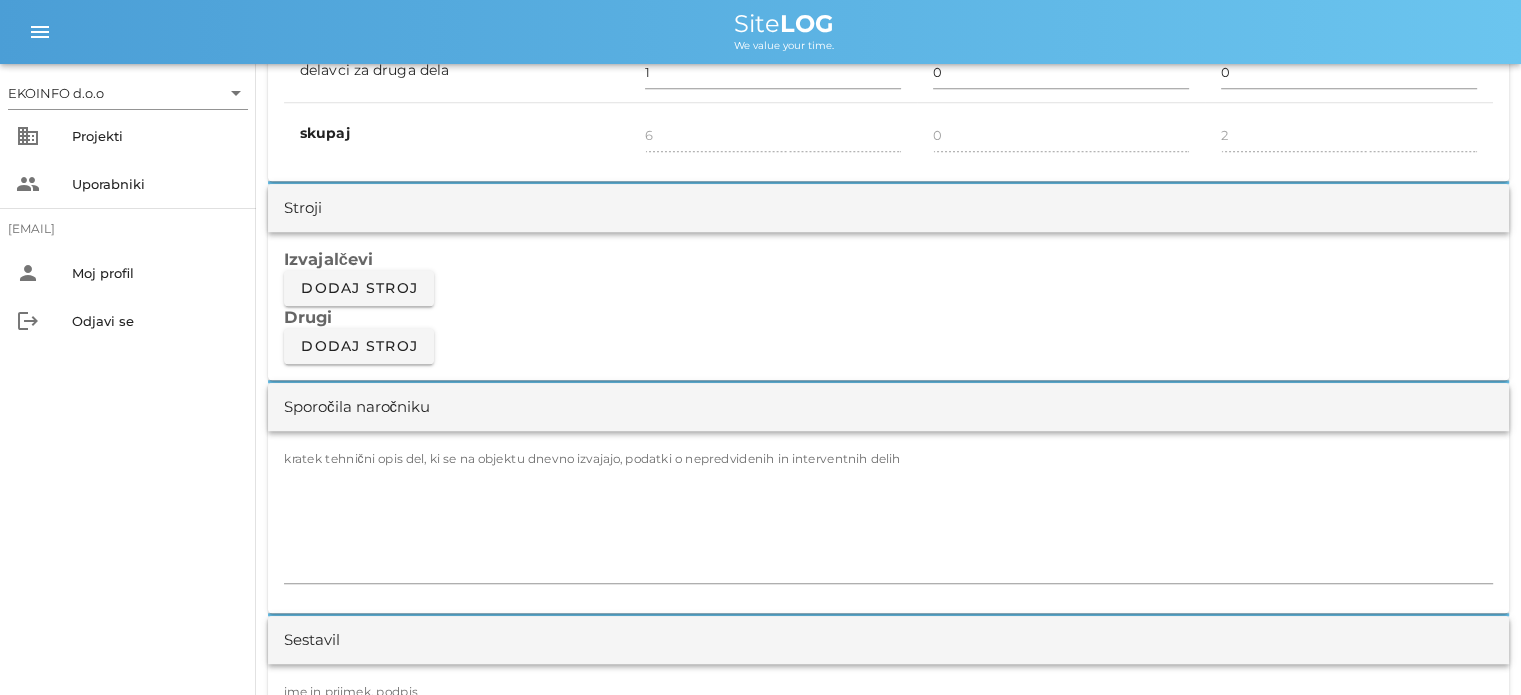 scroll, scrollTop: 1600, scrollLeft: 0, axis: vertical 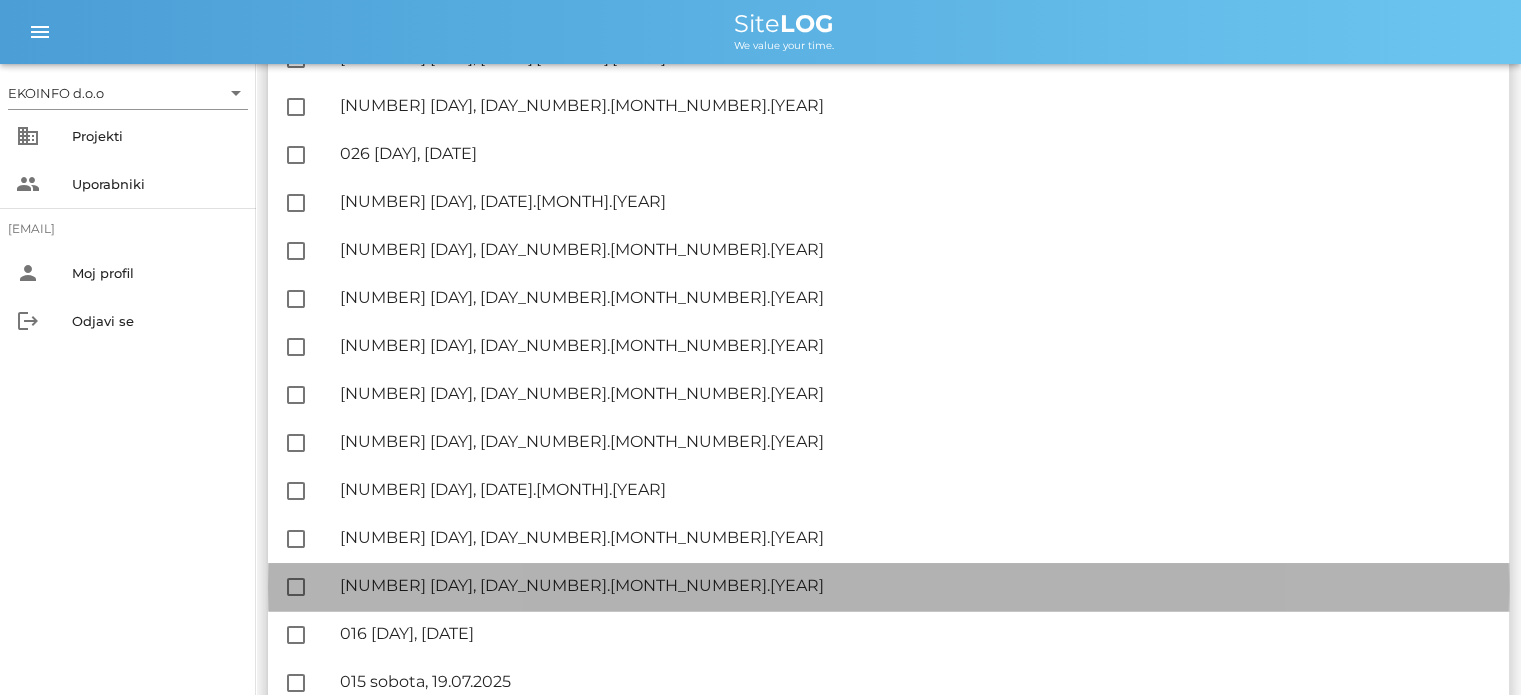 click on "🔏  [NUMBER] [DAY], [DATE].[MONTH].[YEAR]  ✓ Podpisal: Nadzornik  ✓ Podpisal: Sestavljalec  ✓ Podpisal: Odgovorni" at bounding box center (916, 586) 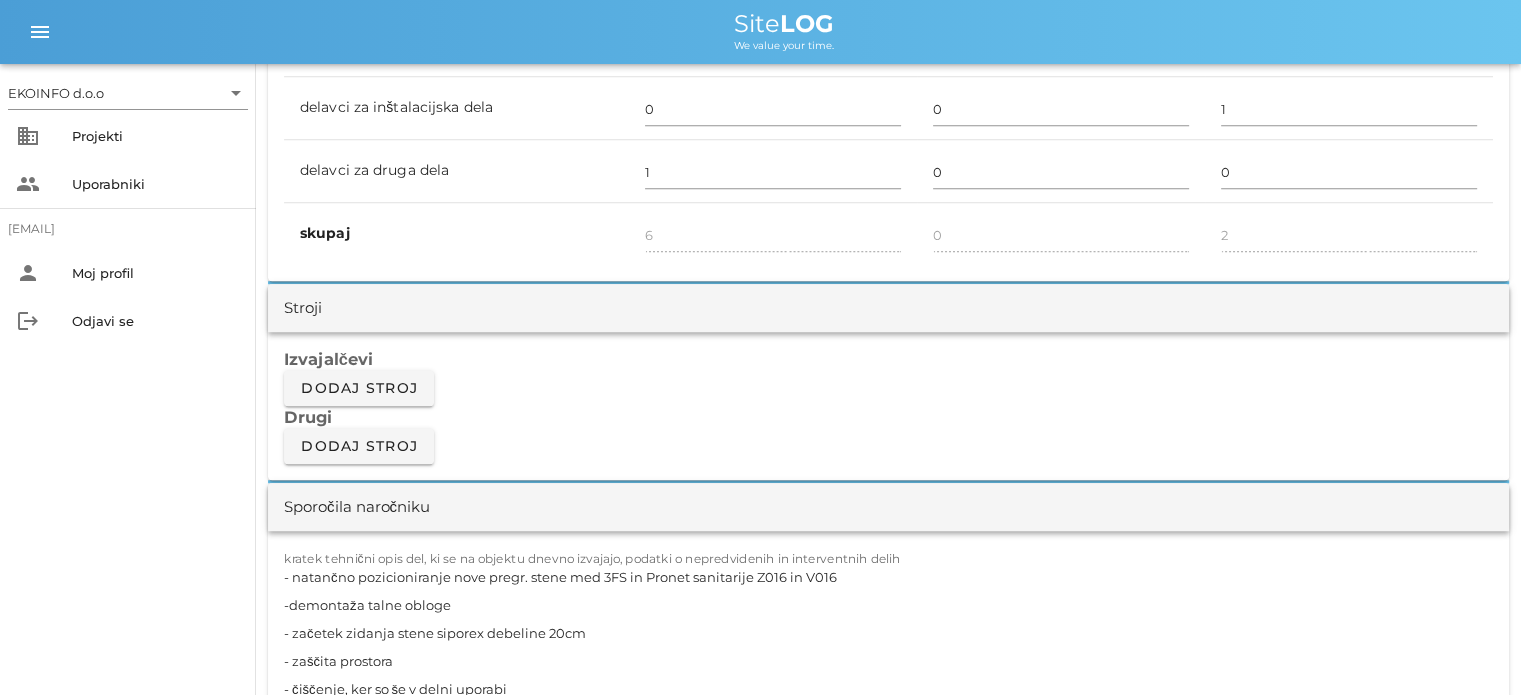 scroll, scrollTop: 1500, scrollLeft: 0, axis: vertical 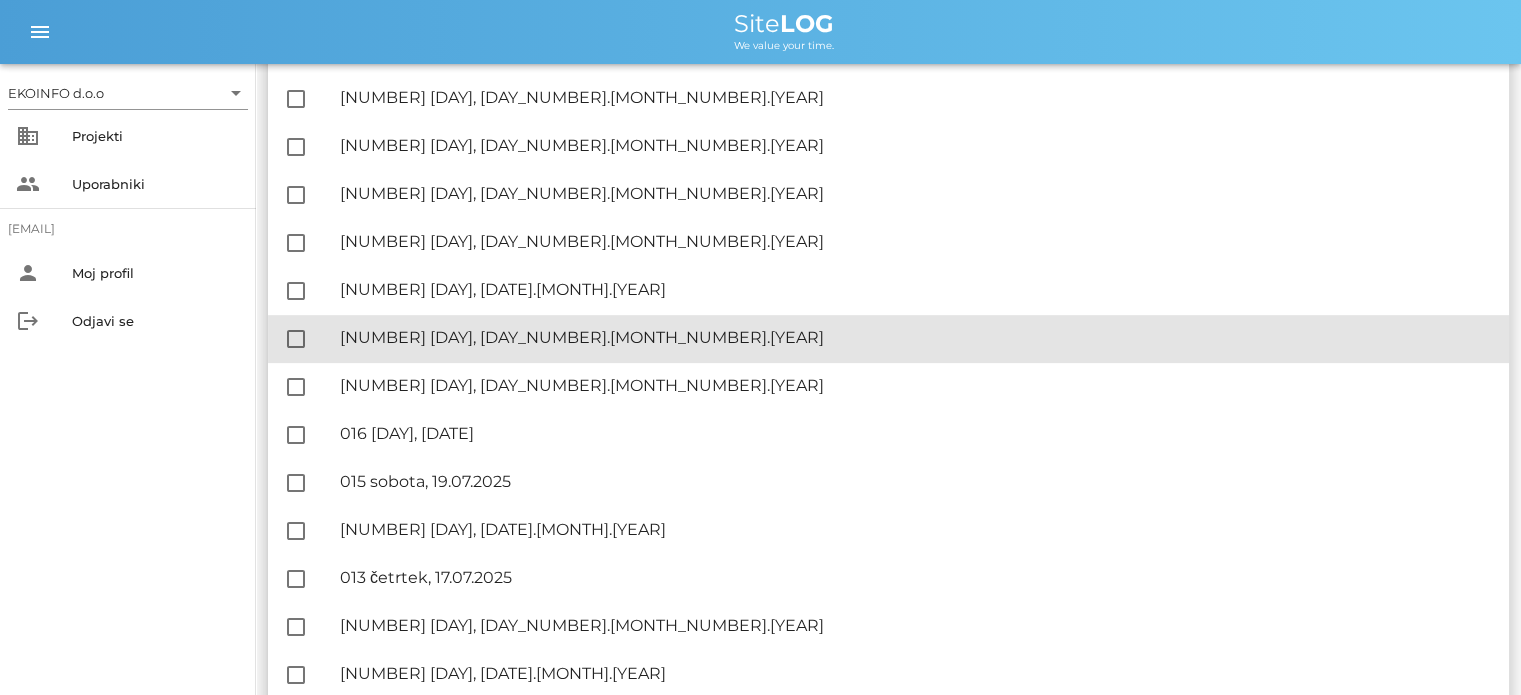click on "🔏  [NUMBER] [DAY], [DAY_NUMBER].[MONTH_NUMBER].[YEAR]" at bounding box center (916, 337) 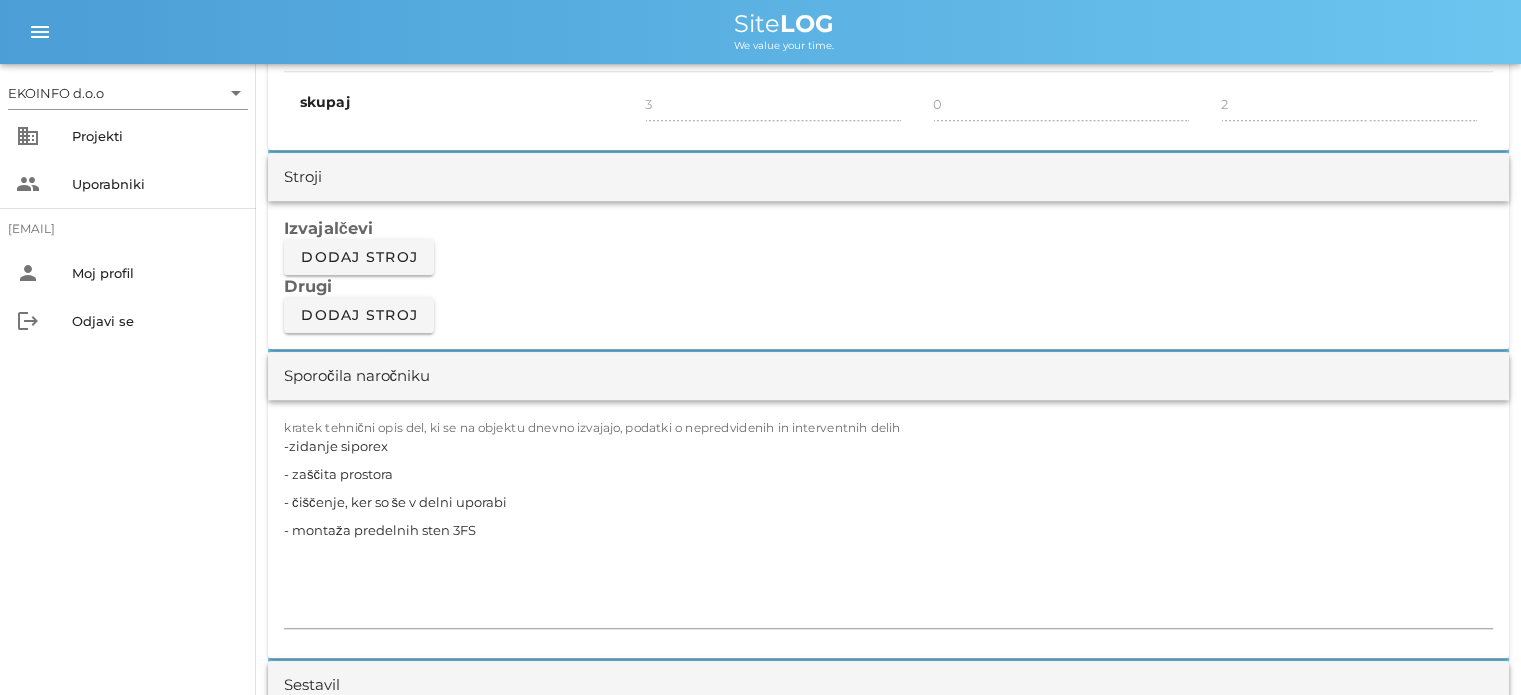 scroll, scrollTop: 1600, scrollLeft: 0, axis: vertical 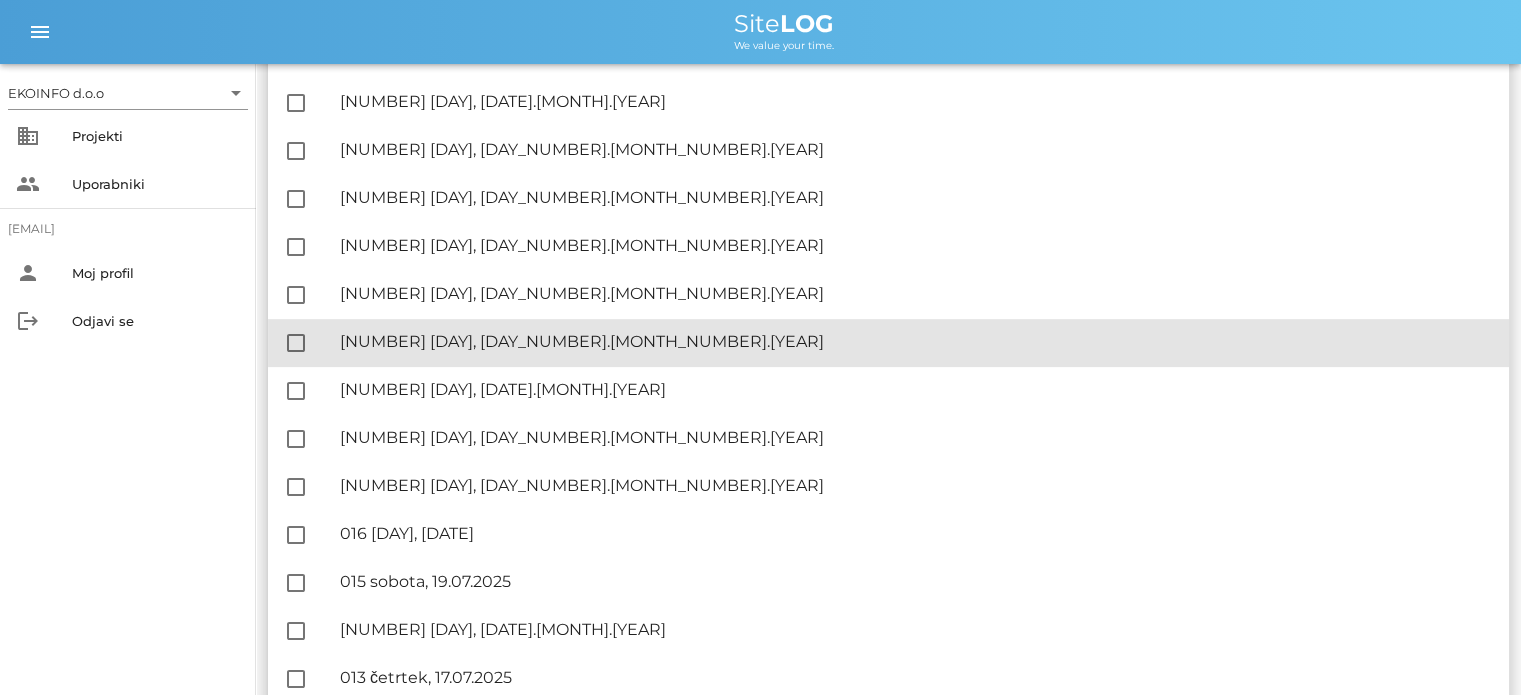 click on "🔏  020 [DAY], [DATE]  ✓ Podpisal: Nadzornik  ✓ Podpisal: Sestavljalec  ✓ Podpisal: Odgovorni" at bounding box center (916, 342) 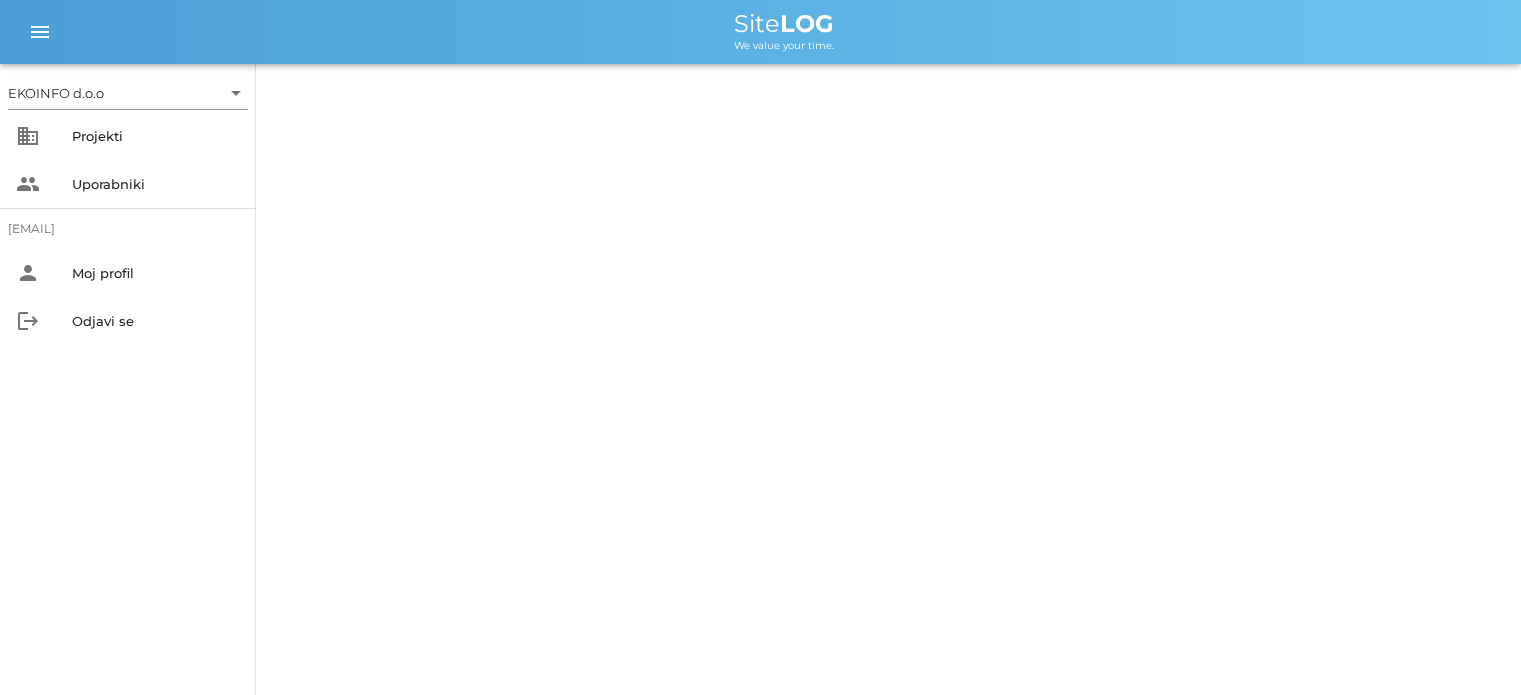 scroll, scrollTop: 0, scrollLeft: 0, axis: both 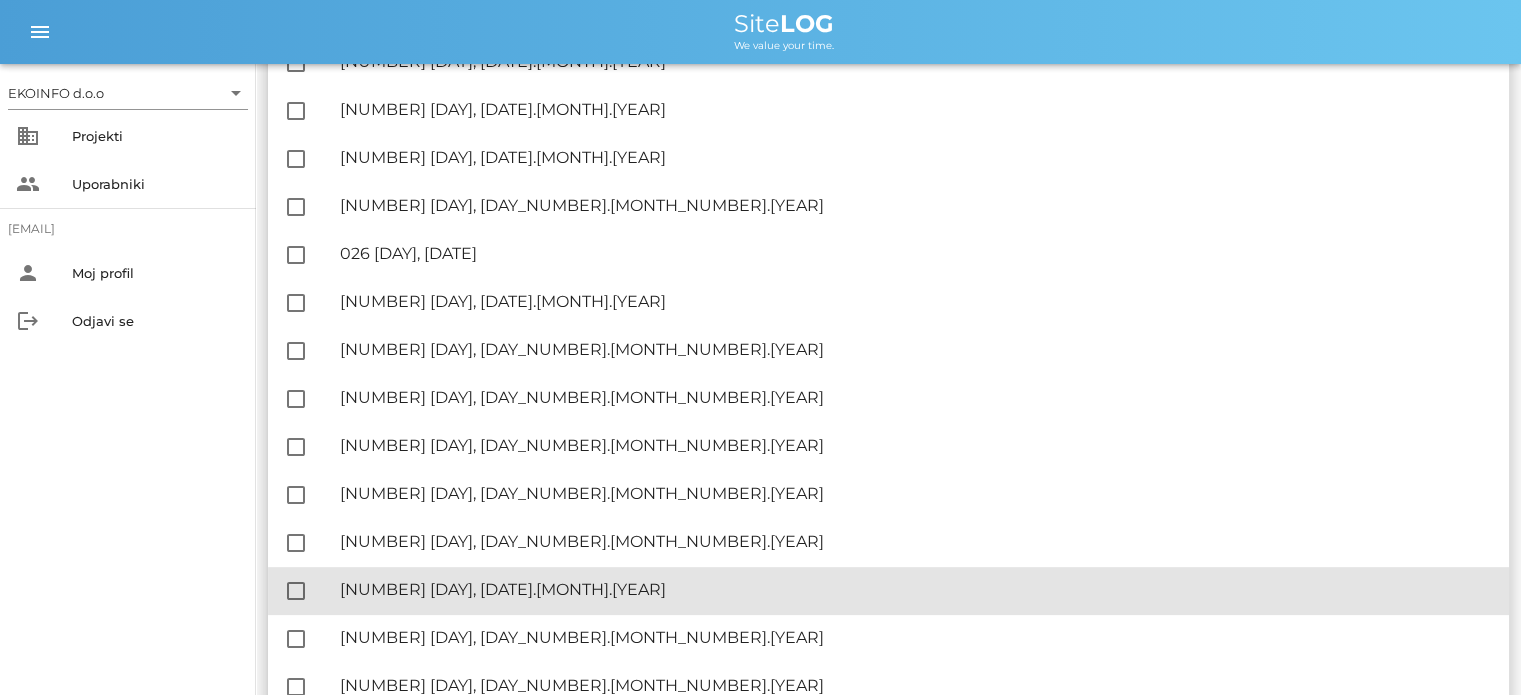 click on "🔏  019 sreda, 23.07.2025" at bounding box center (916, 589) 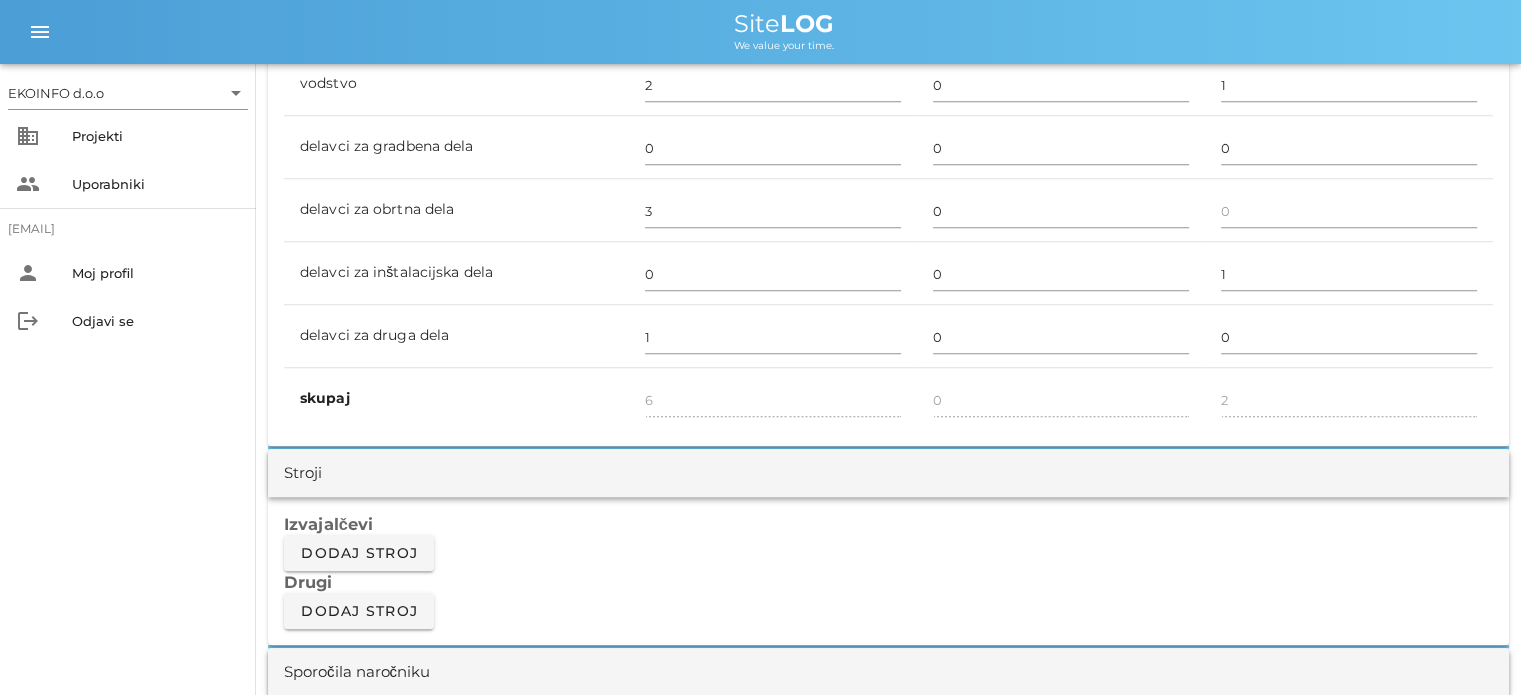 scroll, scrollTop: 1500, scrollLeft: 0, axis: vertical 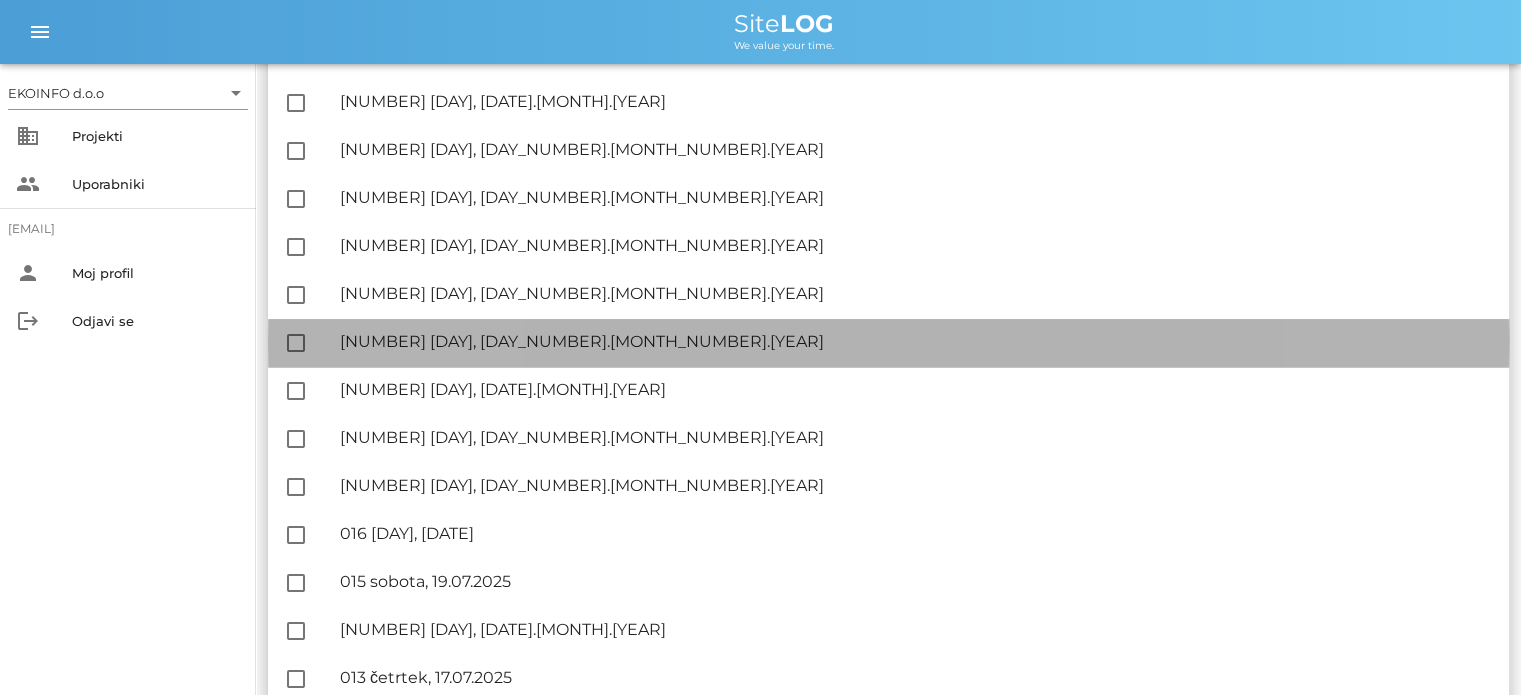 click on "🔏  [NUMBER] [DAY], [DATE].[MONTH].[YEAR]" at bounding box center (916, 341) 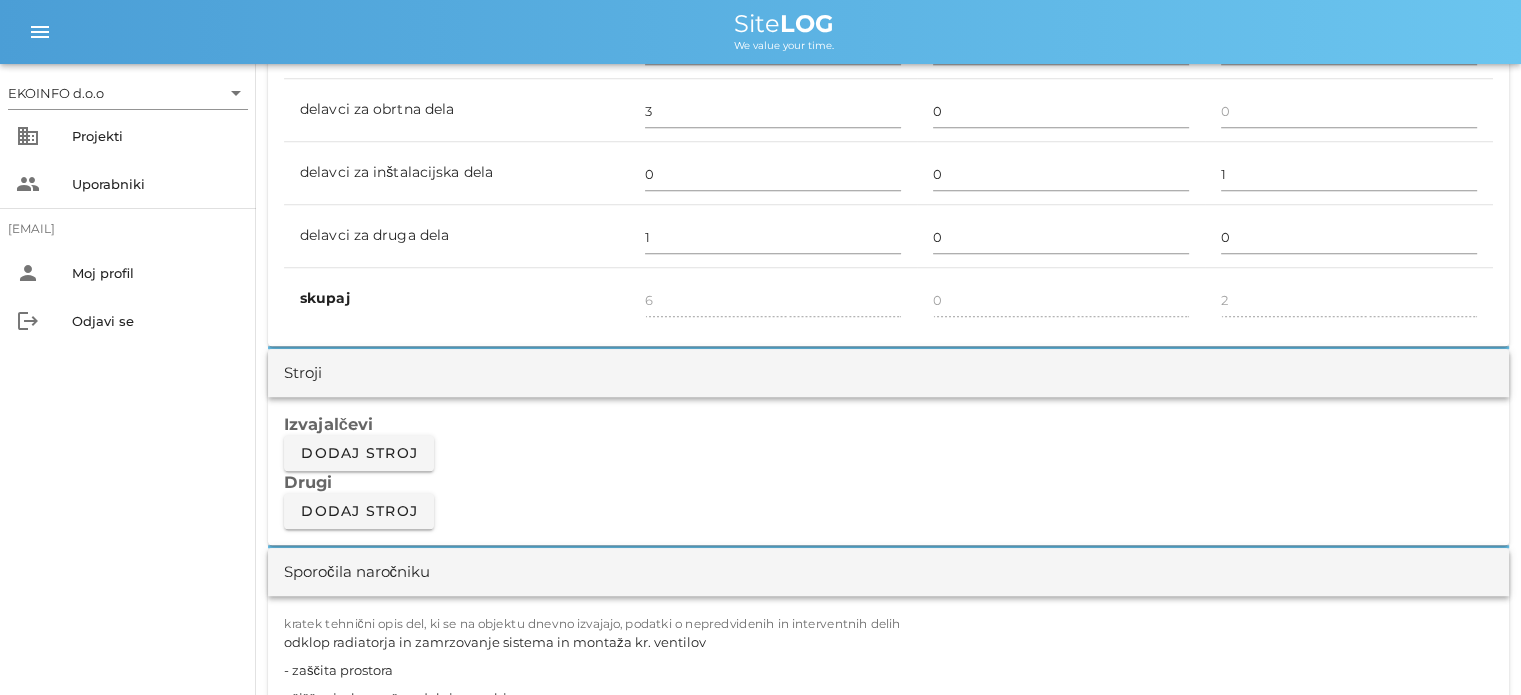 scroll, scrollTop: 1600, scrollLeft: 0, axis: vertical 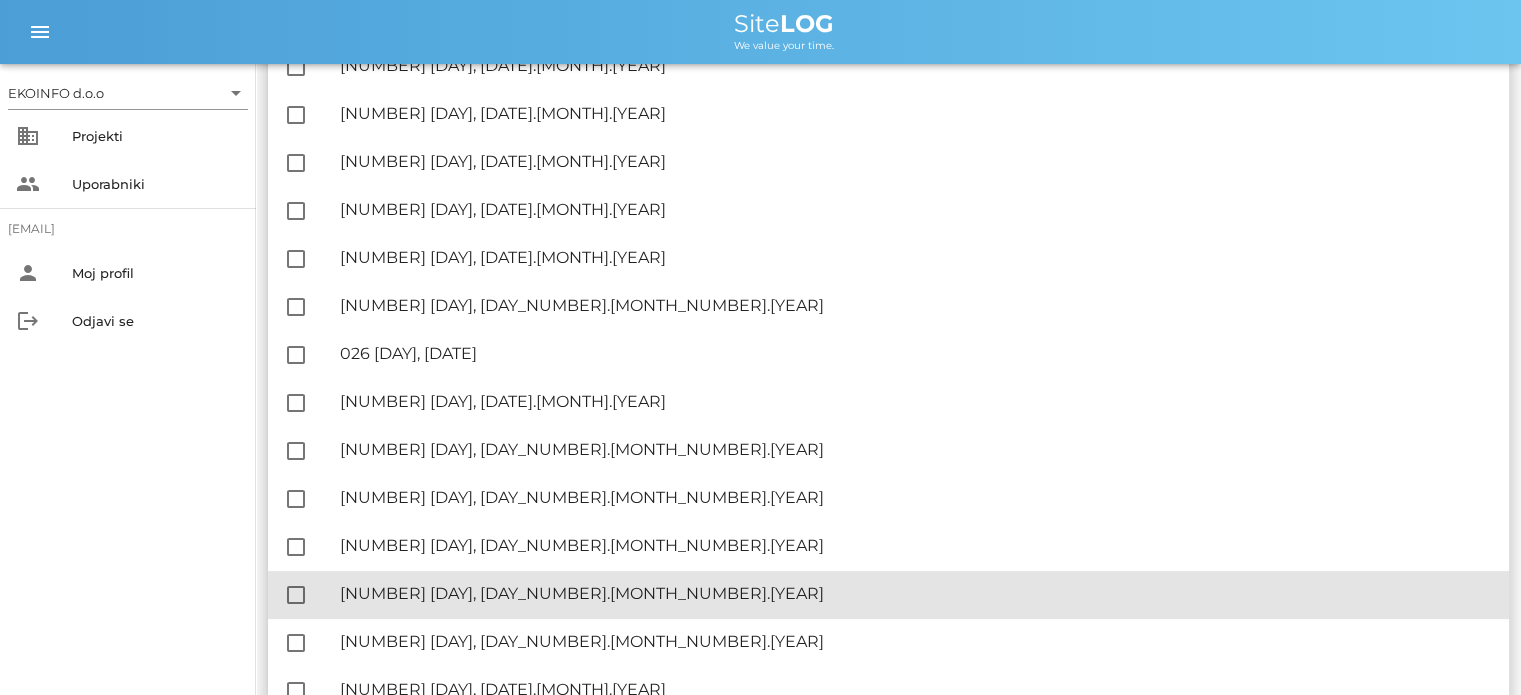 click on "🔏  021 [DAY], [DATE]" at bounding box center [916, 593] 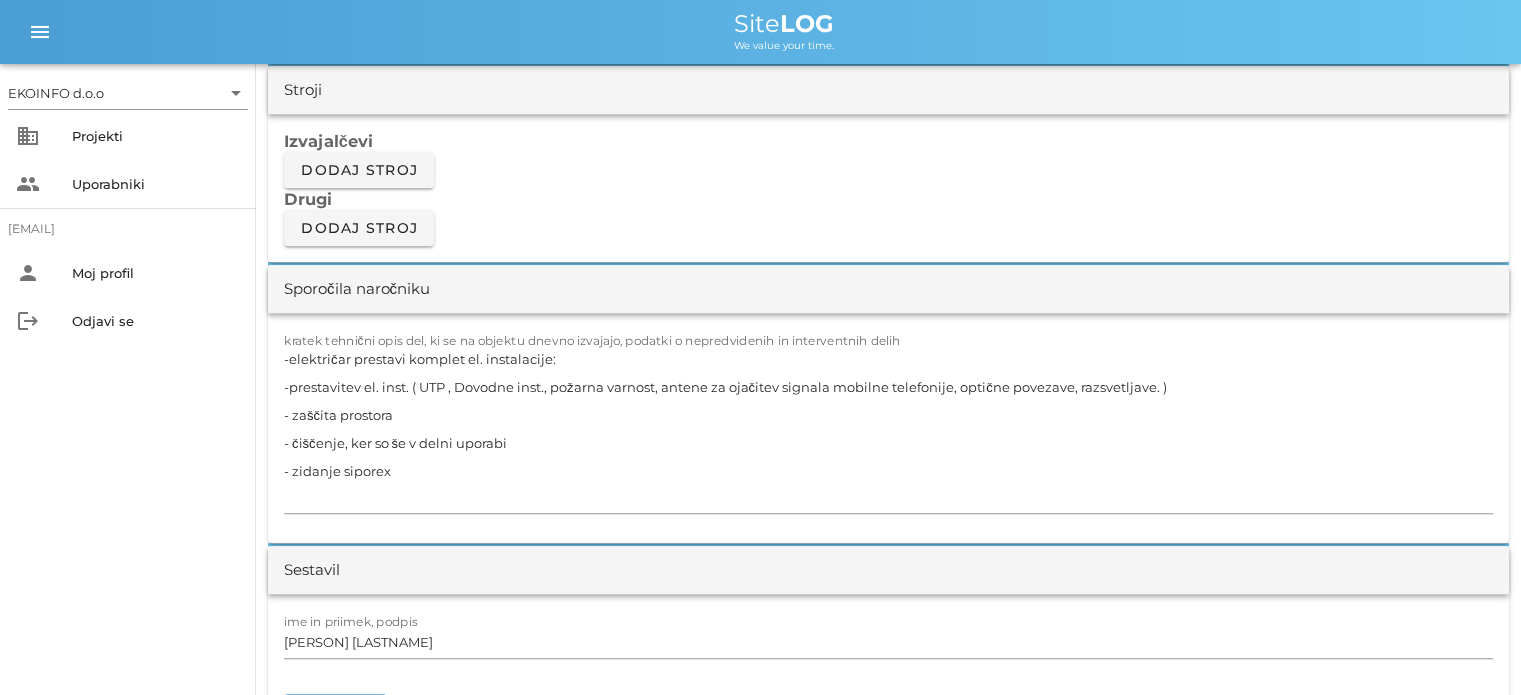scroll, scrollTop: 1700, scrollLeft: 0, axis: vertical 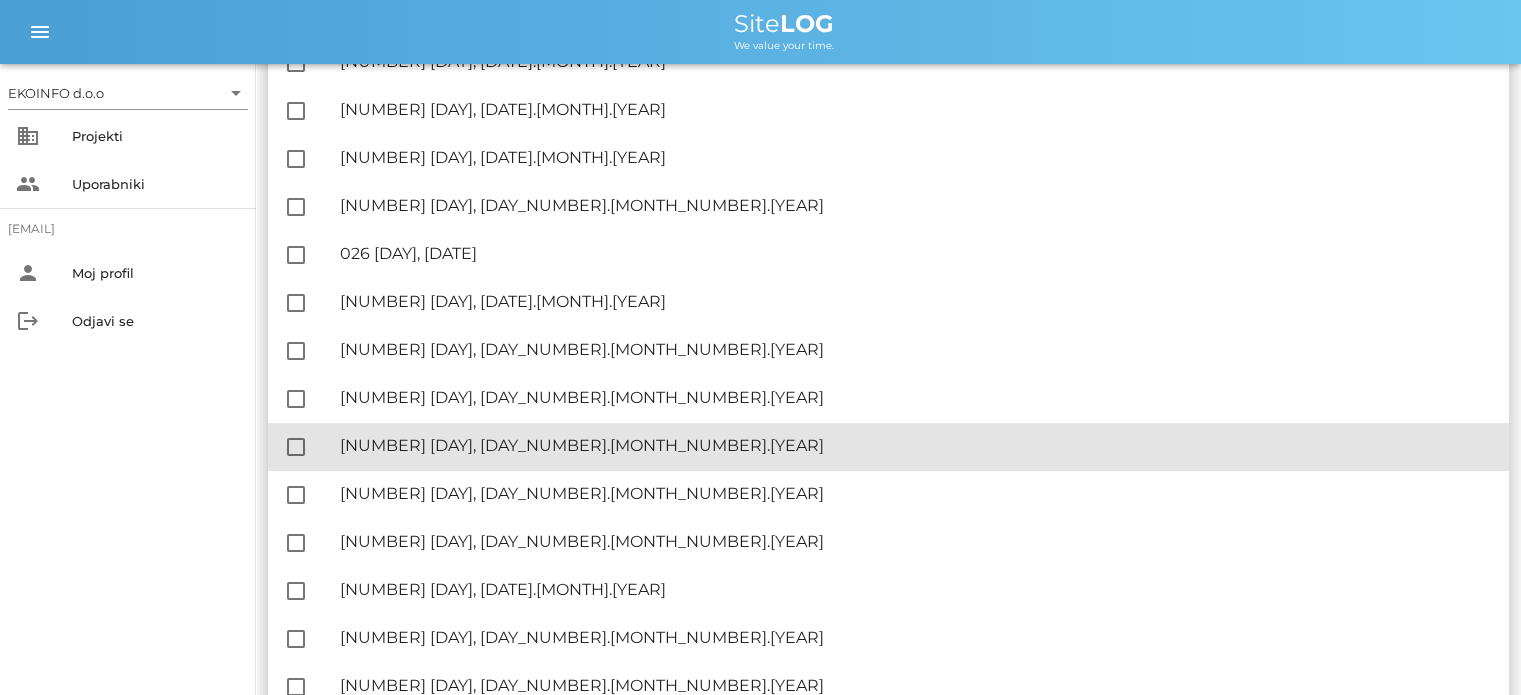 click on "🔏  022 [DAY], [DATE]" at bounding box center [916, 445] 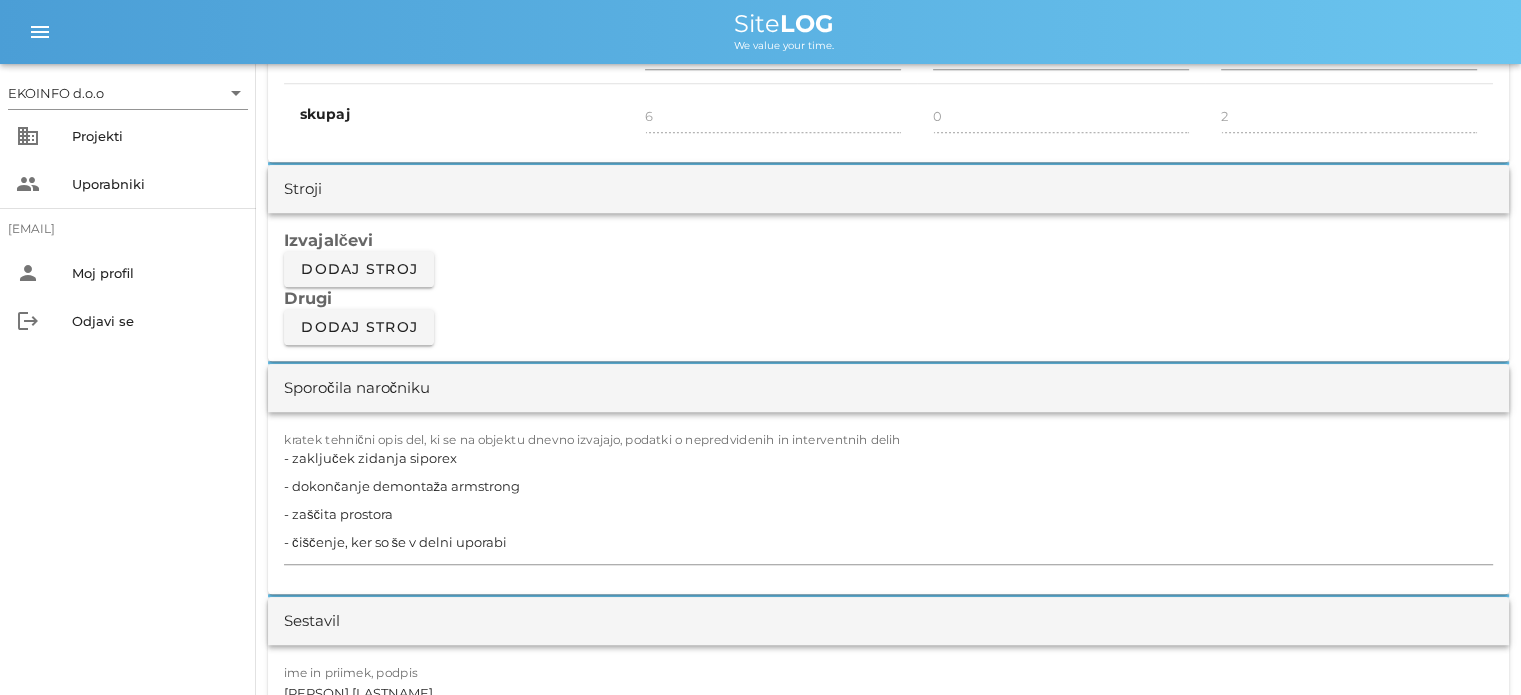 scroll, scrollTop: 1600, scrollLeft: 0, axis: vertical 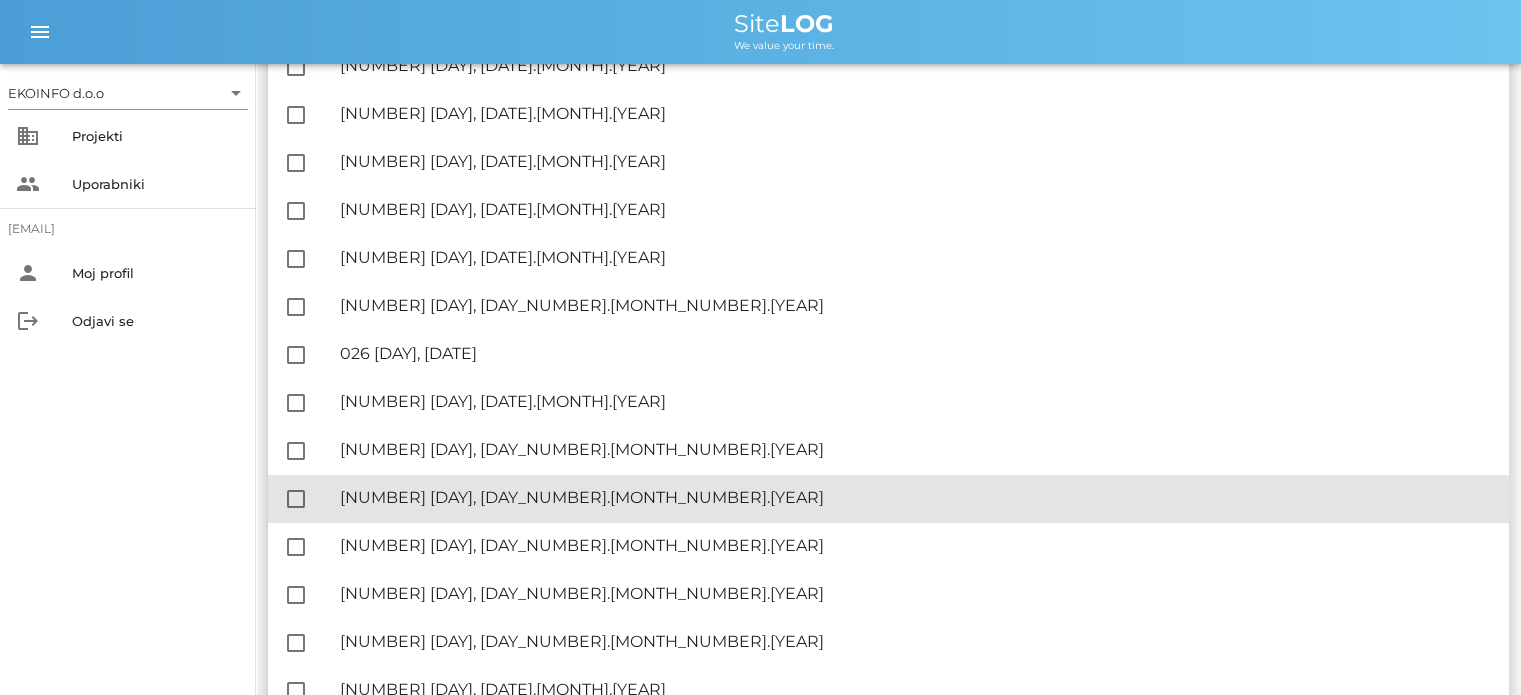 click on "🔏  [NUMBER] [DAY], [DAY_NUMBER].[MONTH_NUMBER].[YEAR]" at bounding box center [916, 497] 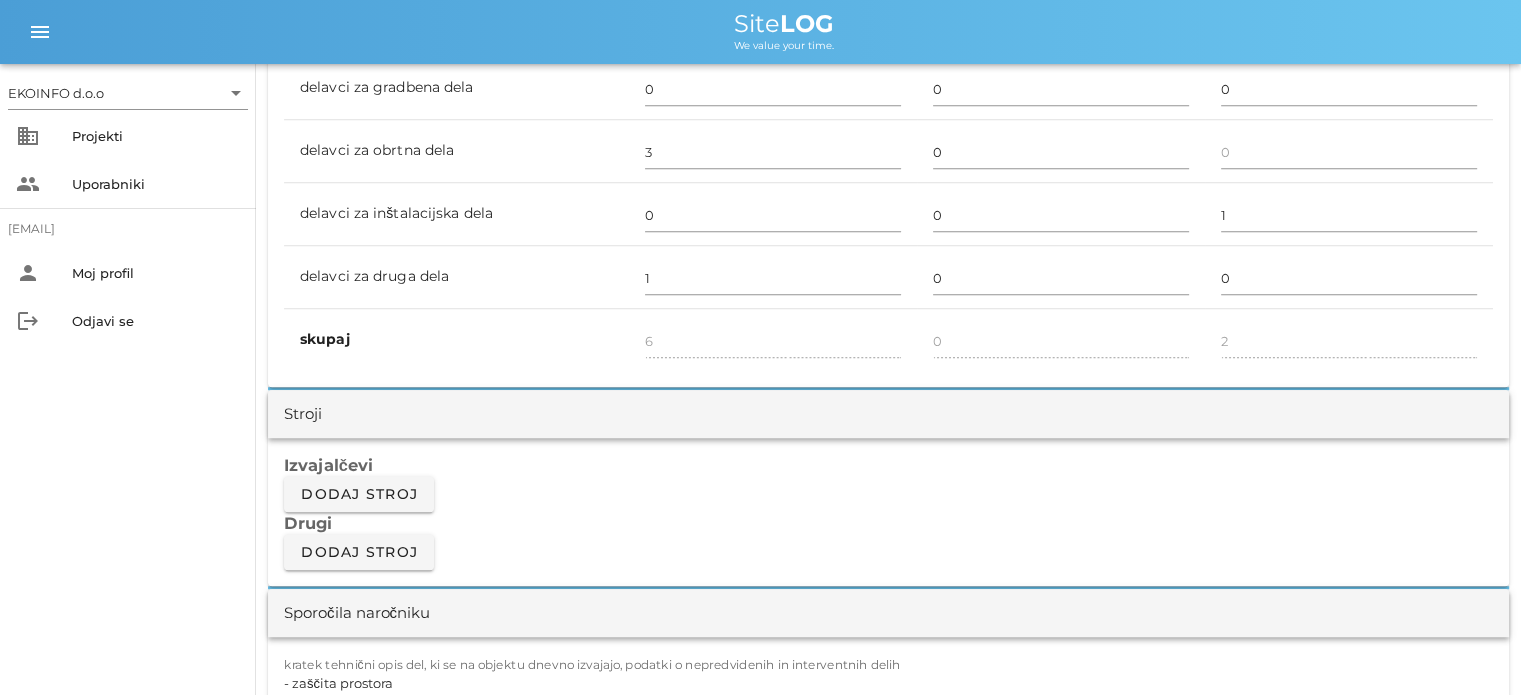 scroll, scrollTop: 1500, scrollLeft: 0, axis: vertical 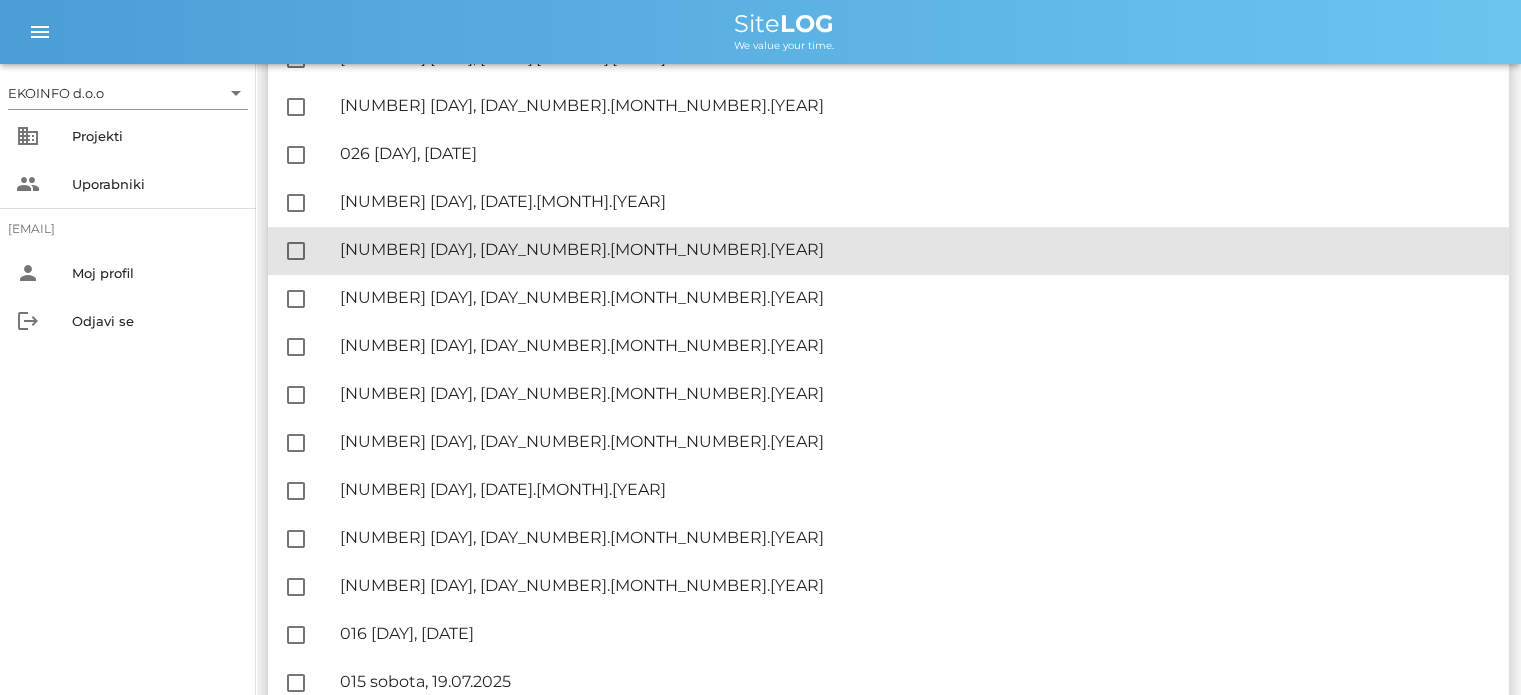 click on "🔏  [NUMBER] [DAY], [DAY_NUMBER].[MONTH_NUMBER].[YEAR]" at bounding box center [916, 249] 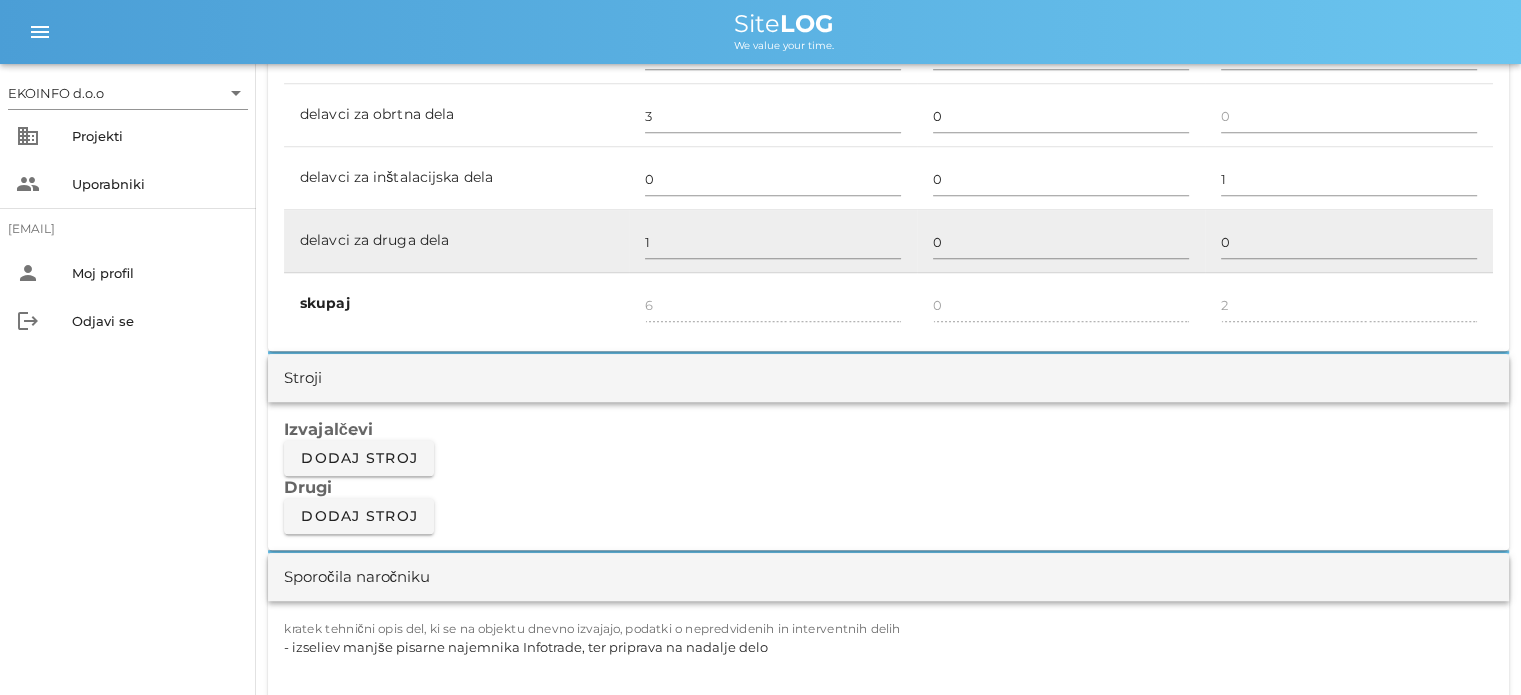 scroll, scrollTop: 1600, scrollLeft: 0, axis: vertical 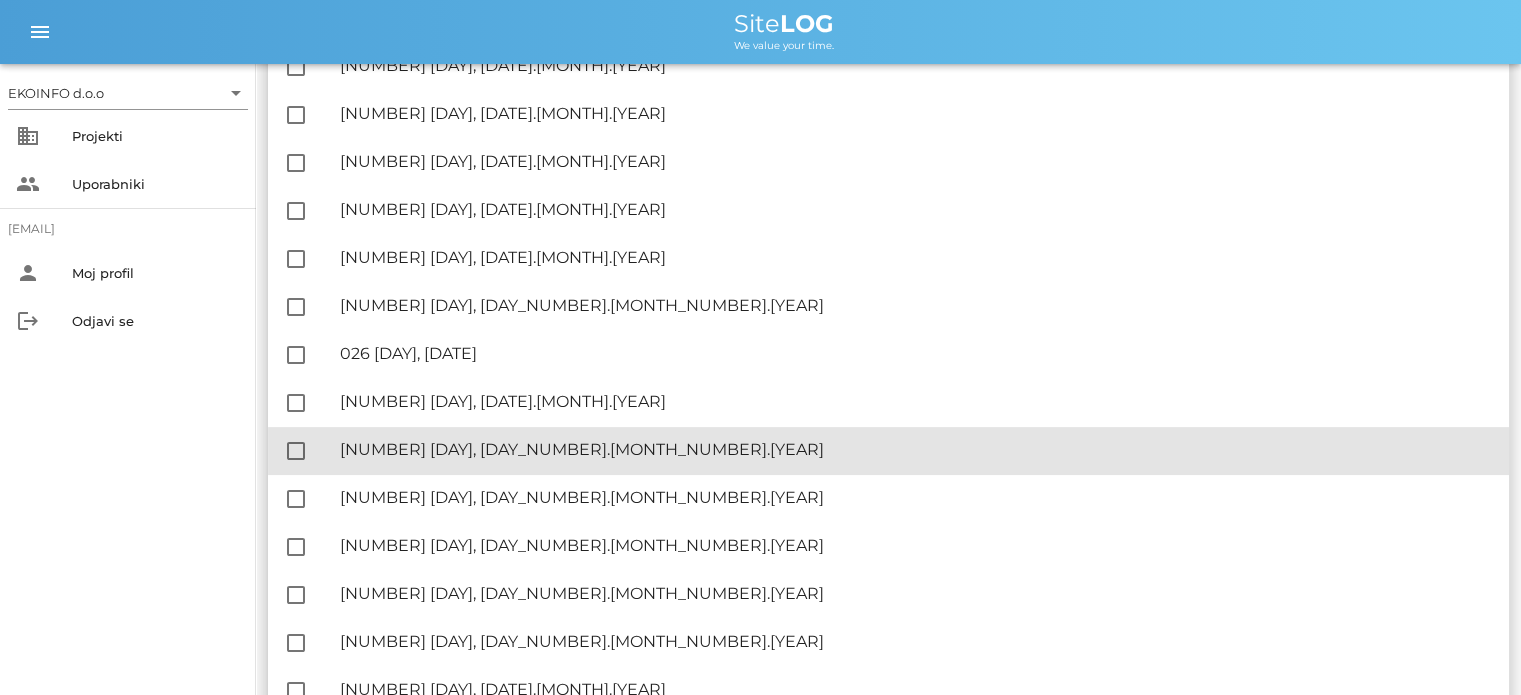 click on "🔏  [NUMBER] [DAY], [DAY_NUMBER].[MONTH_NUMBER].[YEAR]" at bounding box center [916, 449] 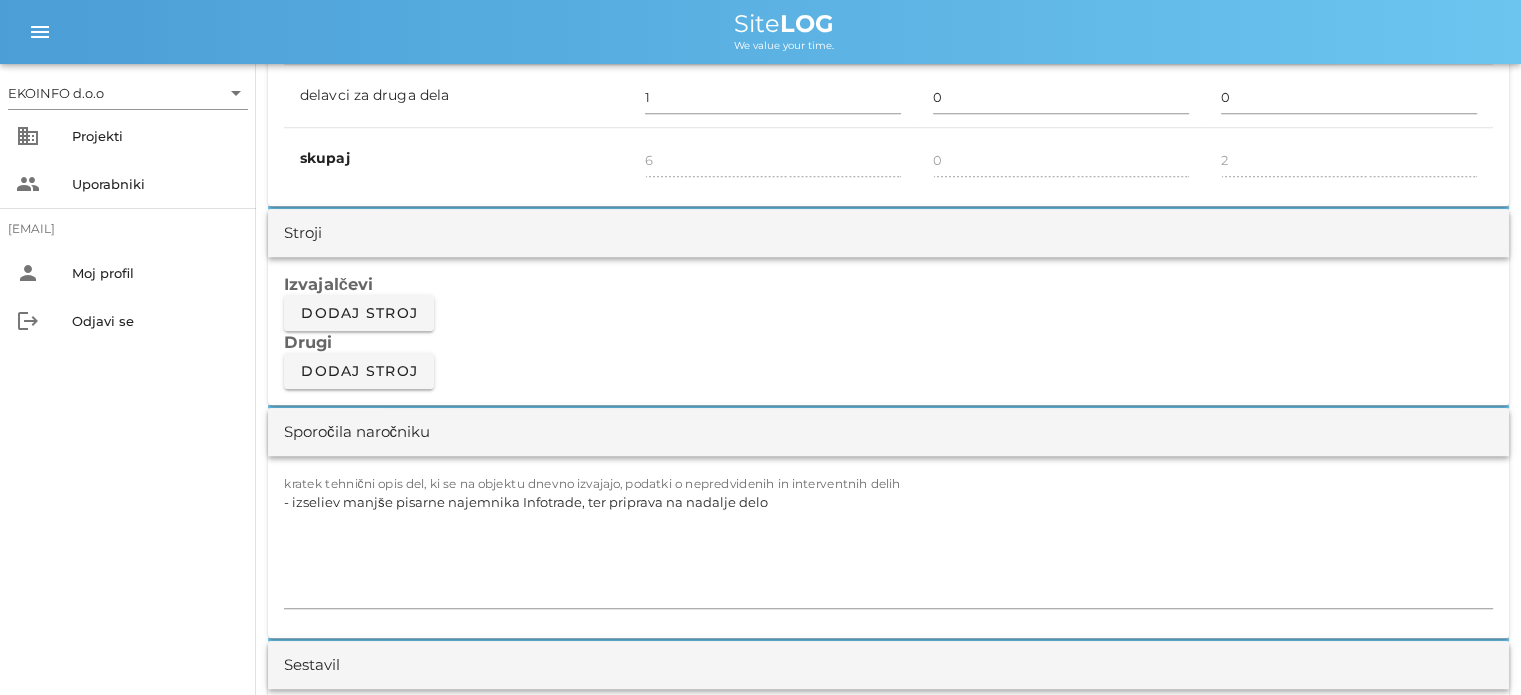 scroll, scrollTop: 1600, scrollLeft: 0, axis: vertical 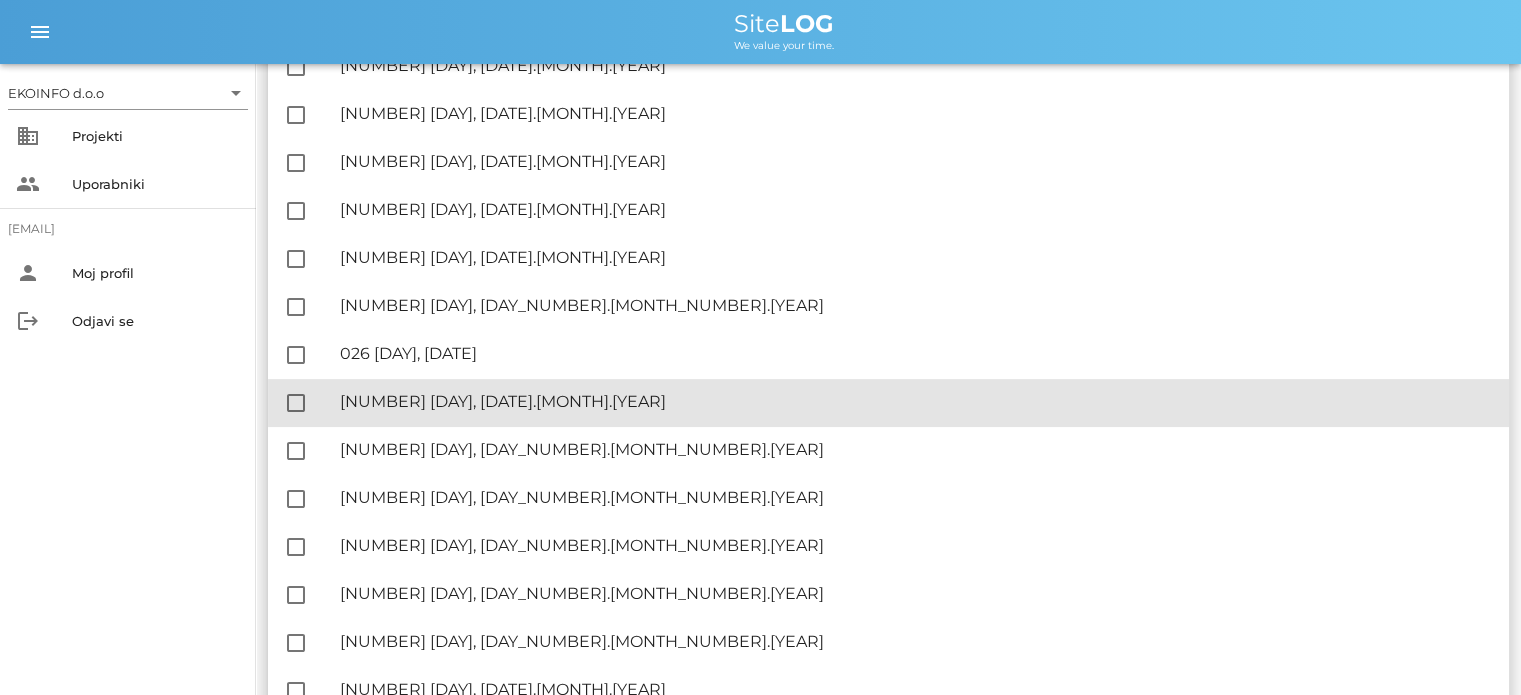 click on "🔏  [NUMBER] [DAY], [DAY_NUMBER].[MONTH_NUMBER].[YEAR]" at bounding box center [916, 401] 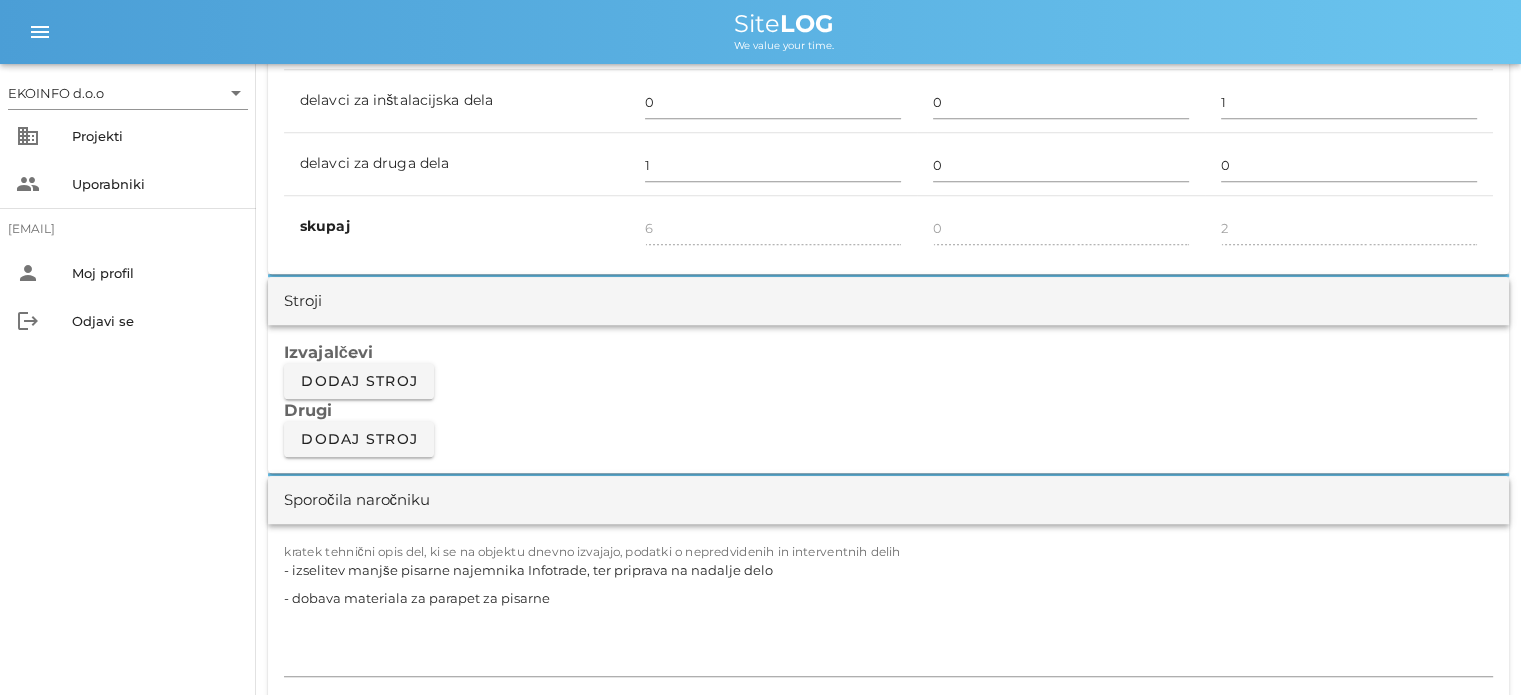 scroll, scrollTop: 1500, scrollLeft: 0, axis: vertical 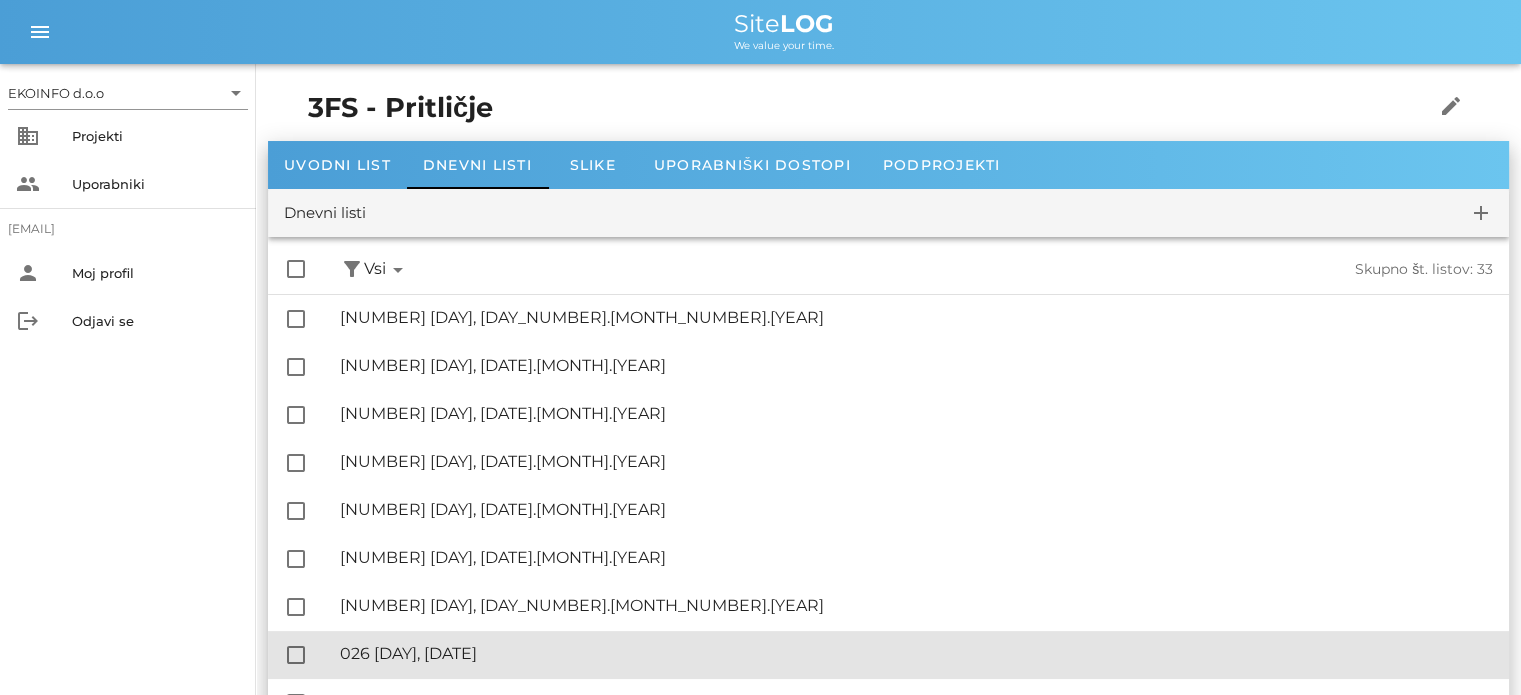 click on "🔏  [NUMBER] [DAY], [DAY_NUMBER].[MONTH_NUMBER].[YEAR]" at bounding box center (916, 653) 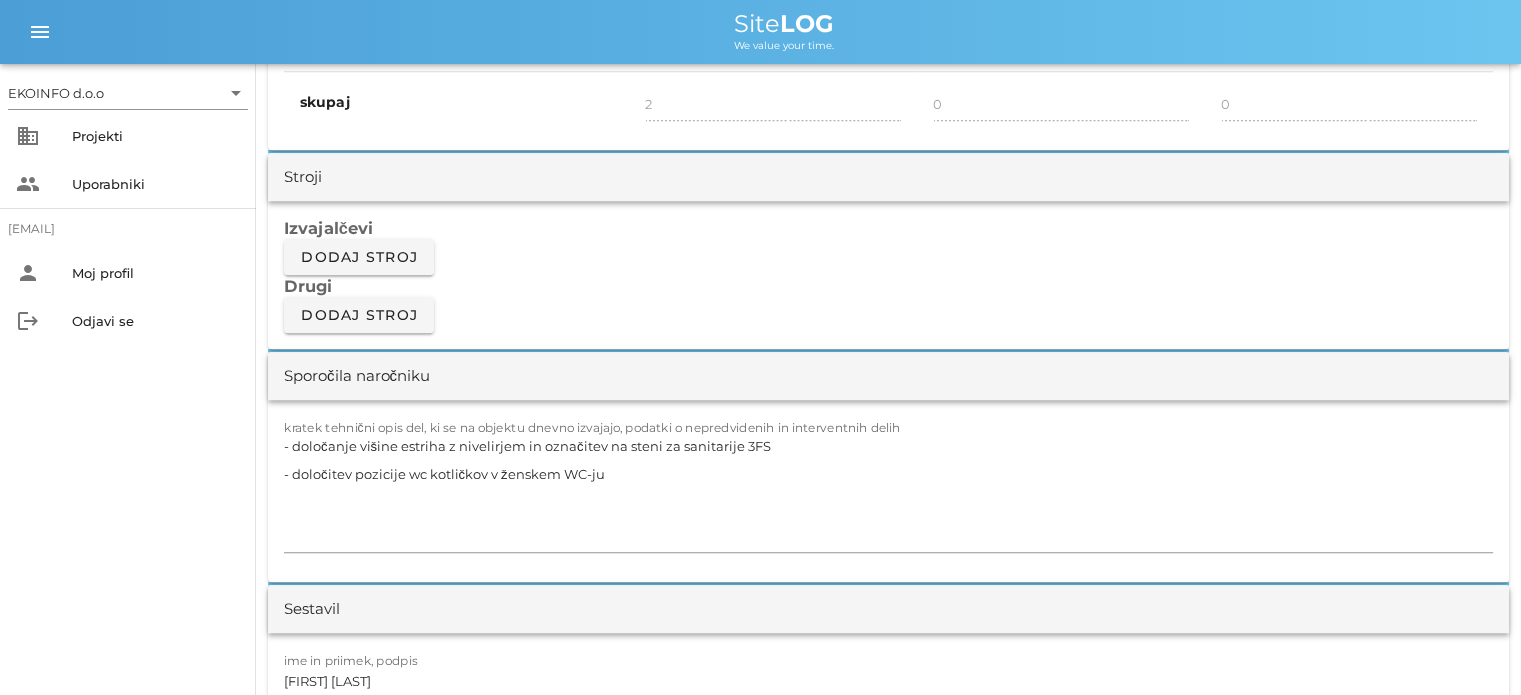 scroll, scrollTop: 1600, scrollLeft: 0, axis: vertical 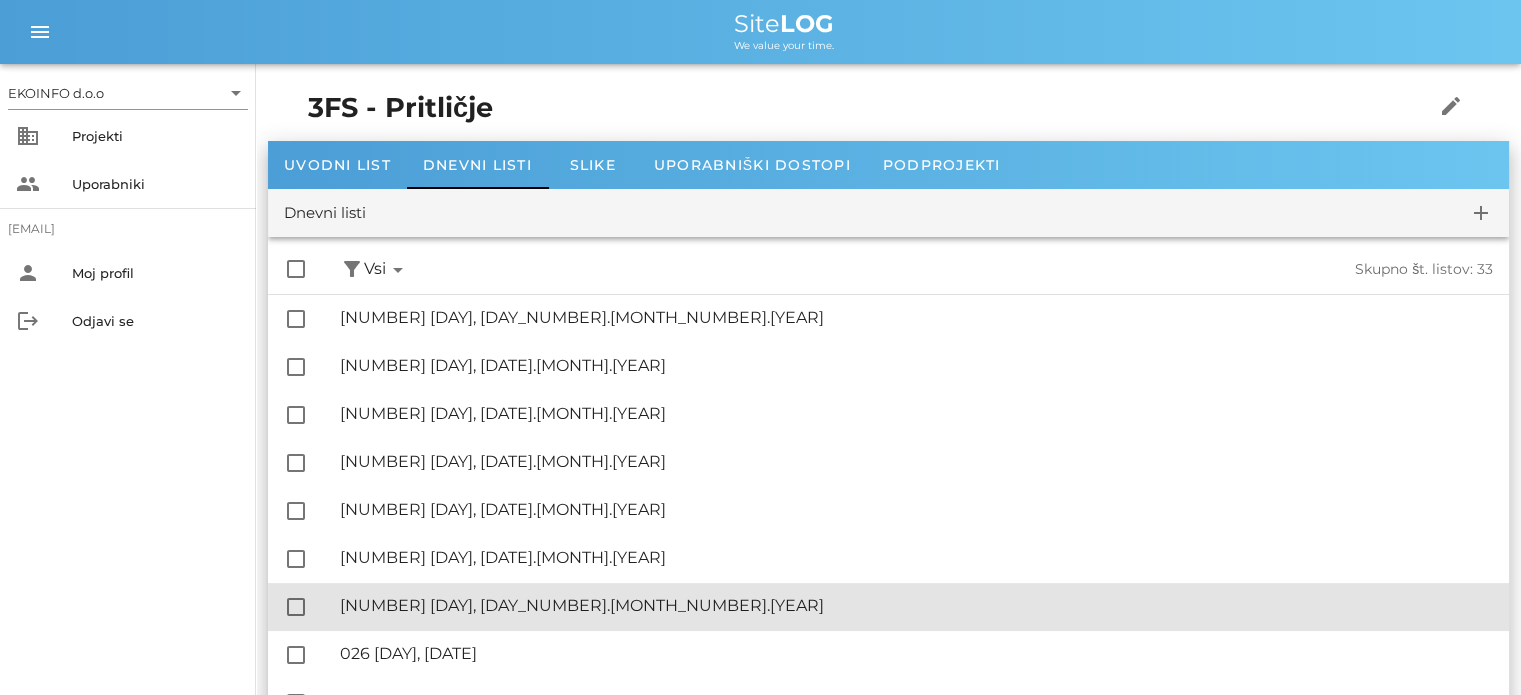 click on "🔏  [NUMBER] [DAY], [DATE].[MONTH].[YEAR]" at bounding box center (916, 605) 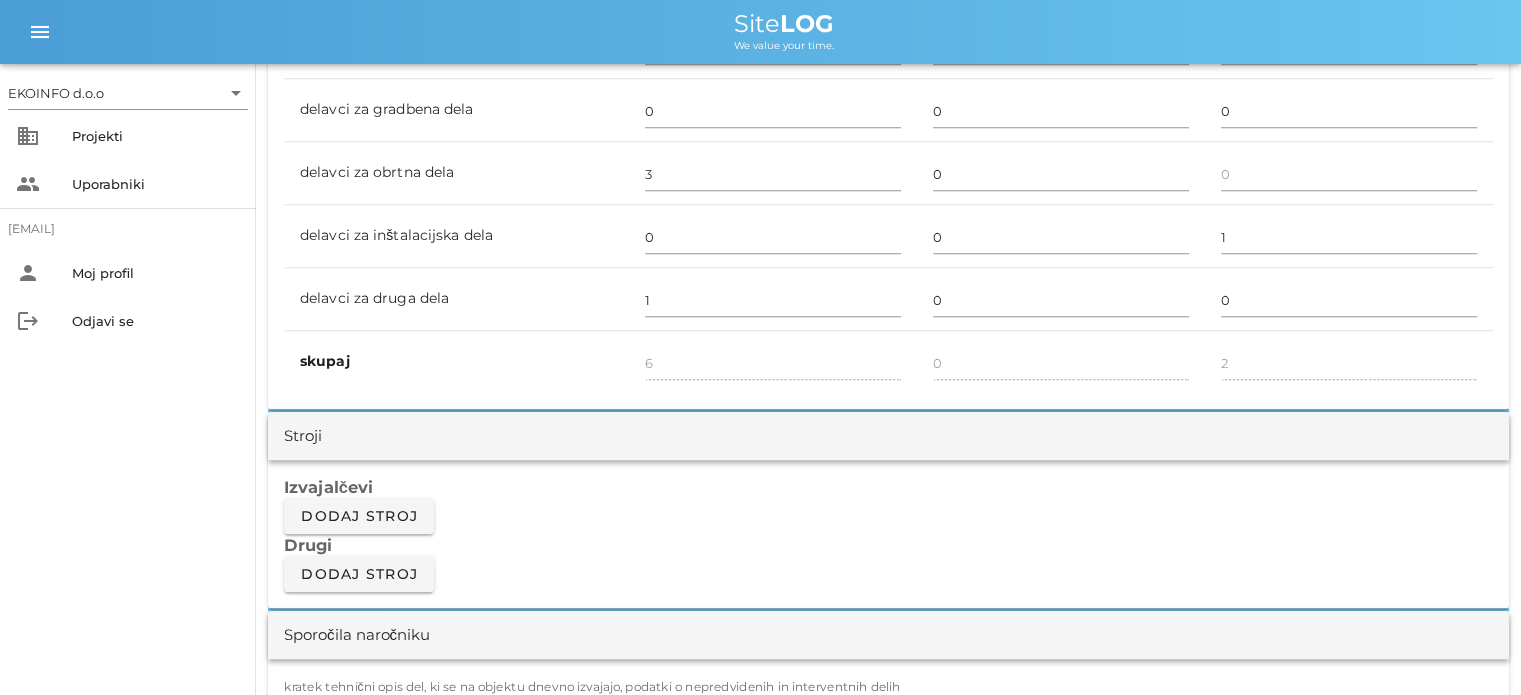 scroll, scrollTop: 1500, scrollLeft: 0, axis: vertical 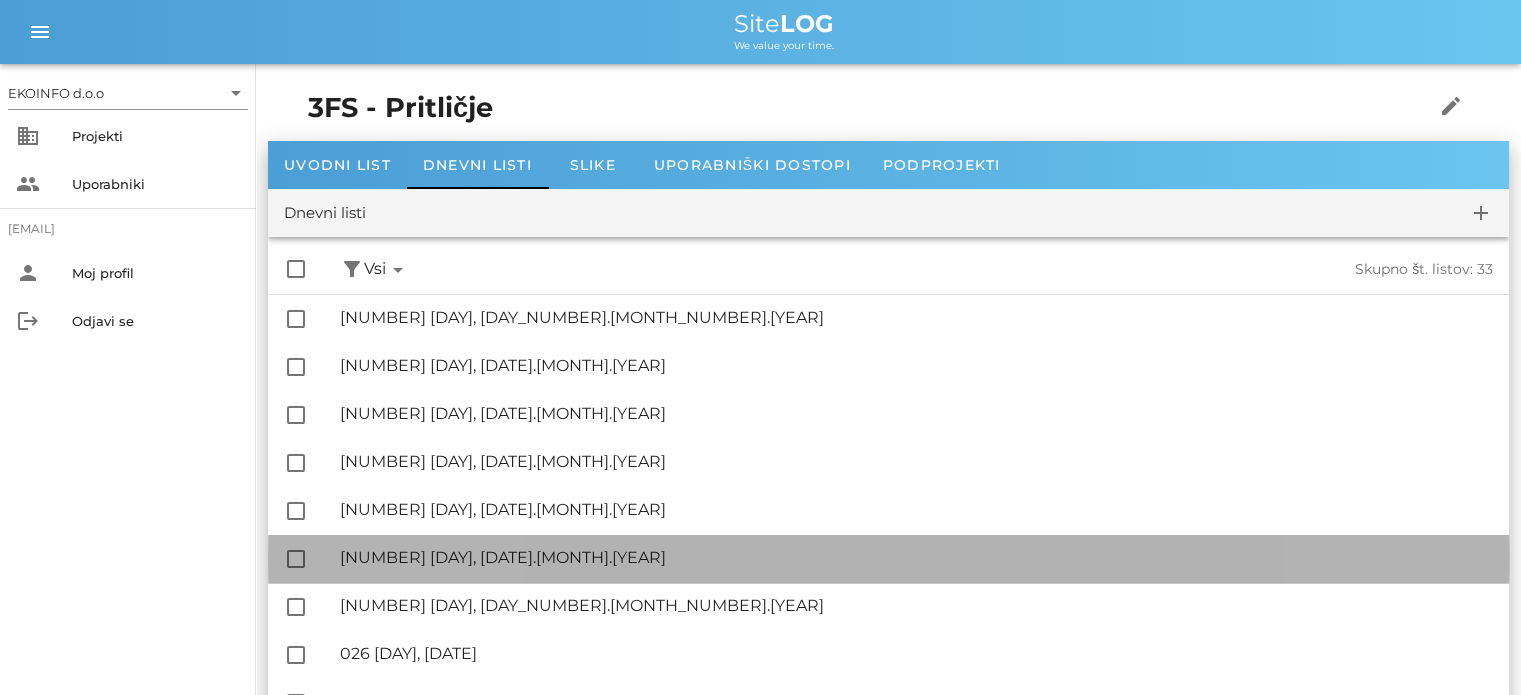 click on "🔏  [NUMBER] [DAY], [DAY_NUMBER].[MONTH_NUMBER].[YEAR]" at bounding box center (916, 557) 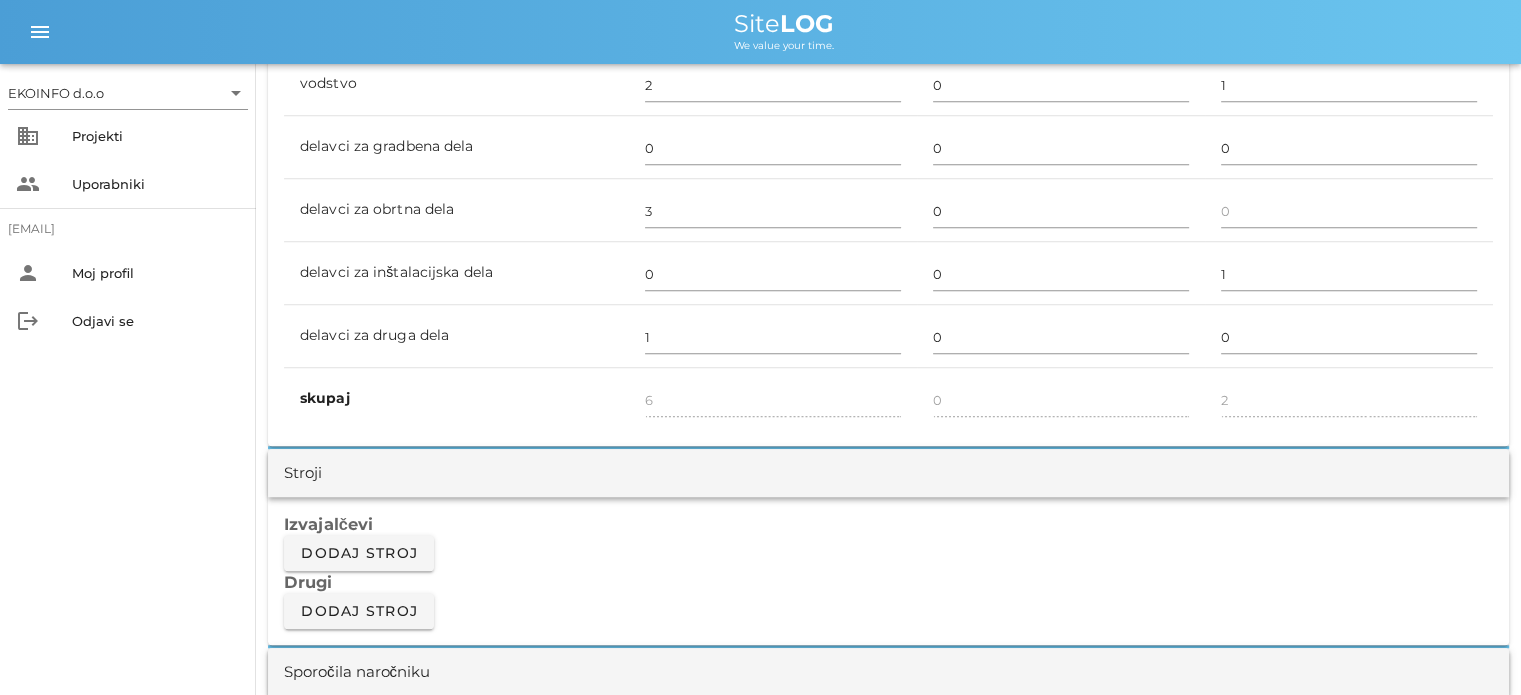 scroll, scrollTop: 1700, scrollLeft: 0, axis: vertical 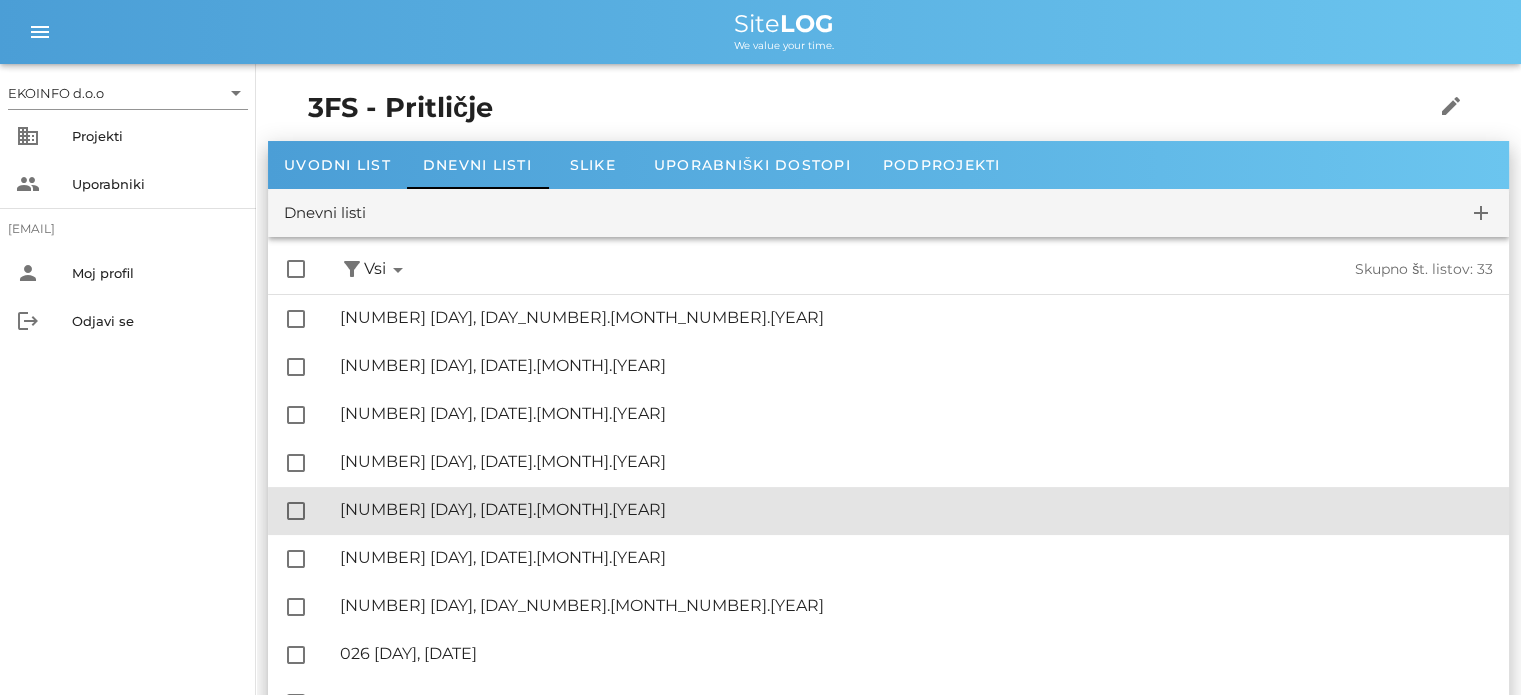 click on "🔏  [NUMBER] [DAY], [DATE].[MONTH].[YEAR]" at bounding box center (916, 509) 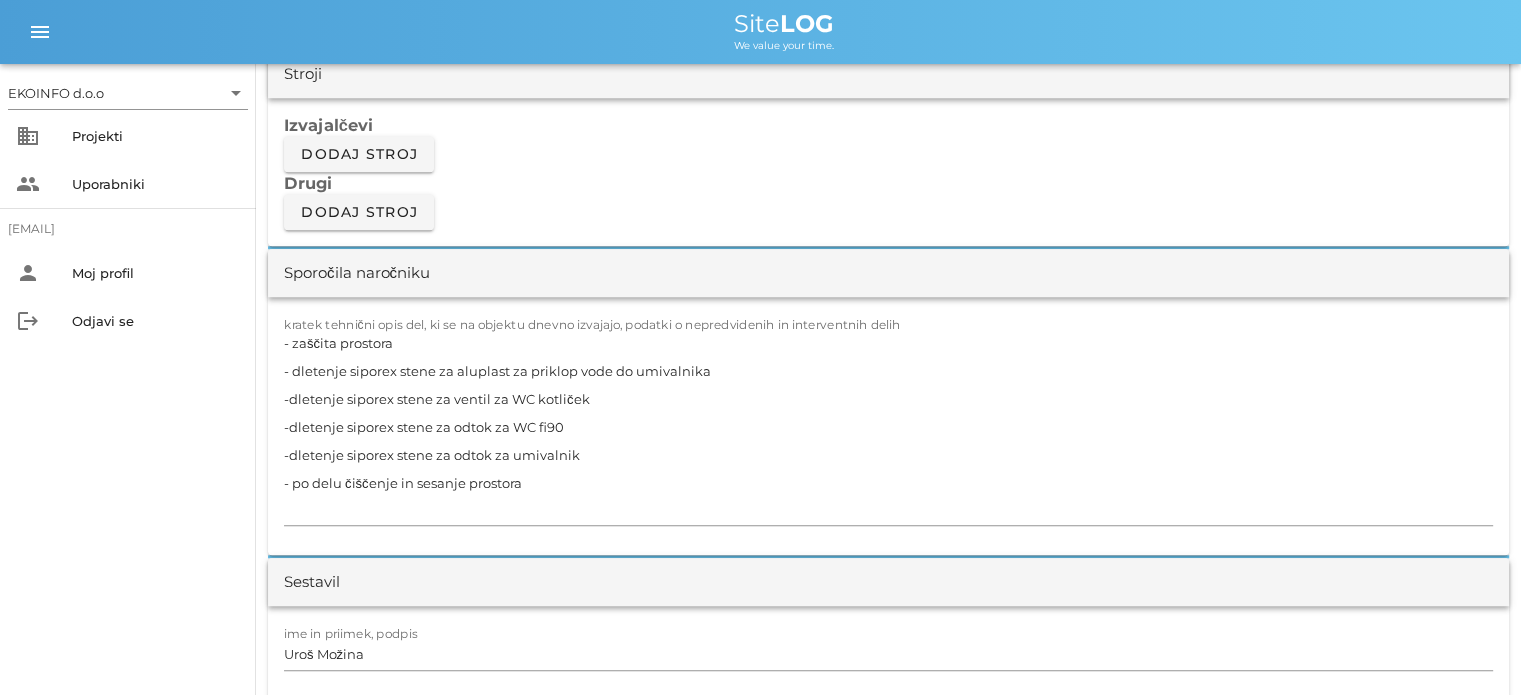 scroll, scrollTop: 1700, scrollLeft: 0, axis: vertical 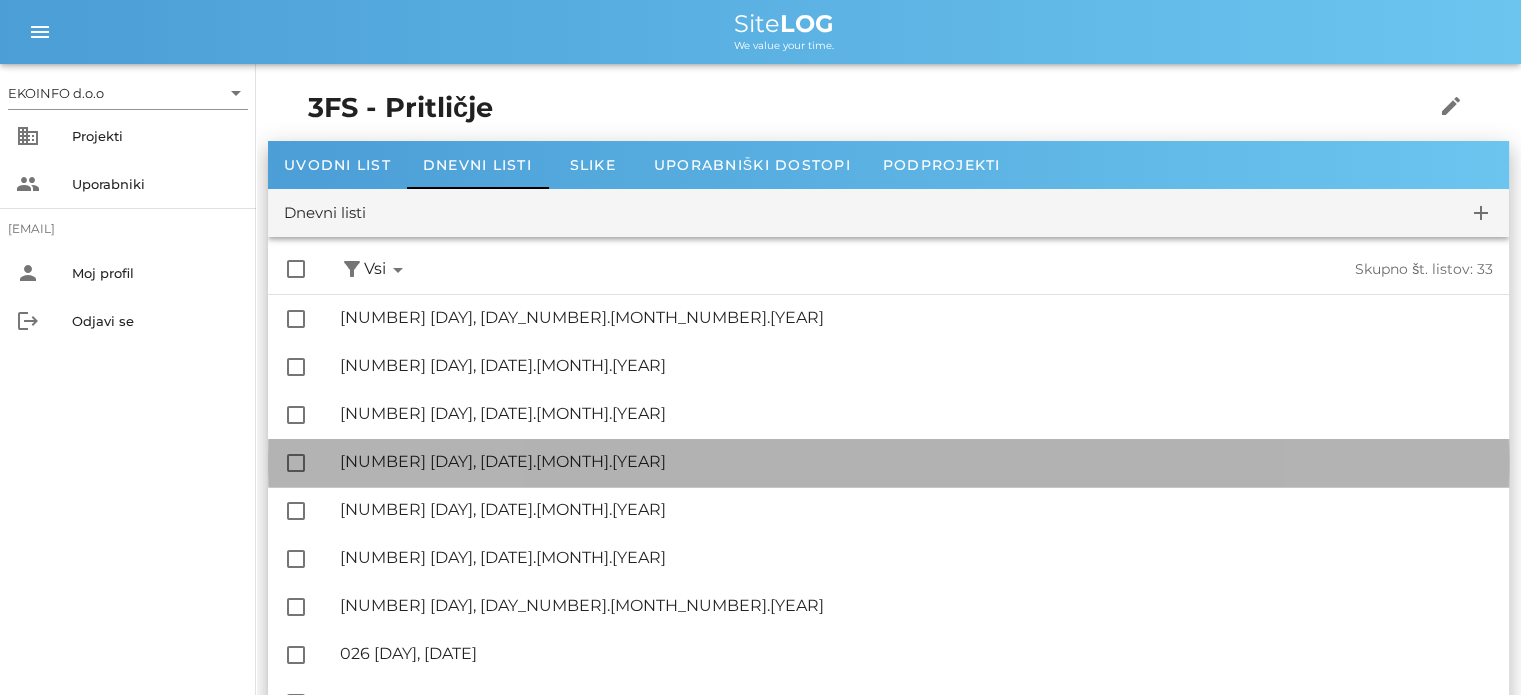 click on "🔏  030 [DAY], [DATE]" at bounding box center [916, 461] 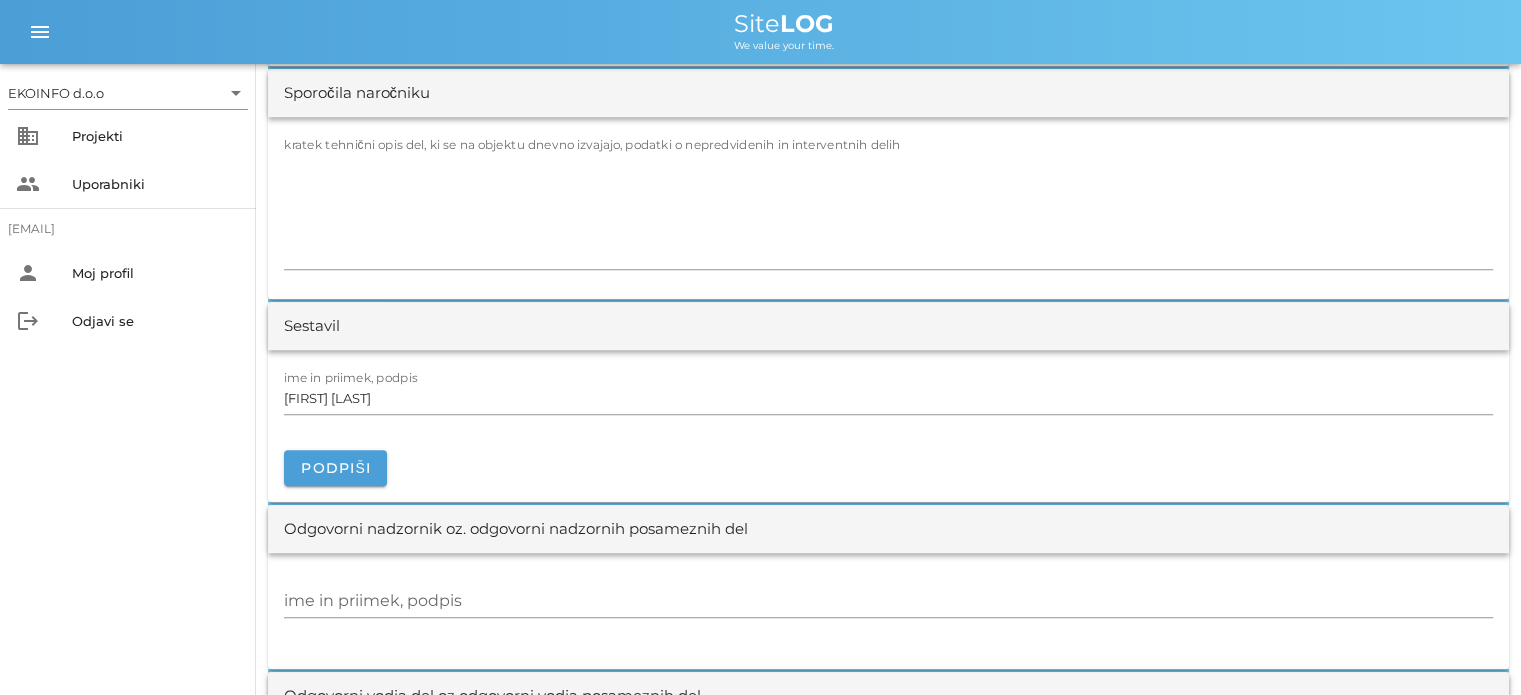 scroll, scrollTop: 1900, scrollLeft: 0, axis: vertical 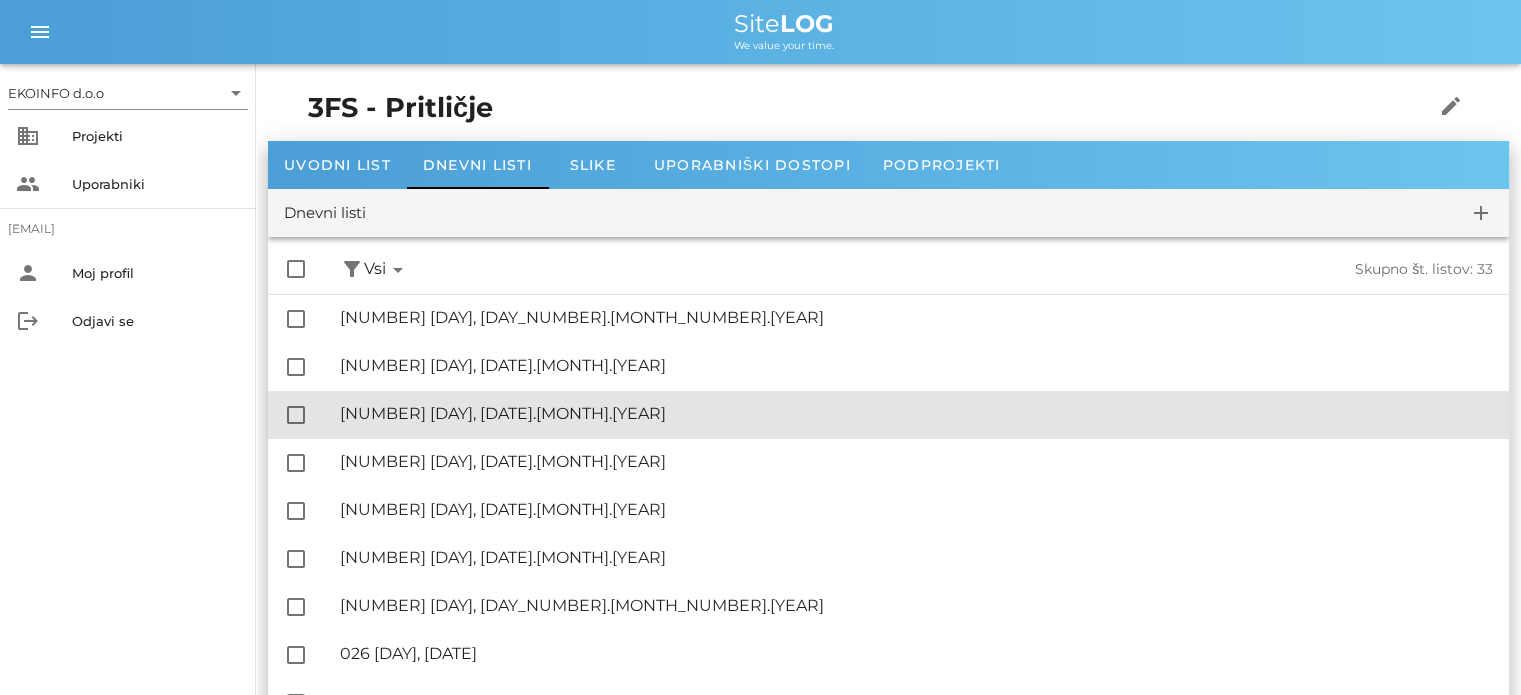 click on "🔏  031 [DAY], [DATE]" at bounding box center (916, 413) 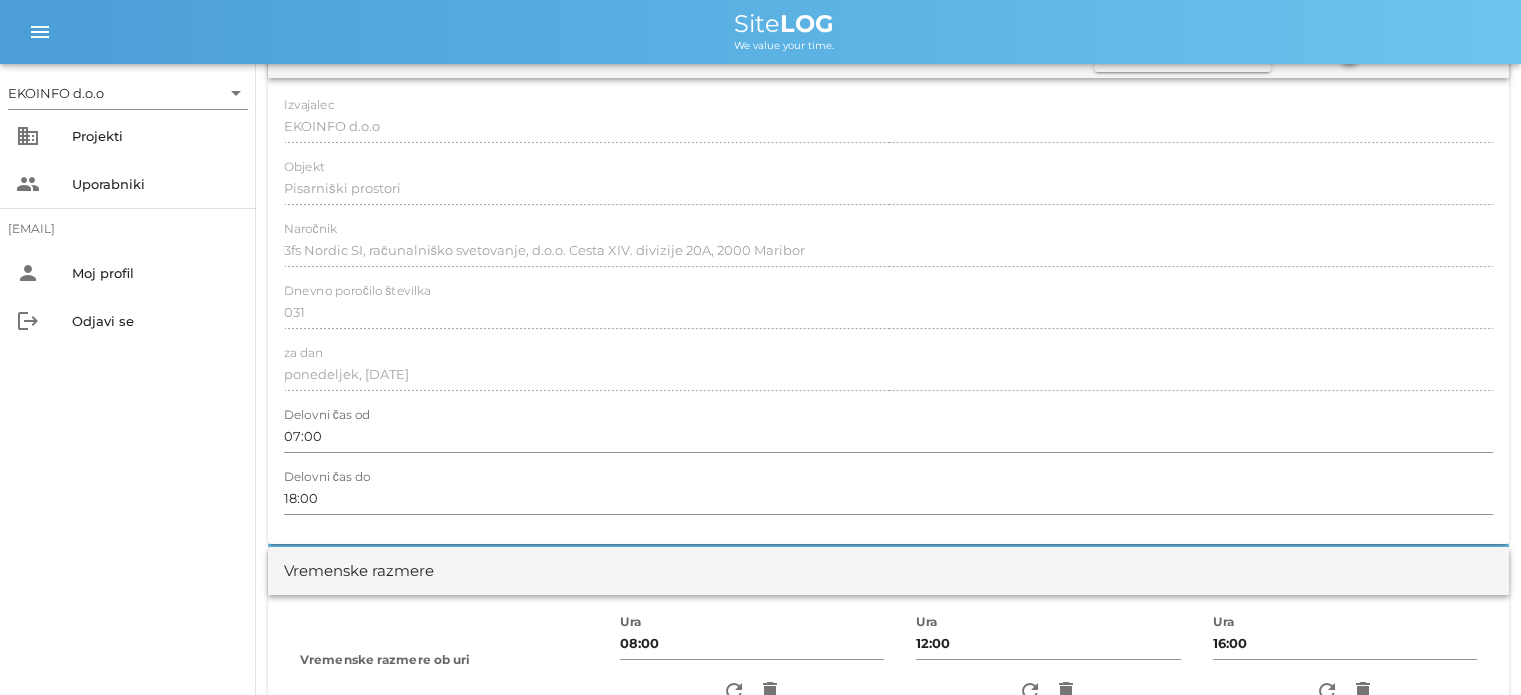 scroll, scrollTop: 0, scrollLeft: 0, axis: both 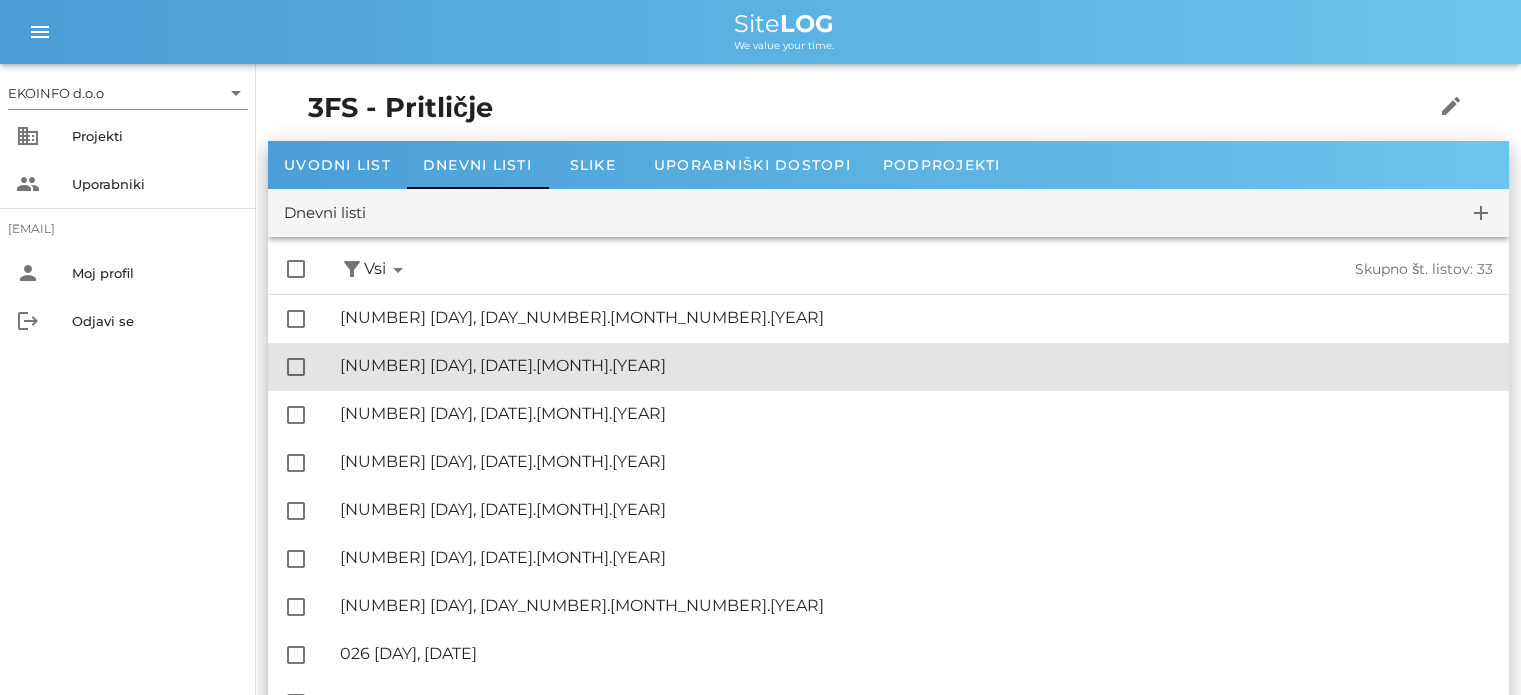 click on "🔏  [NUMBER] [DAY], [DATE].[MONTH].[YEAR]" at bounding box center (916, 365) 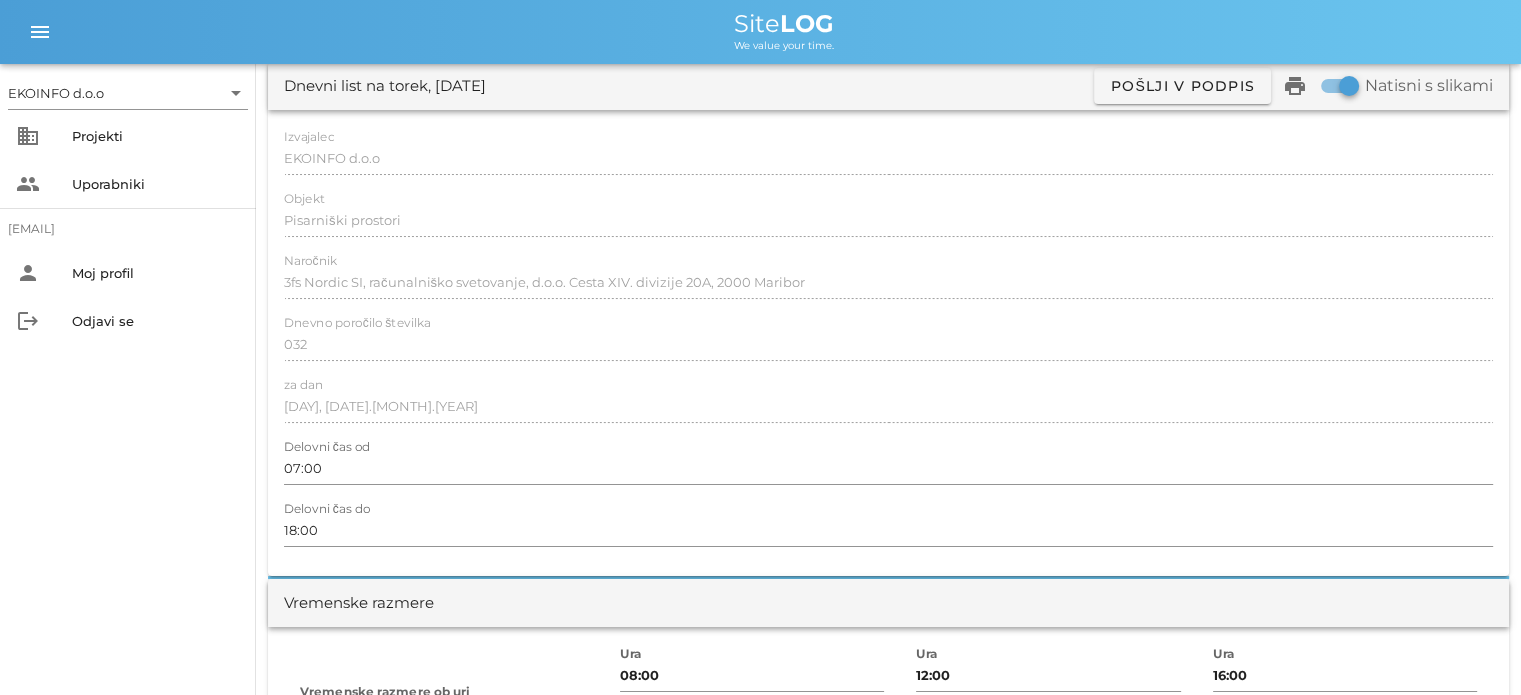 scroll, scrollTop: 0, scrollLeft: 0, axis: both 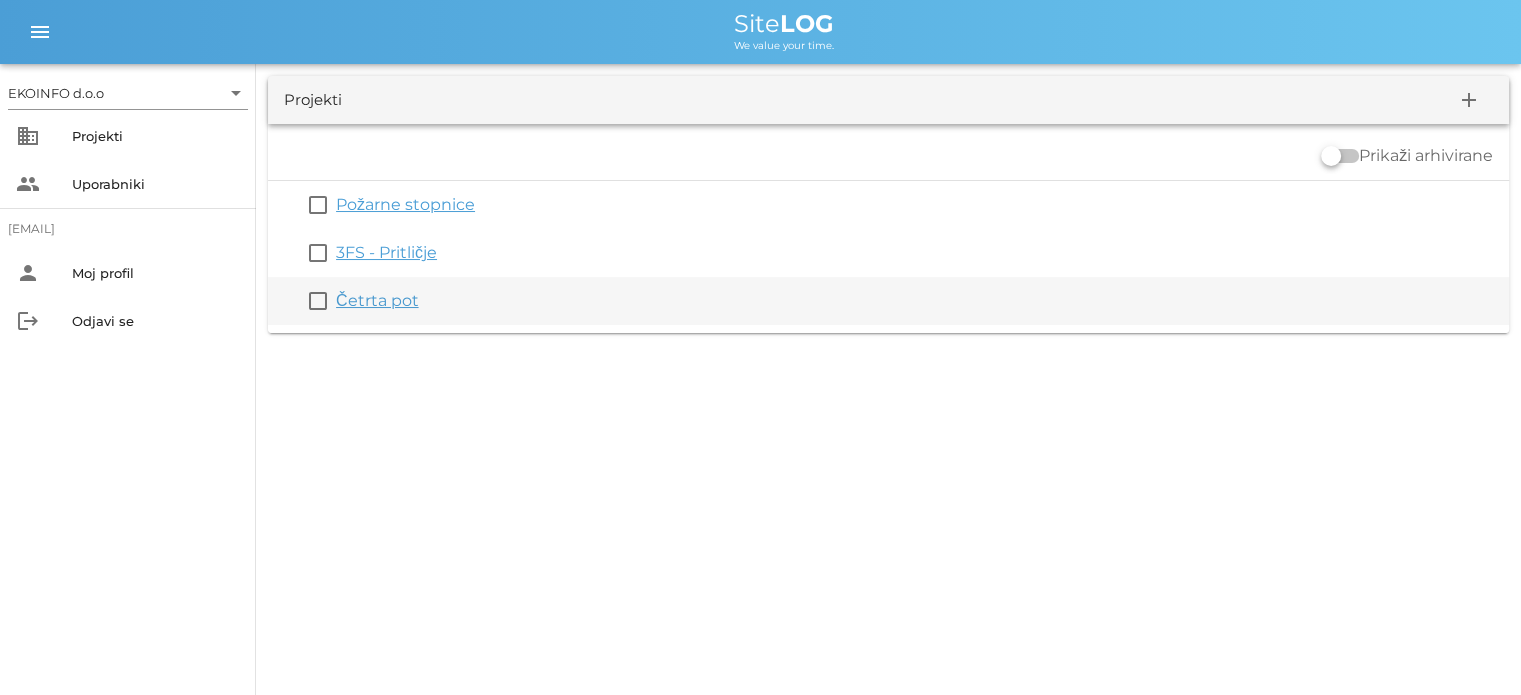 click on "Četrta pot" at bounding box center [377, 300] 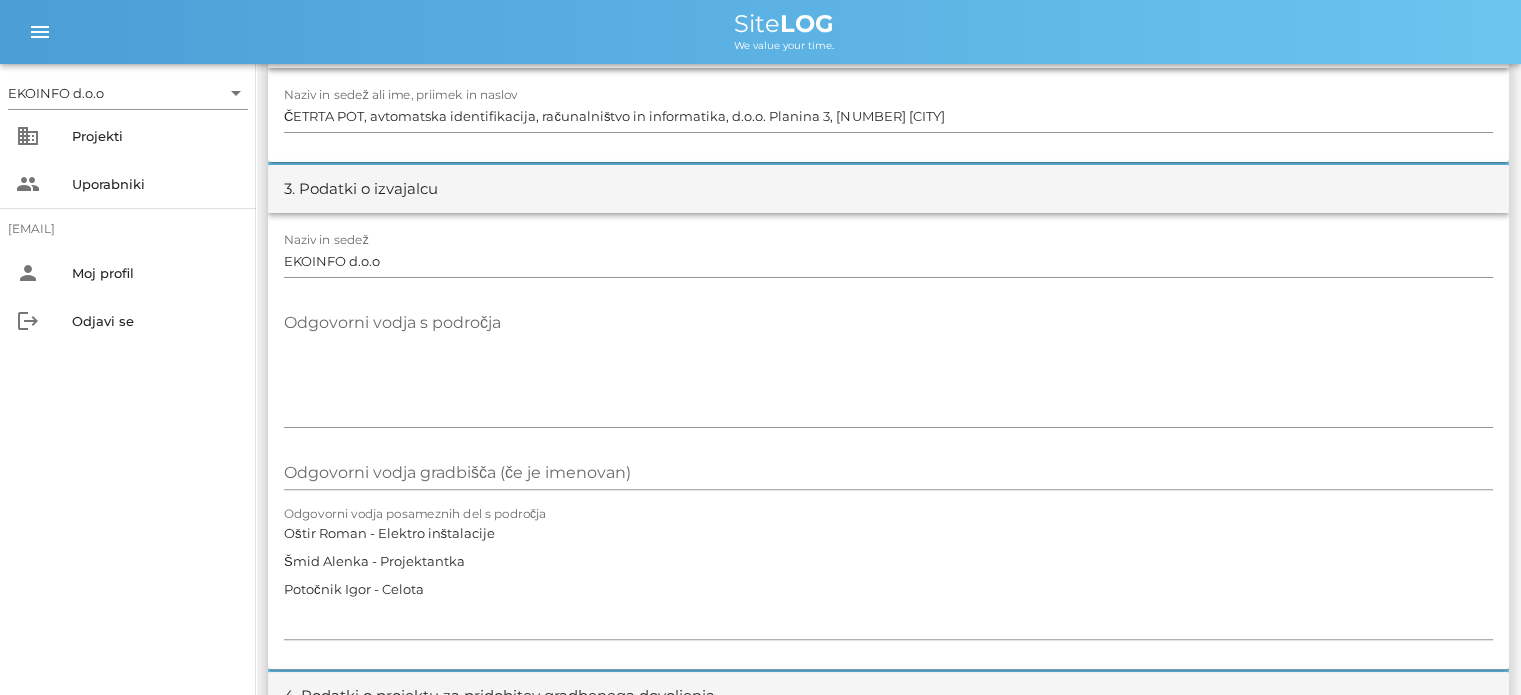 scroll, scrollTop: 0, scrollLeft: 0, axis: both 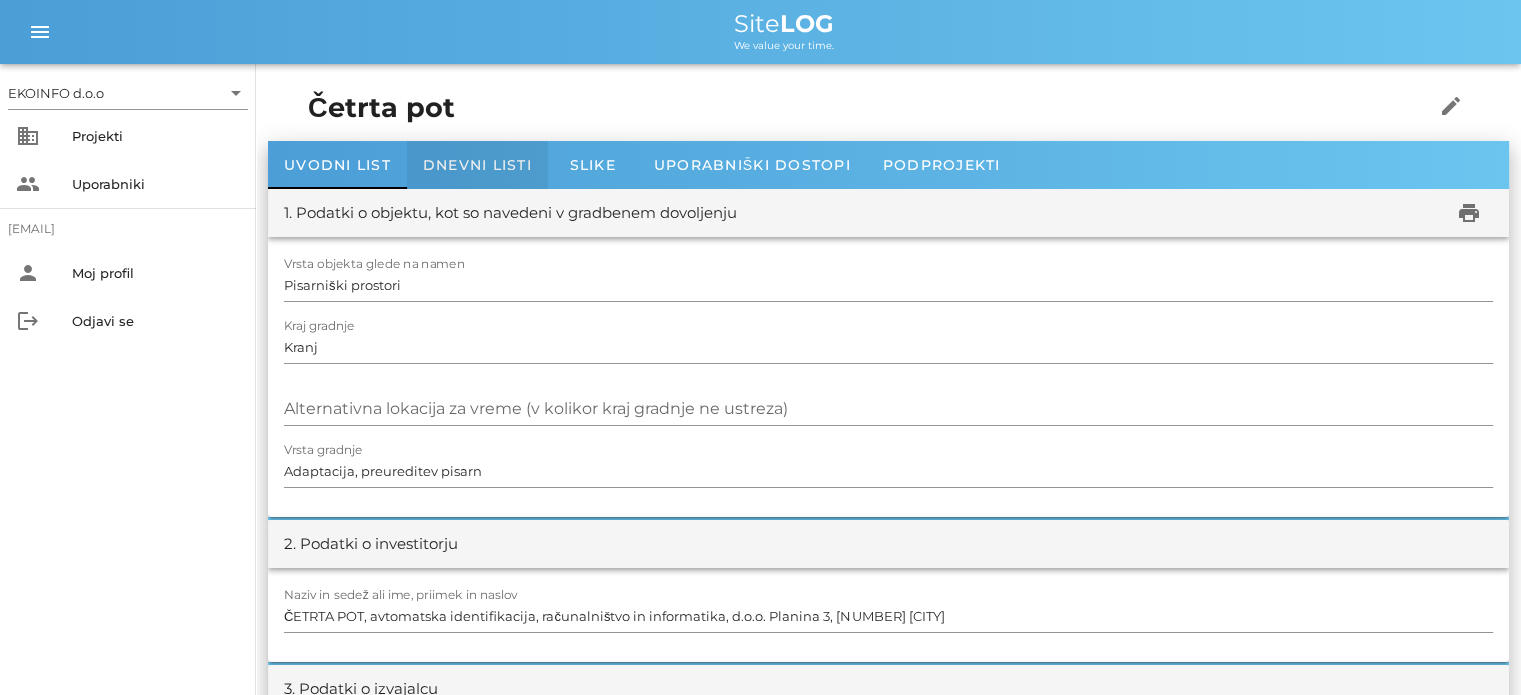 click on "Dnevni listi" at bounding box center [477, 165] 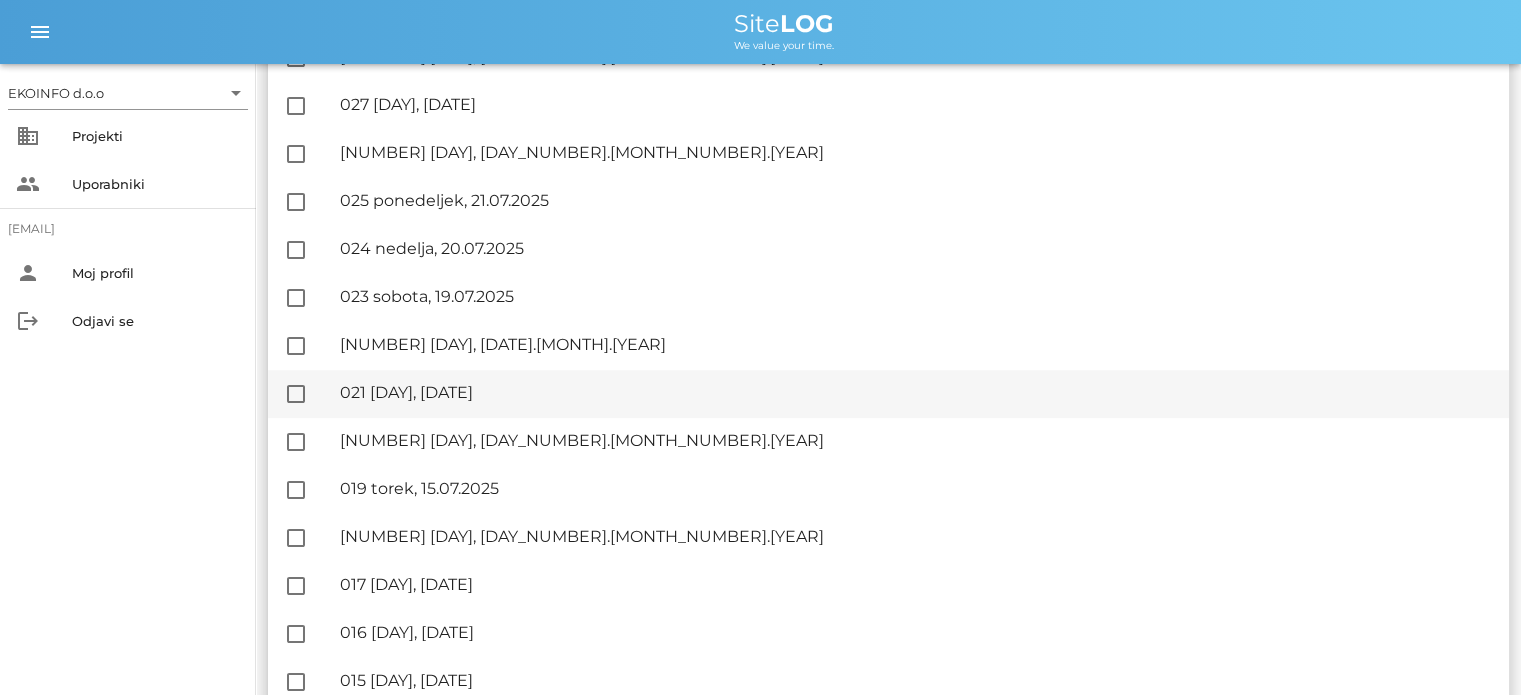 scroll, scrollTop: 900, scrollLeft: 0, axis: vertical 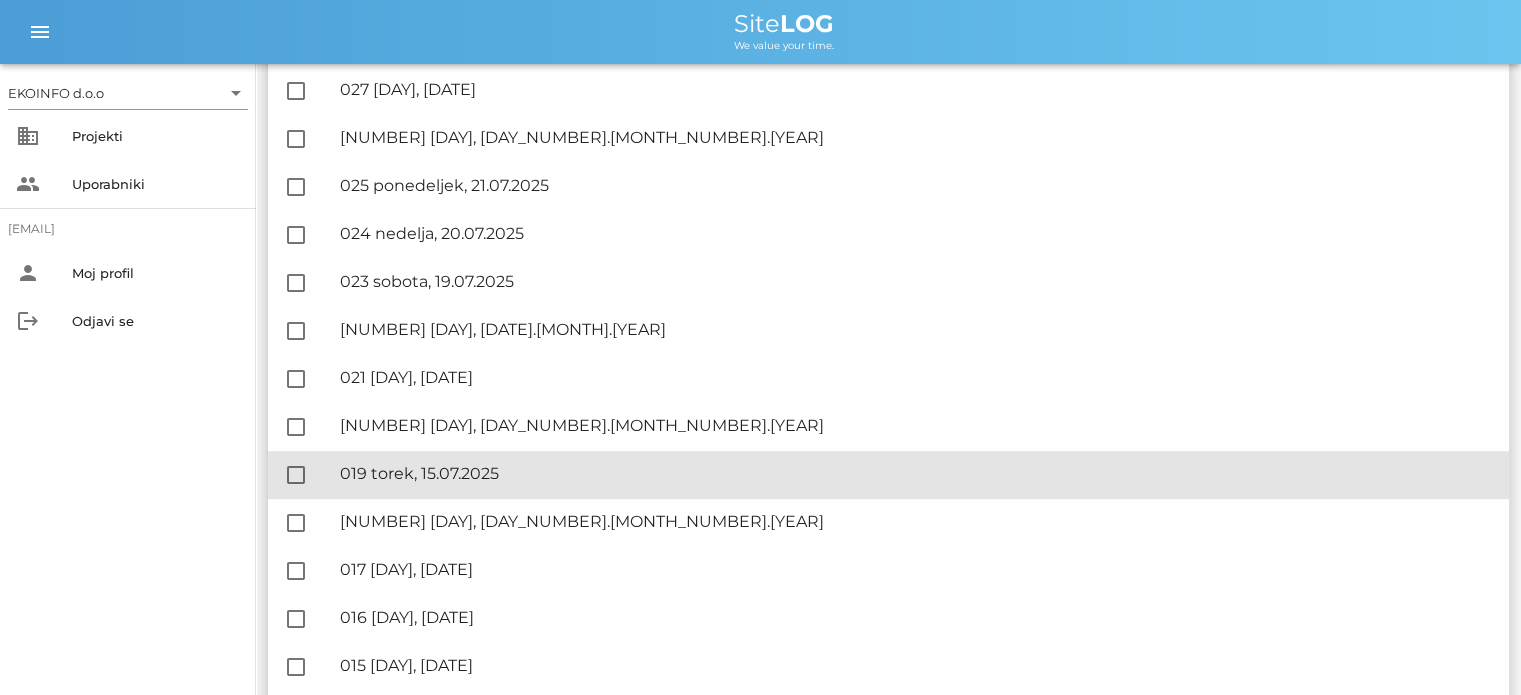 click on "🔏  019 [DAY], [DATE]" at bounding box center [916, 473] 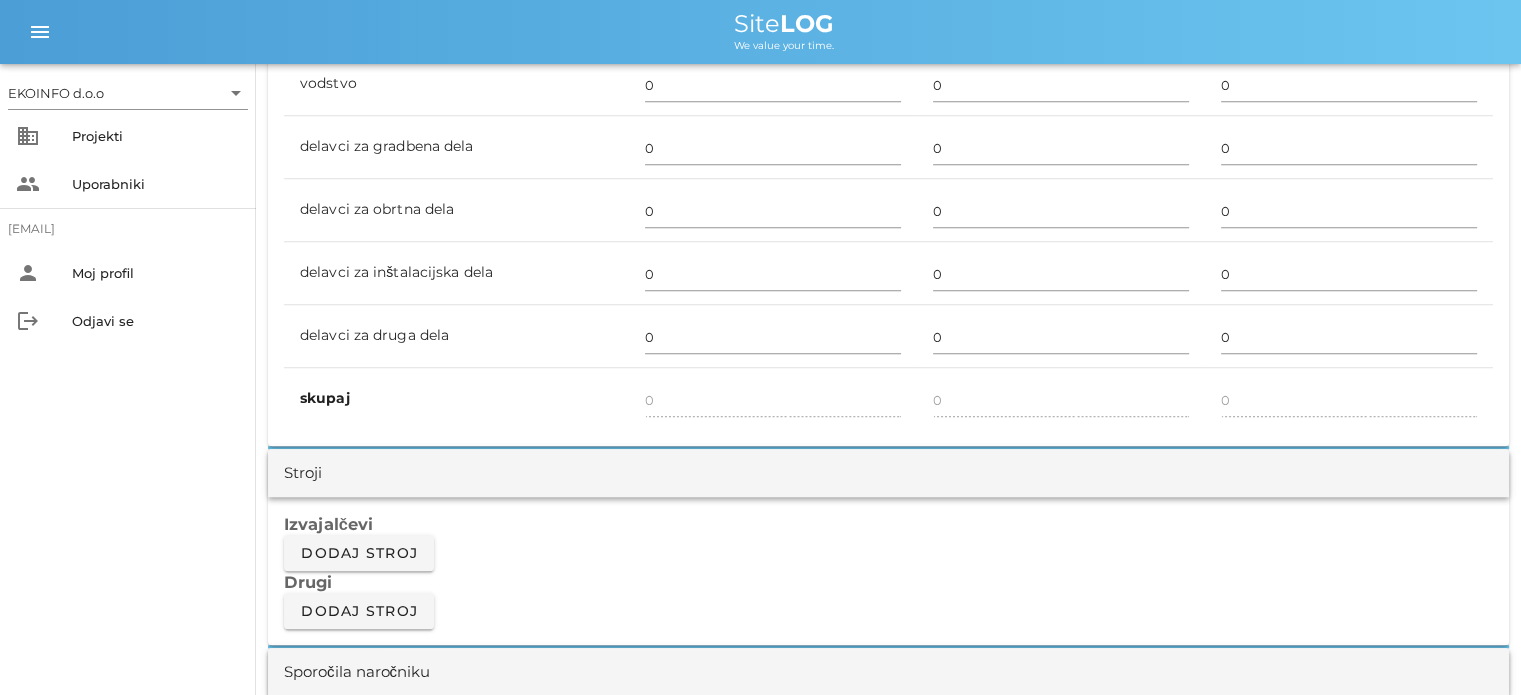 scroll, scrollTop: 1700, scrollLeft: 0, axis: vertical 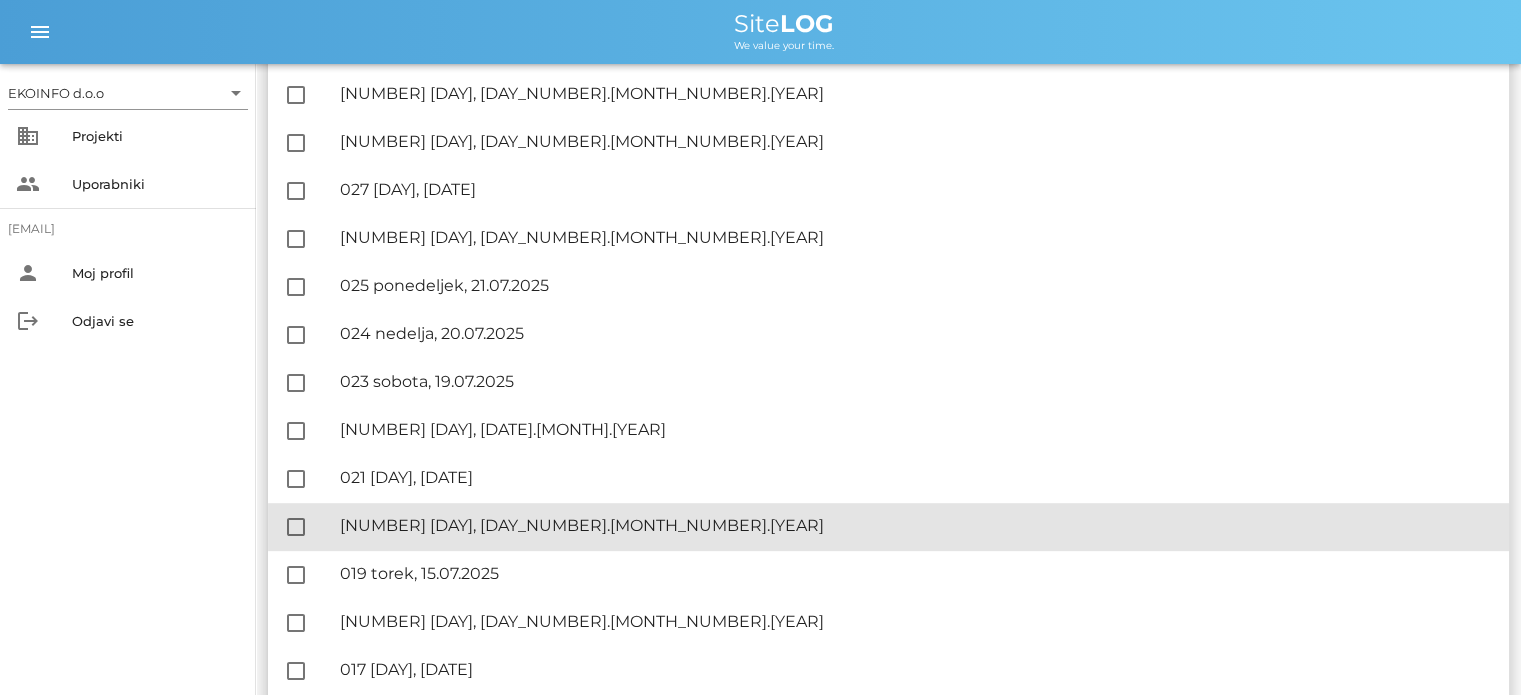 click on "🔏  [NUMBER] [DAY], [DAY_NUMBER].[MONTH_NUMBER].[YEAR]" at bounding box center (916, 525) 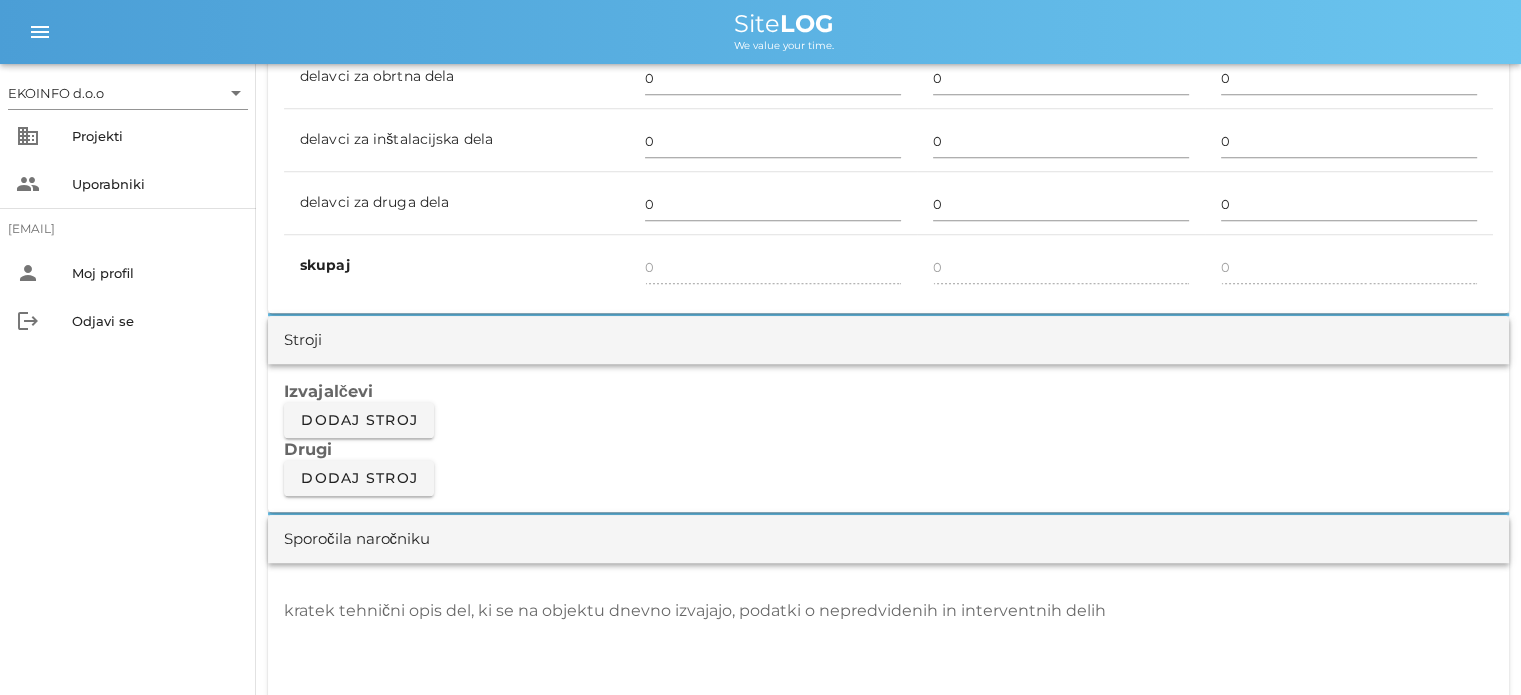 scroll, scrollTop: 1600, scrollLeft: 0, axis: vertical 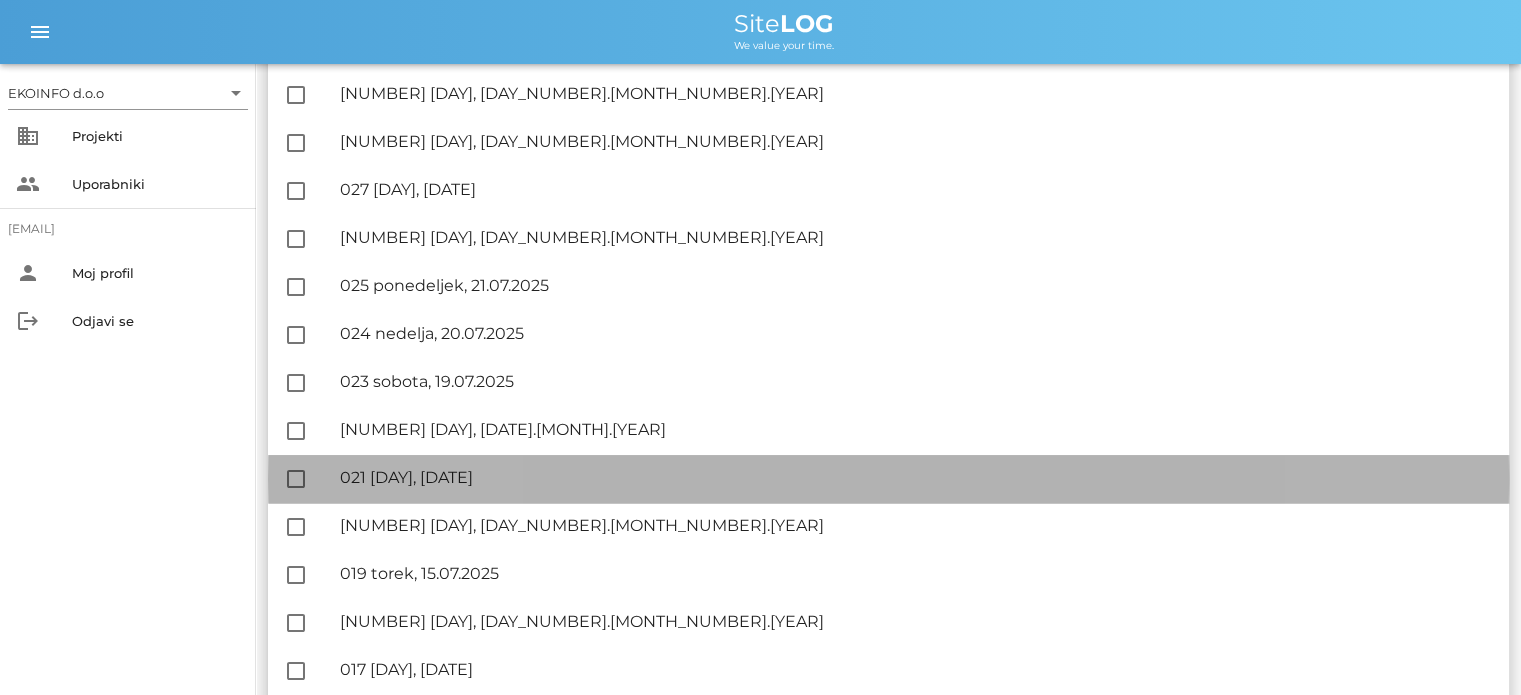 click on "🔏  021 [DAY], [DATE]" at bounding box center (916, 477) 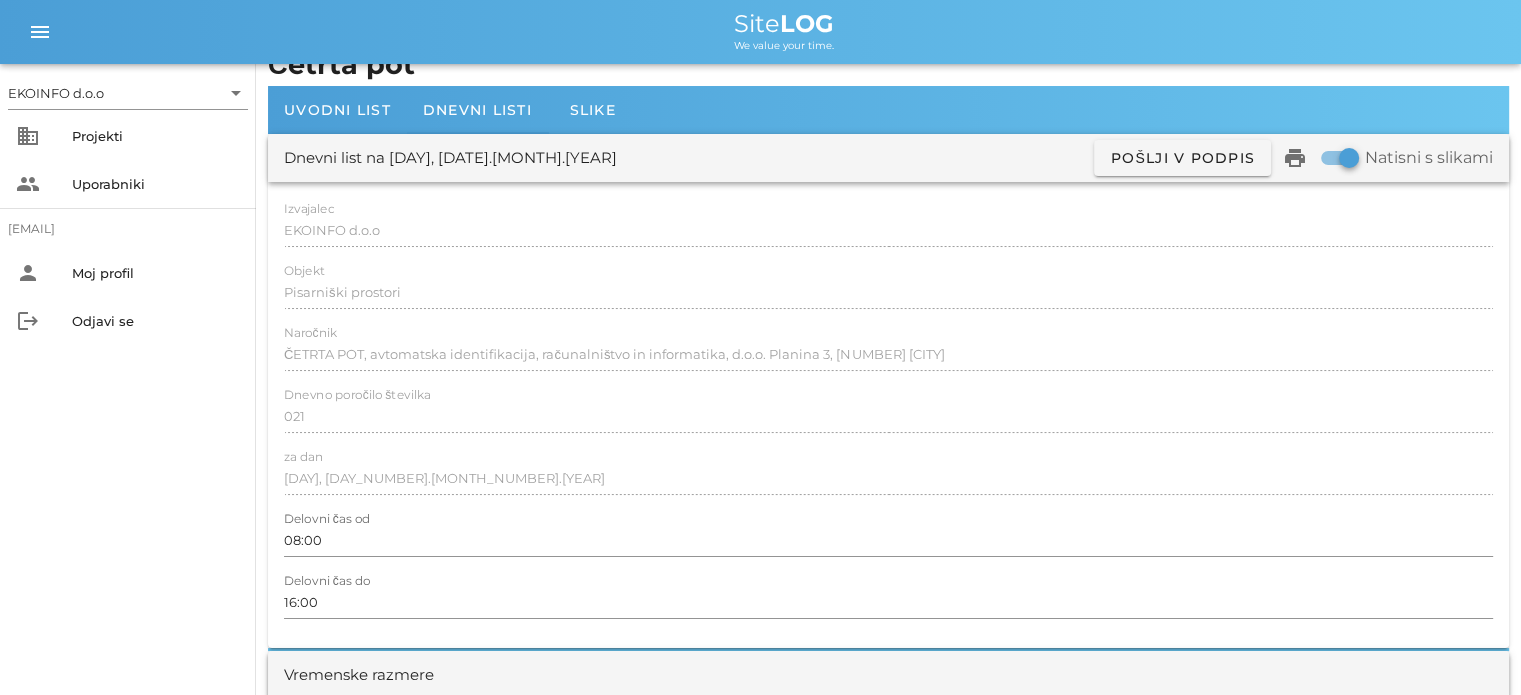 scroll, scrollTop: 0, scrollLeft: 0, axis: both 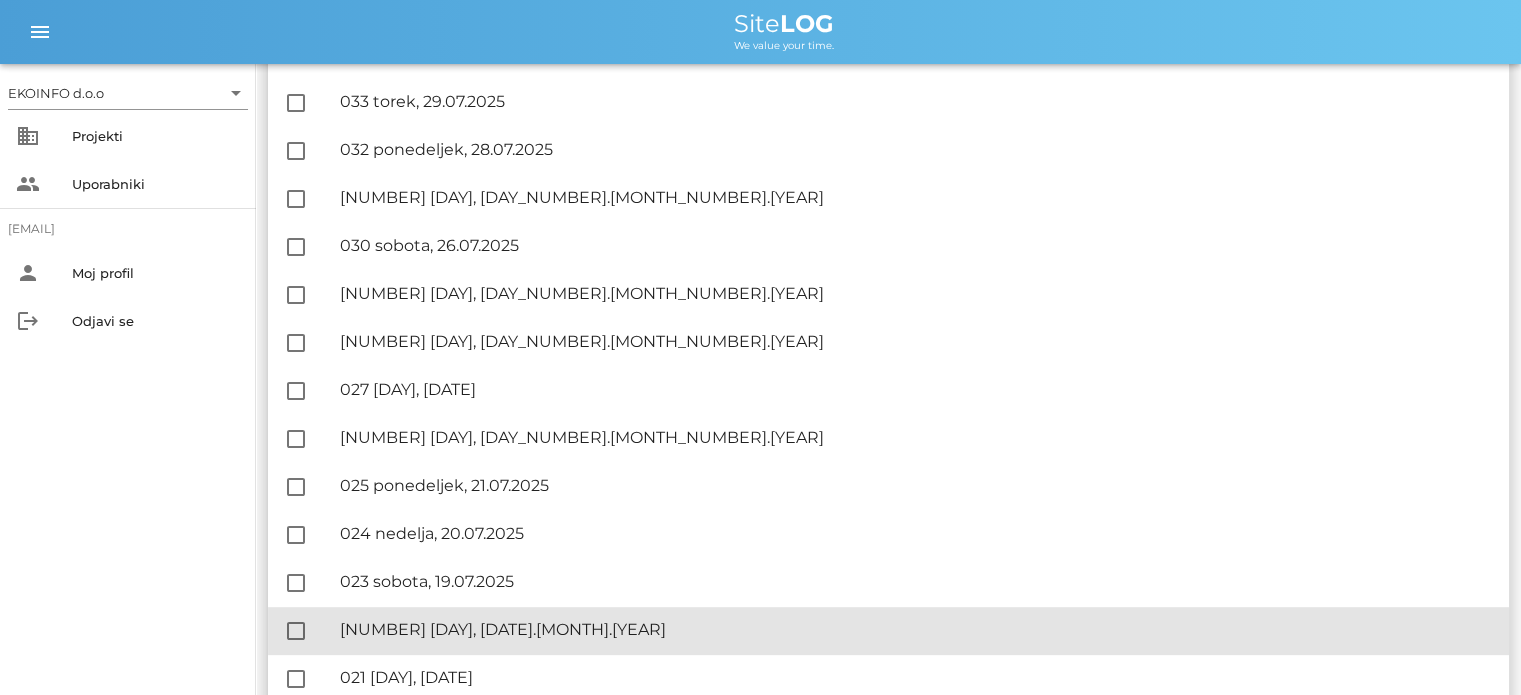 click on "🔏  022 petek, 18.07.2025" at bounding box center (916, 629) 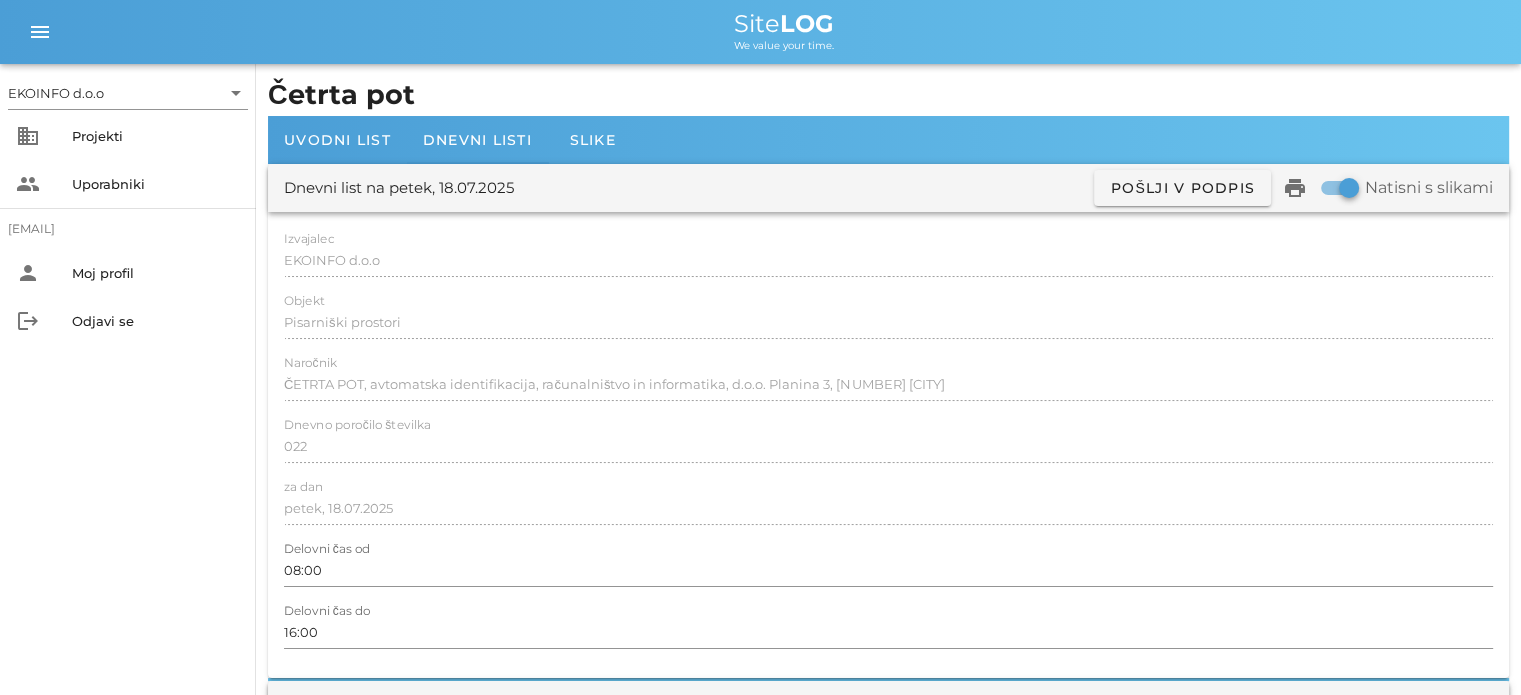 scroll, scrollTop: 0, scrollLeft: 0, axis: both 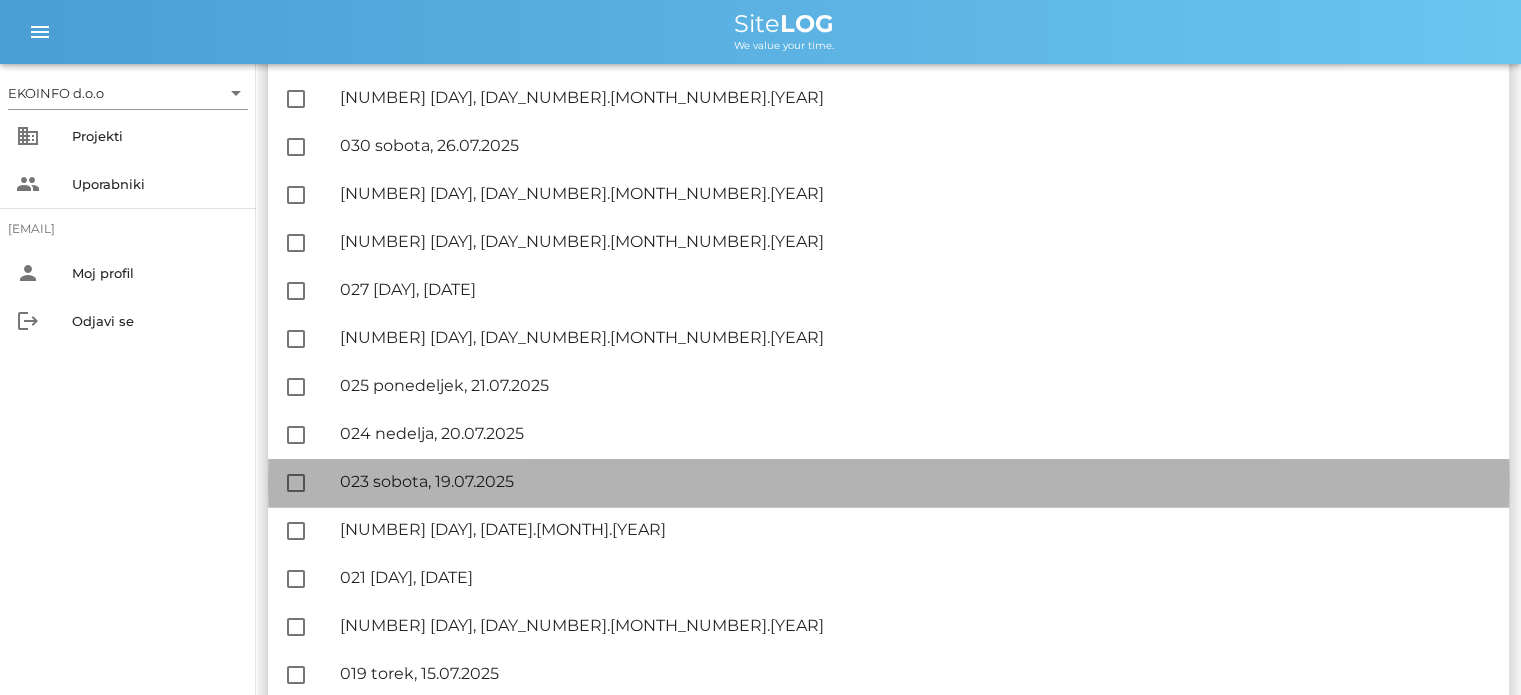 click on "🔏  [NUMBER] [DAY], [DATE].[MONTH].[YEAR]  ✓ Podpisal: Nadzornik  ✓ Podpisal: Sestavljalec  ✓ Podpisal: Odgovorni" at bounding box center [916, 482] 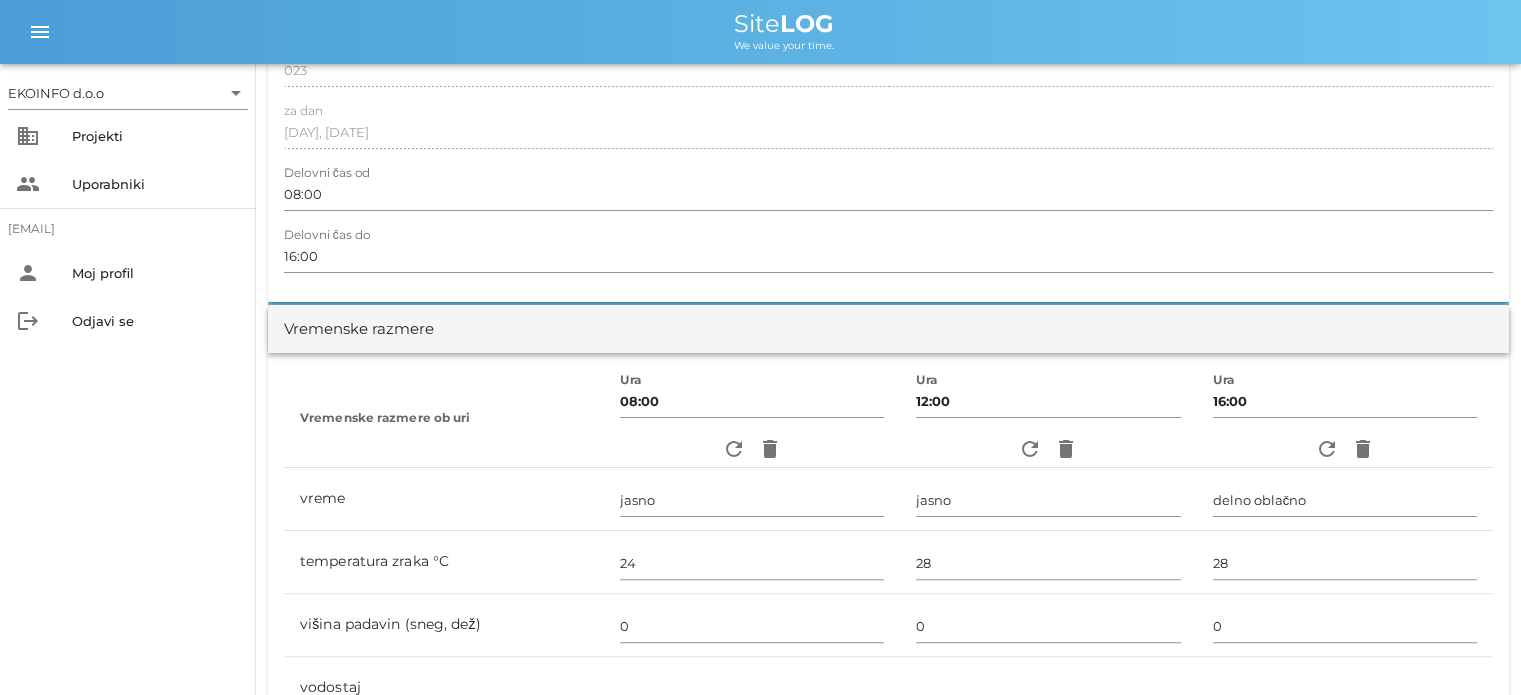 scroll, scrollTop: 0, scrollLeft: 0, axis: both 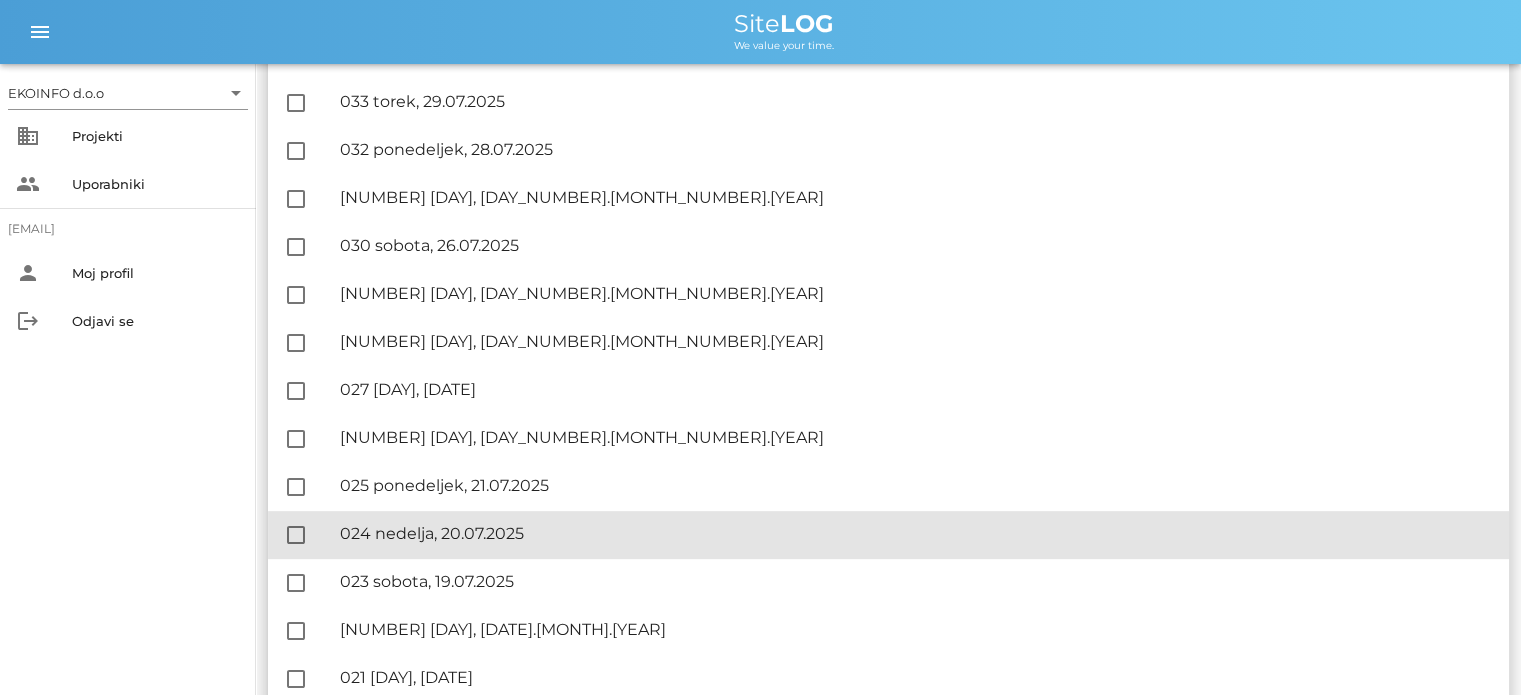 click on "🔏  [NUMBER] [DAY], [DATE].[MONTH].[YEAR]" at bounding box center [916, 533] 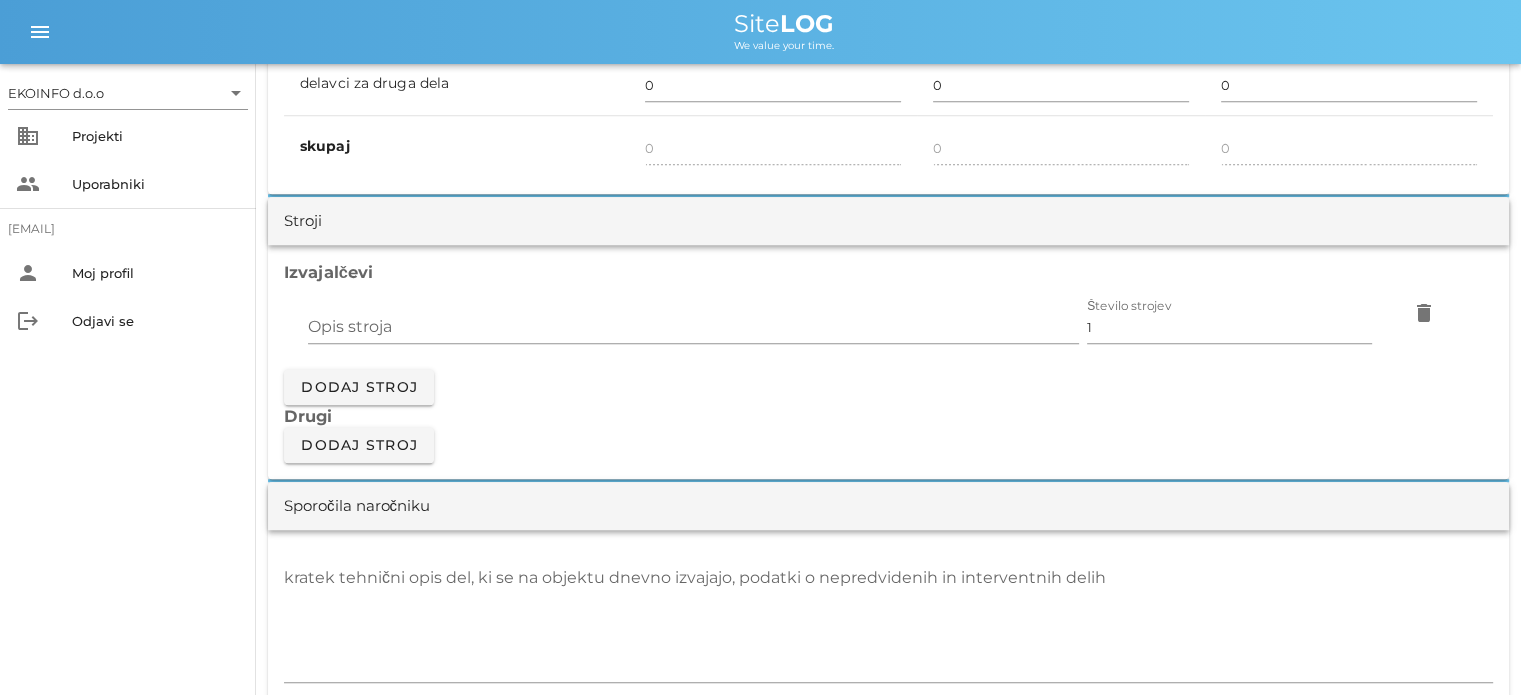 scroll, scrollTop: 1600, scrollLeft: 0, axis: vertical 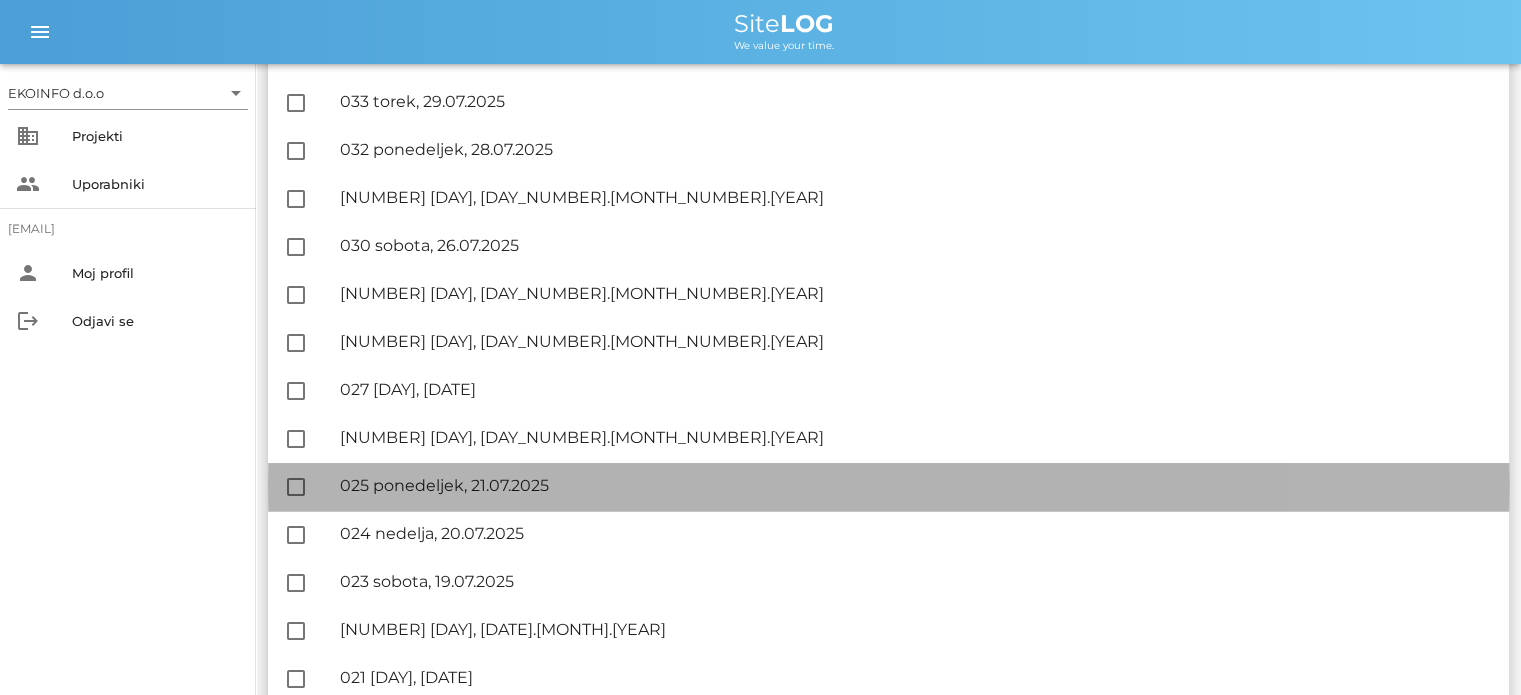 click on "🔏  025 [DAY], [DATE]" at bounding box center (916, 485) 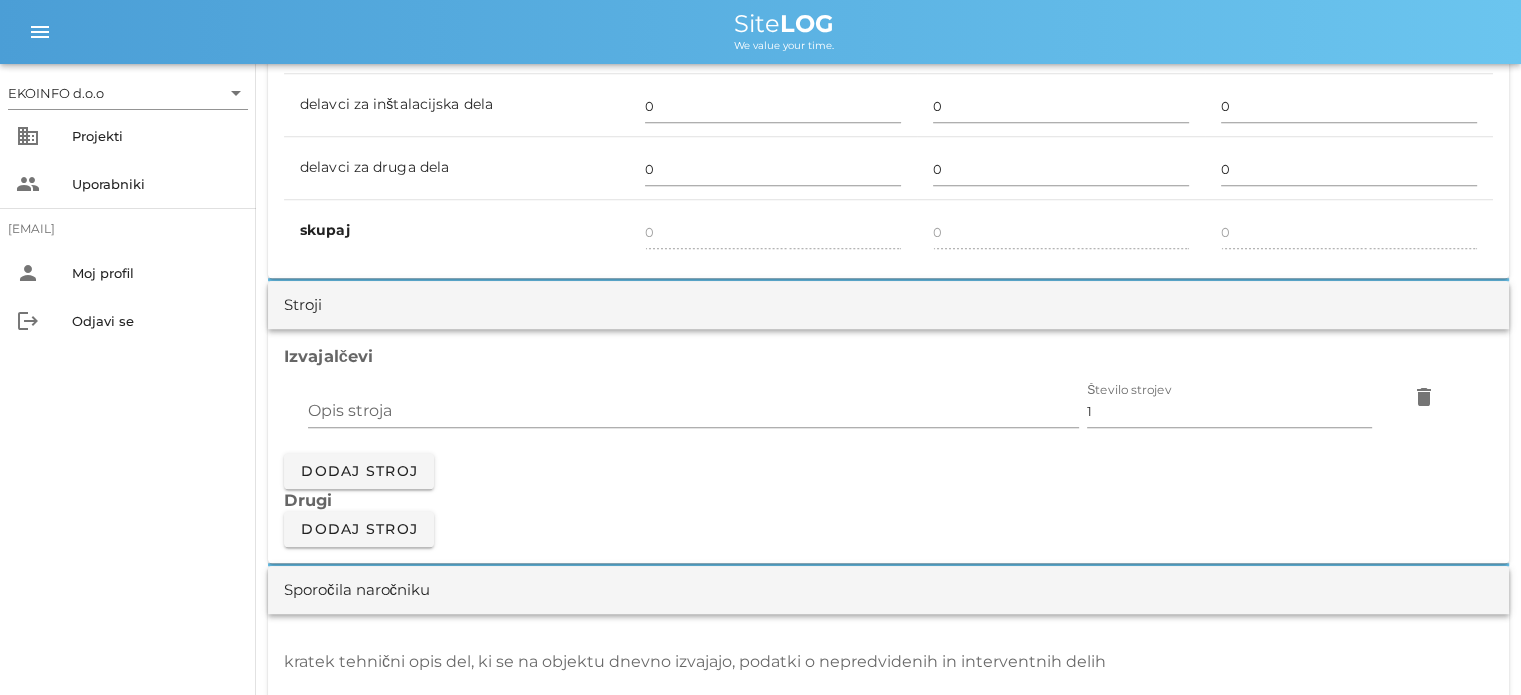 scroll, scrollTop: 1700, scrollLeft: 0, axis: vertical 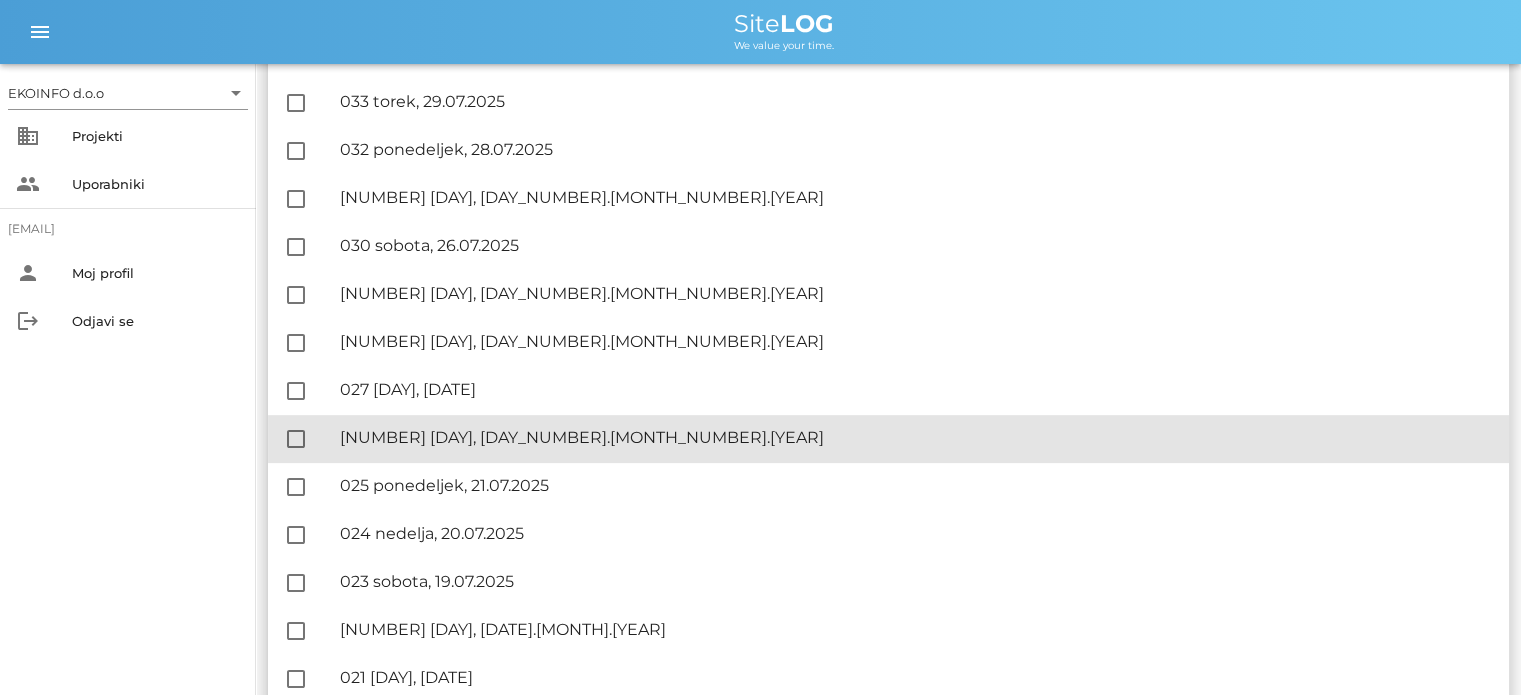 click on "🔏  [NUMBER] [DAY], [DAY_NUMBER].[MONTH_NUMBER].[YEAR]" at bounding box center [916, 437] 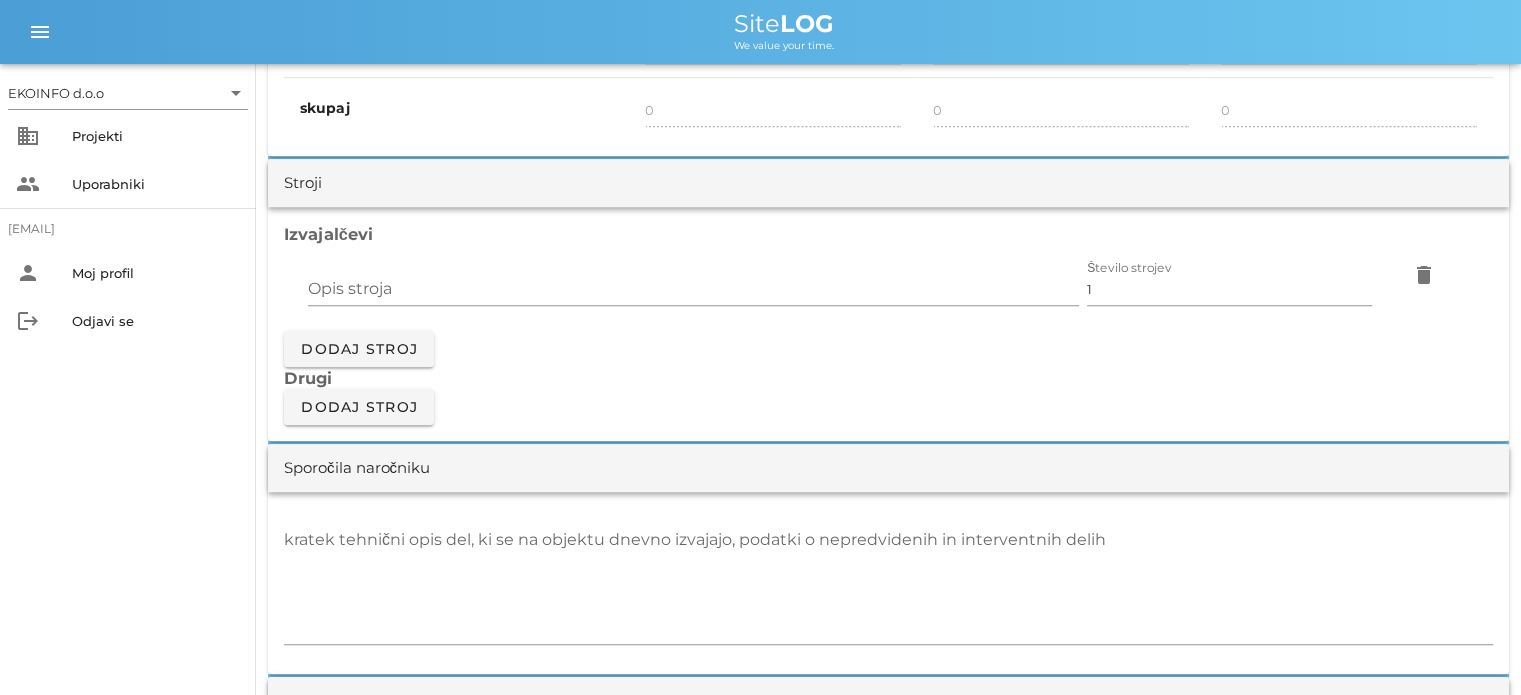 scroll, scrollTop: 1700, scrollLeft: 0, axis: vertical 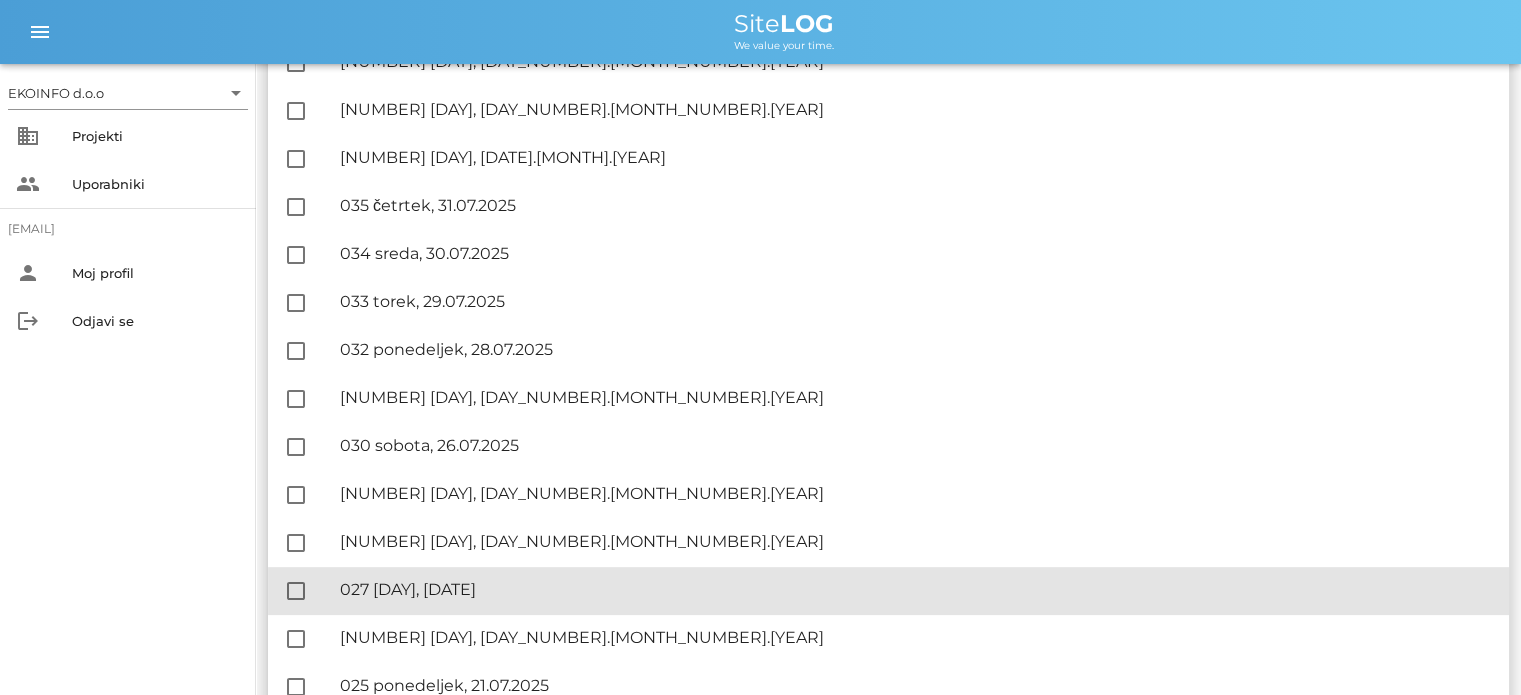click on "🔏  027 [DAY], [DATE]" at bounding box center [916, 589] 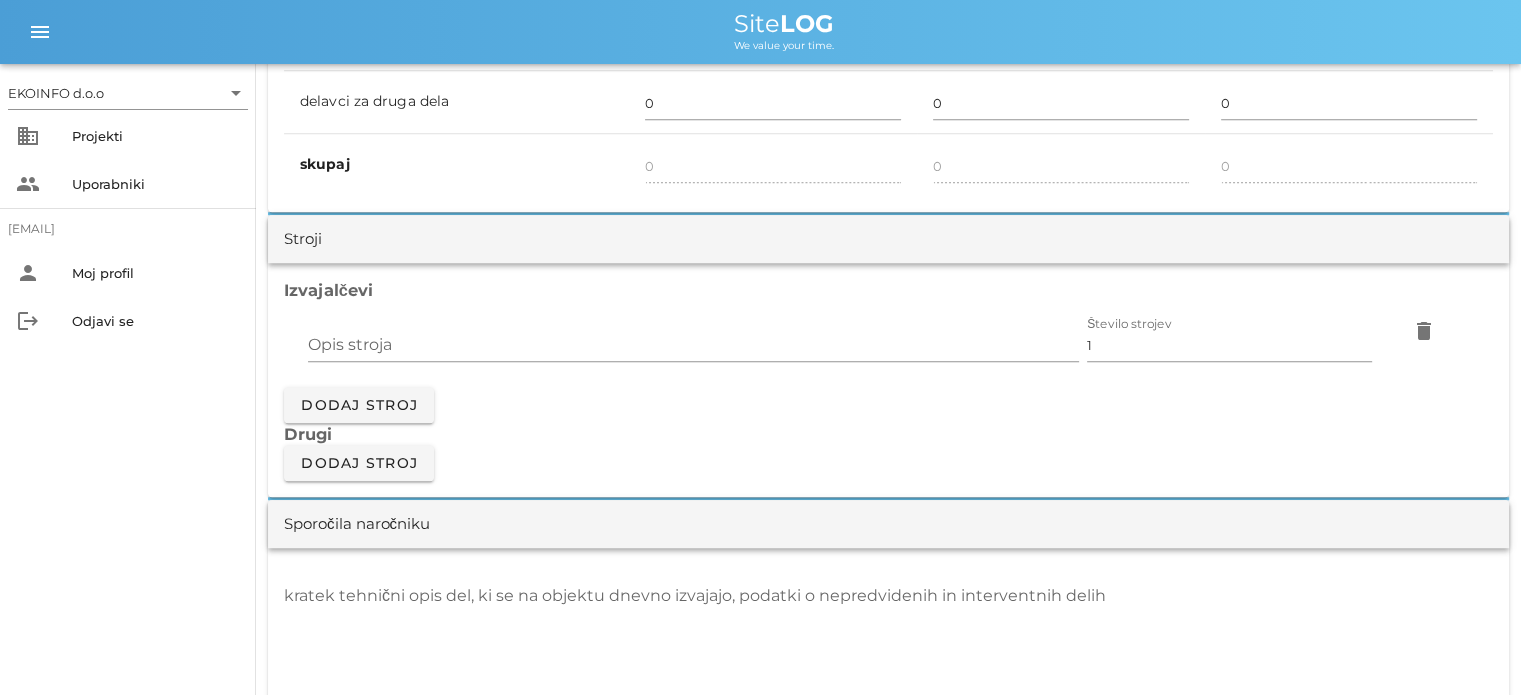 scroll, scrollTop: 1500, scrollLeft: 0, axis: vertical 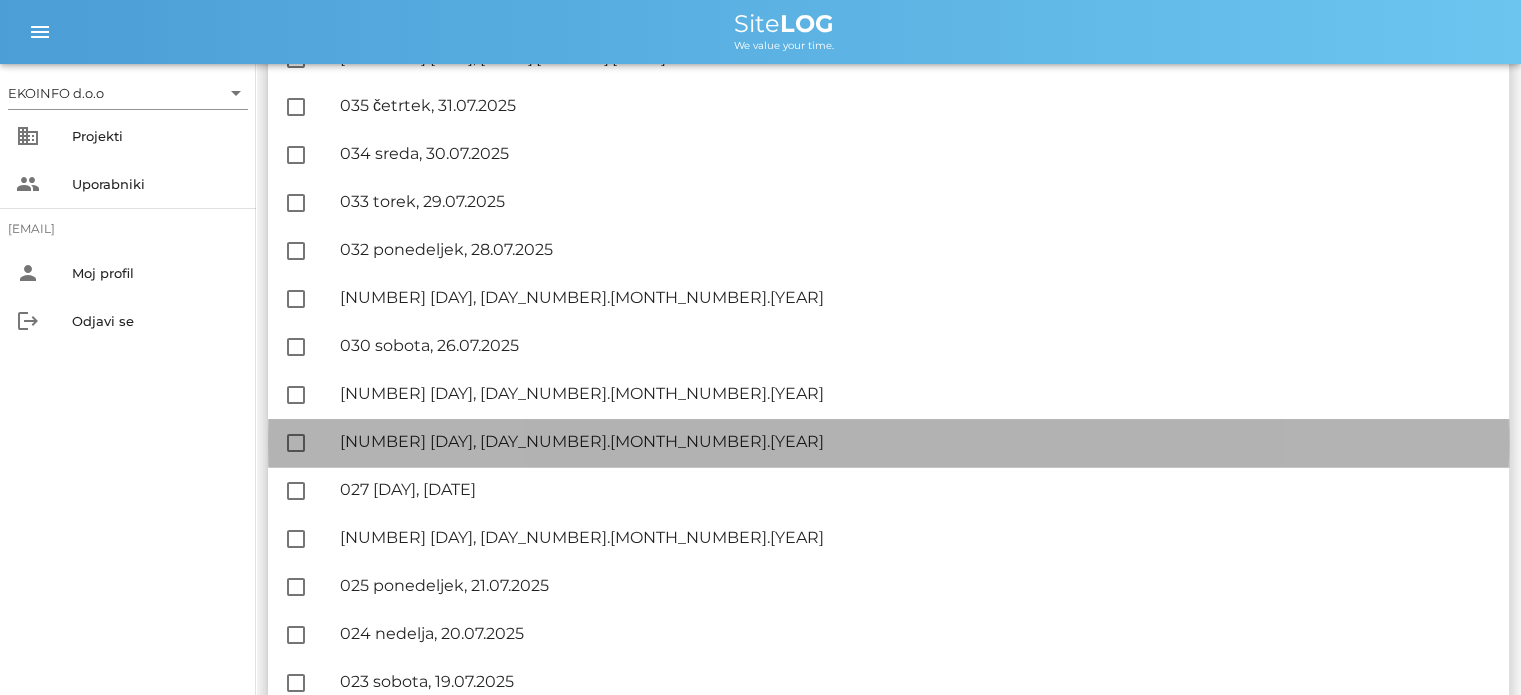 click on "🔏  028 [DAY], [DATE]" at bounding box center [916, 441] 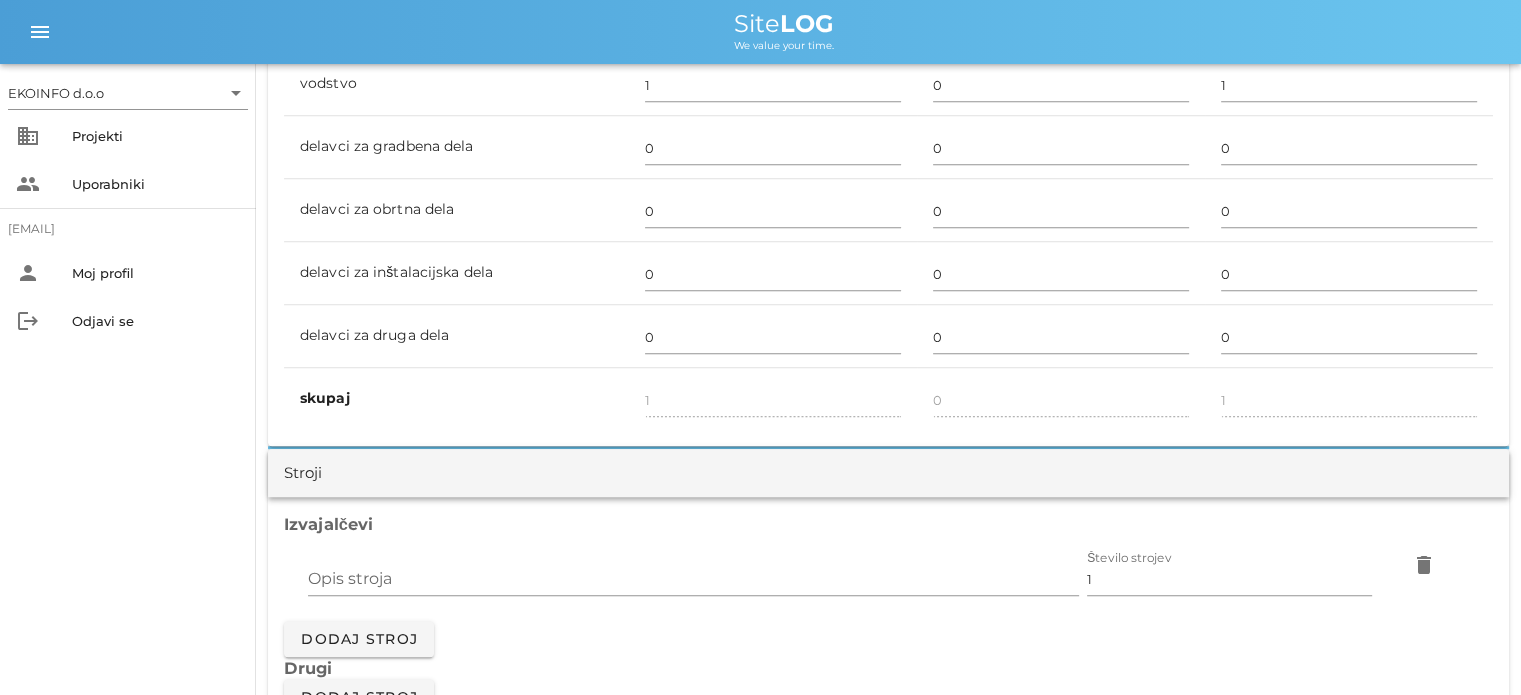 scroll, scrollTop: 1700, scrollLeft: 0, axis: vertical 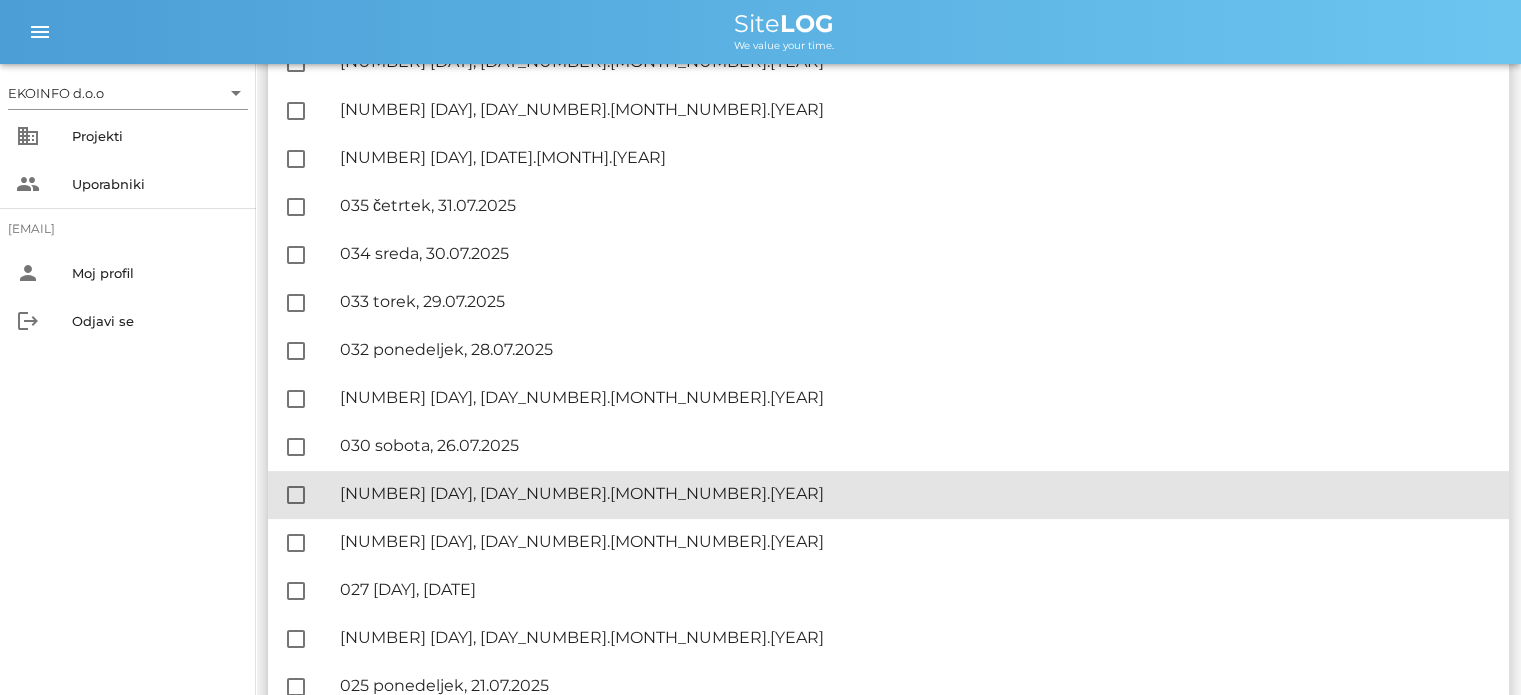 click on "🔏  [NUMBER] [DAY], [DATE].[MONTH].[YEAR]" at bounding box center (916, 493) 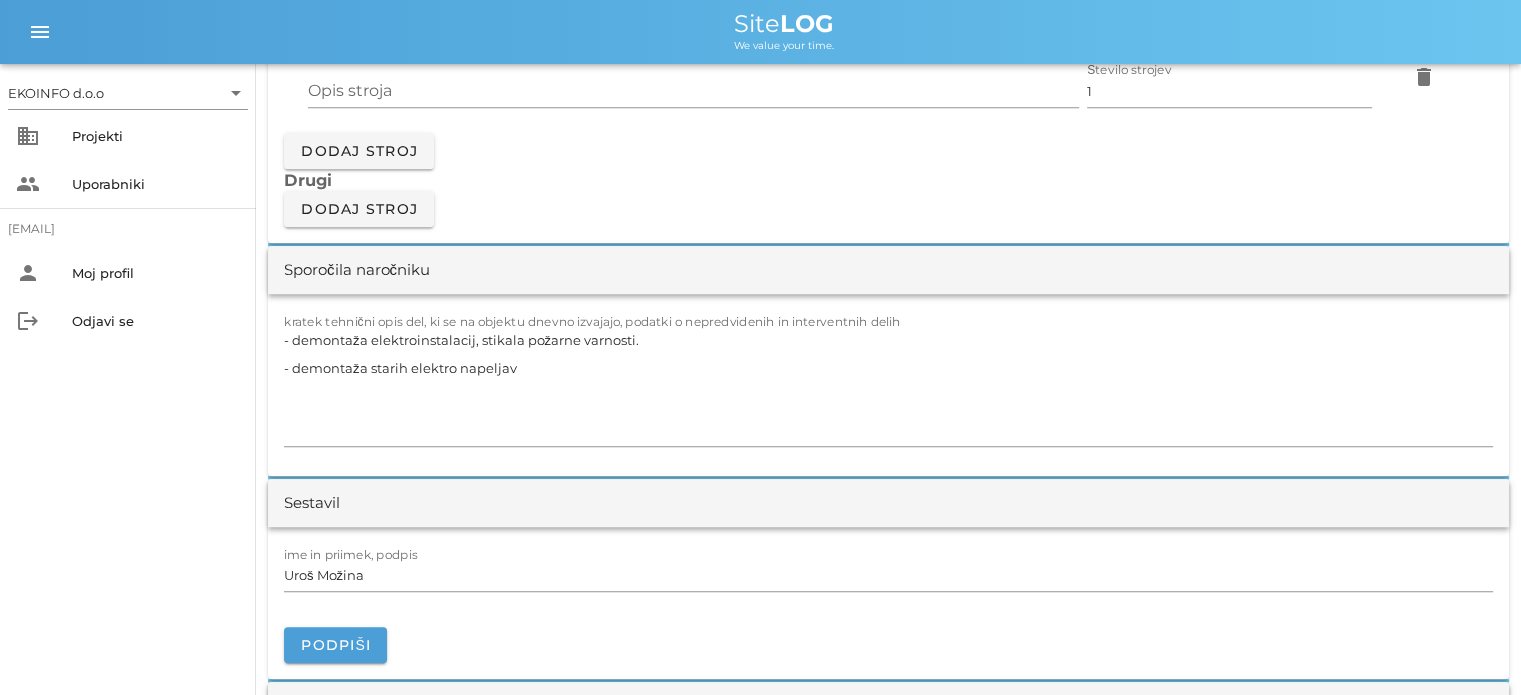 scroll, scrollTop: 1800, scrollLeft: 0, axis: vertical 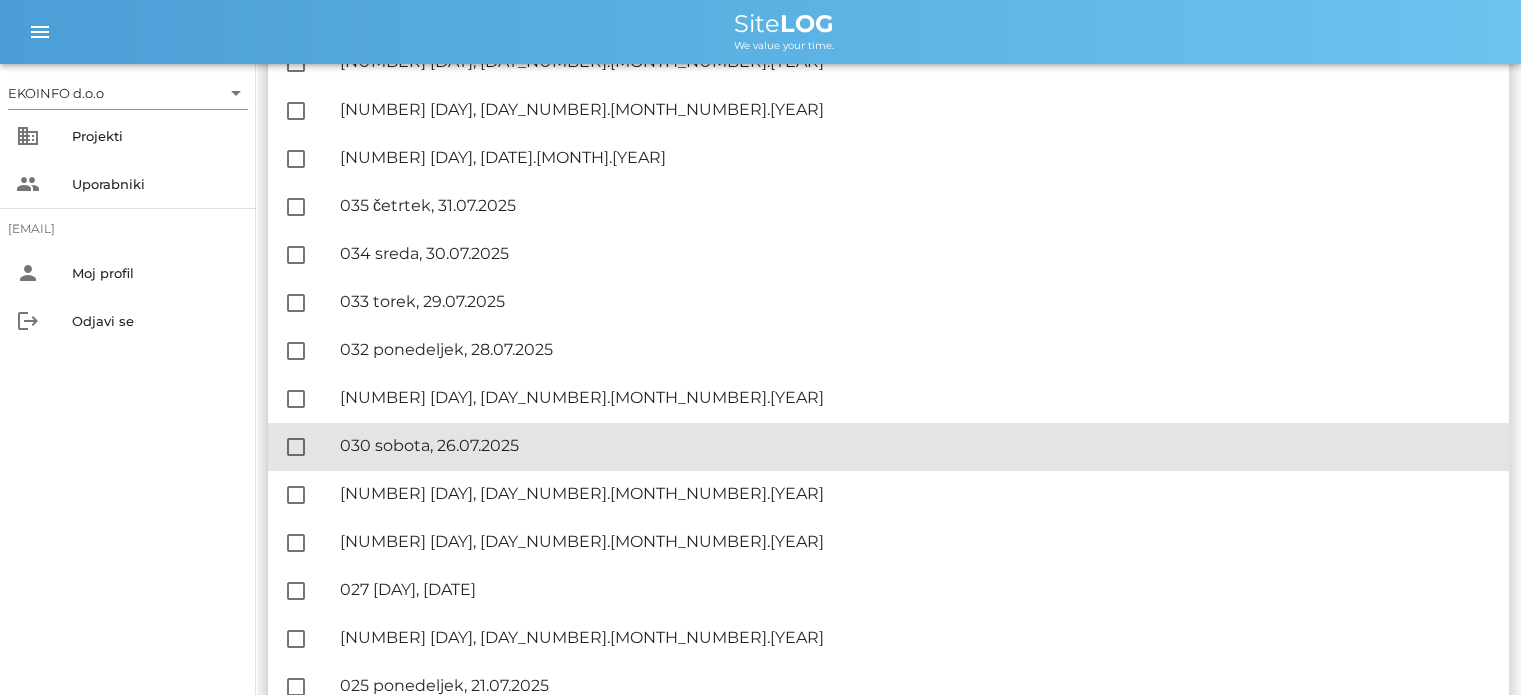 click on "🔏  030 [DAY], [DATE]  ✓ Podpisal: Nadzornik  ✓ Podpisal: Sestavljalec  ✓ Podpisal: Odgovorni" at bounding box center (916, 446) 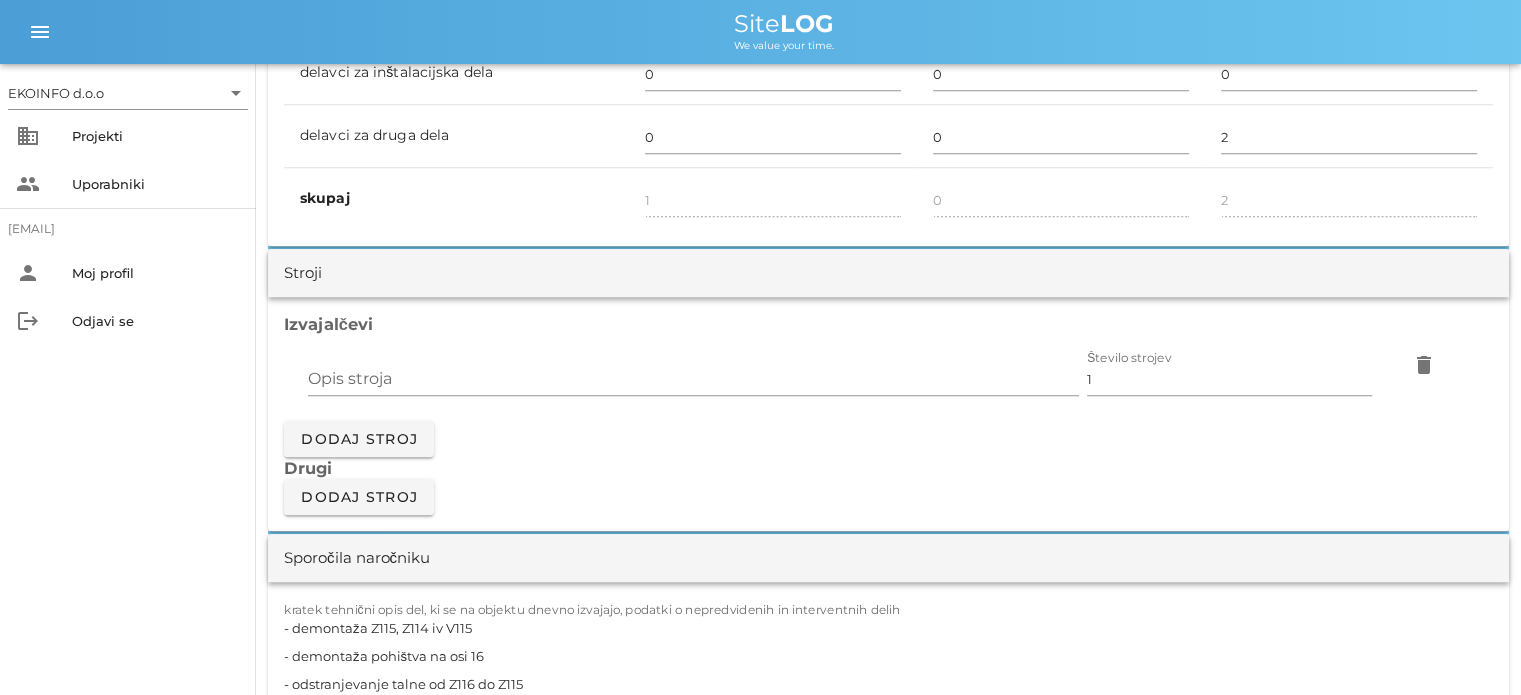 scroll, scrollTop: 1800, scrollLeft: 0, axis: vertical 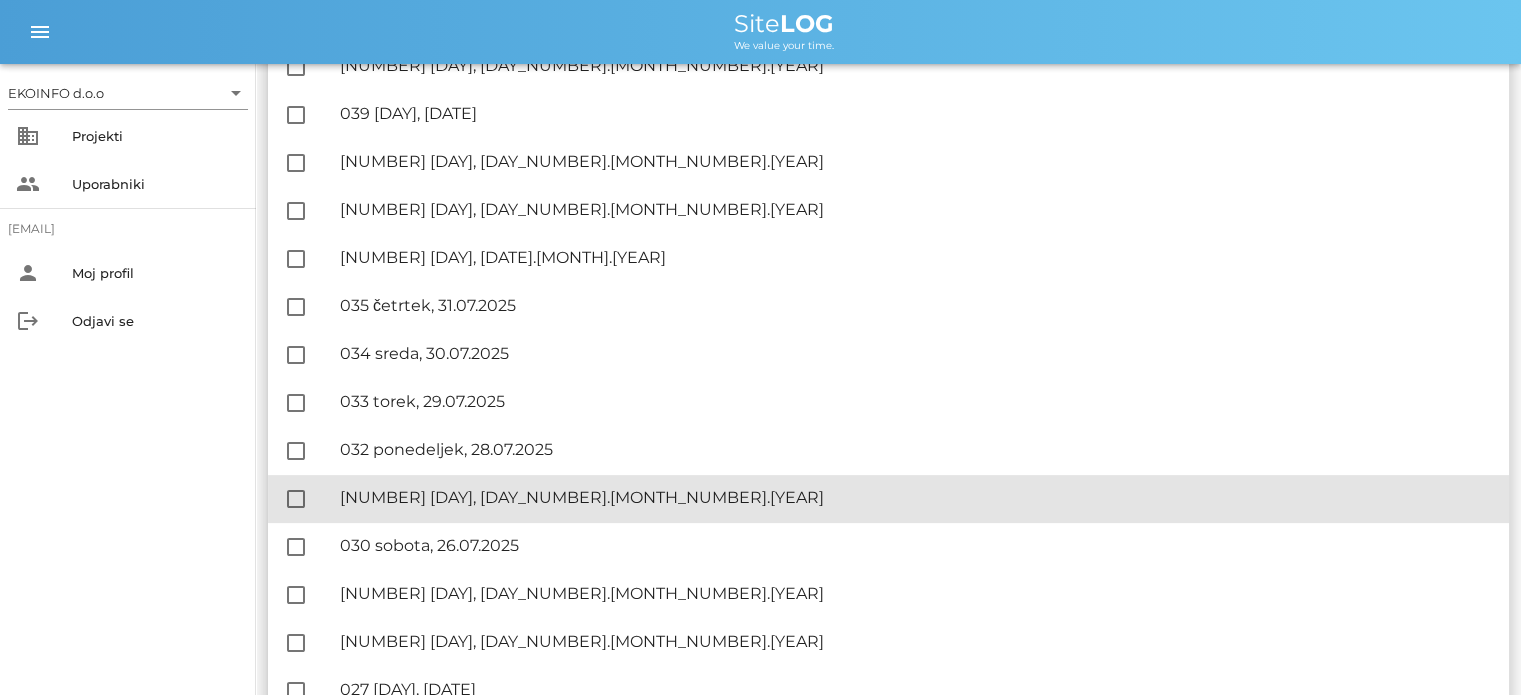 click on "🔏  031 nedelja, 27.07.2025" at bounding box center (916, 497) 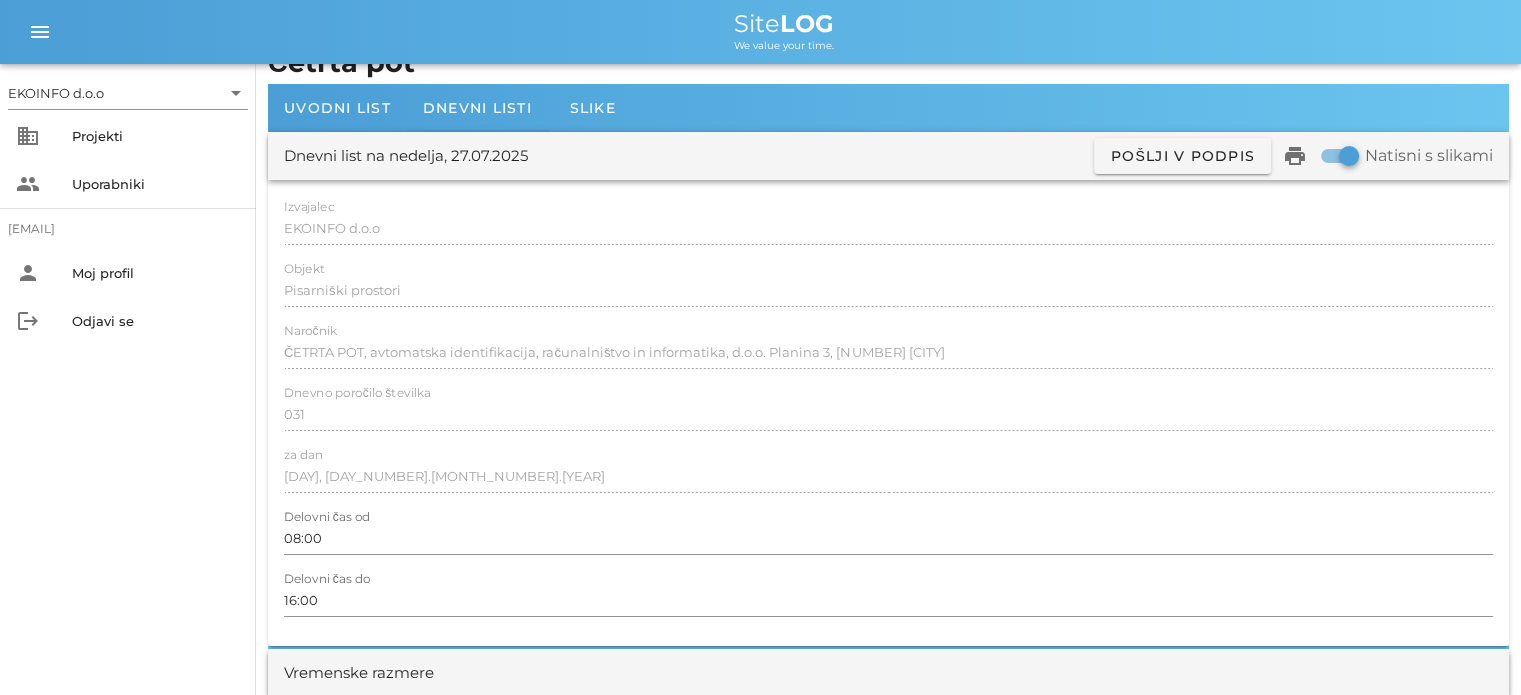 scroll, scrollTop: 0, scrollLeft: 0, axis: both 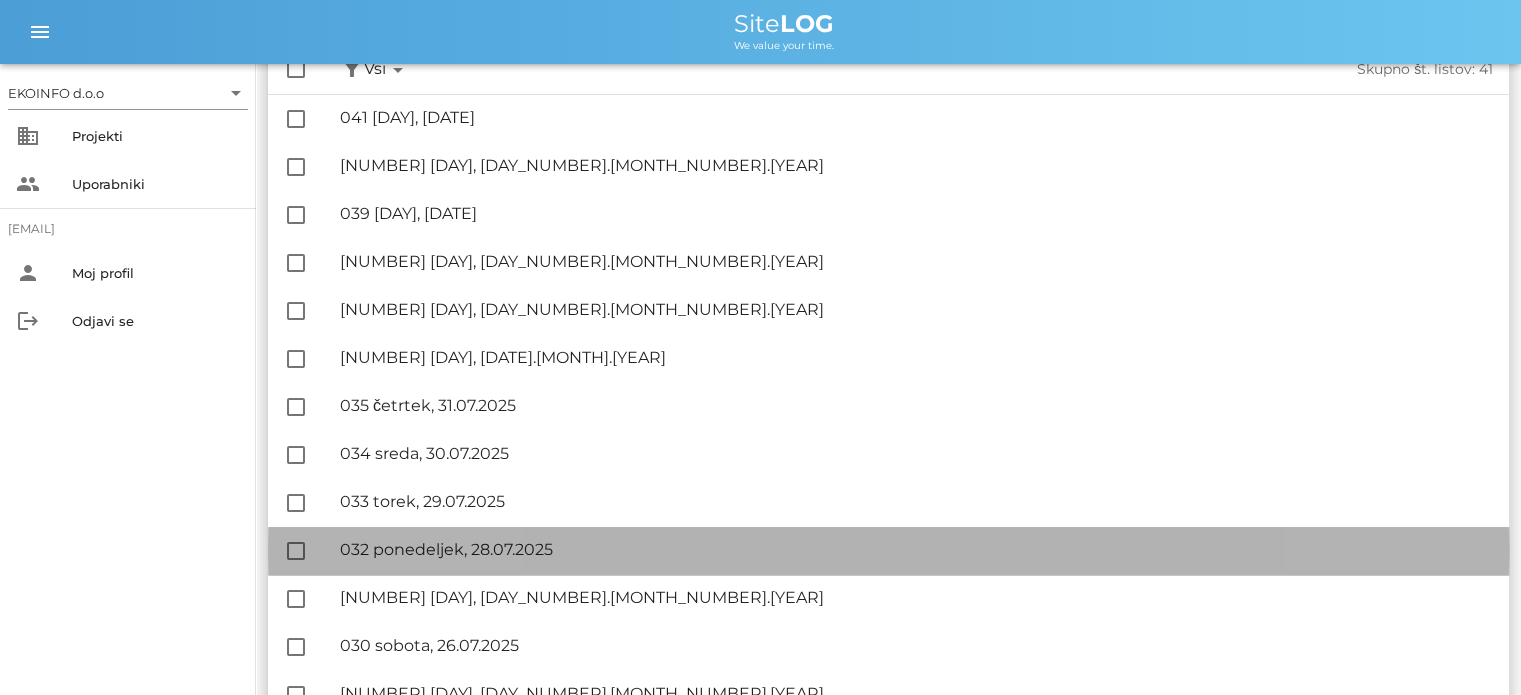 click on "🔏  032 ponedeljek, 28.07.2025" at bounding box center [916, 549] 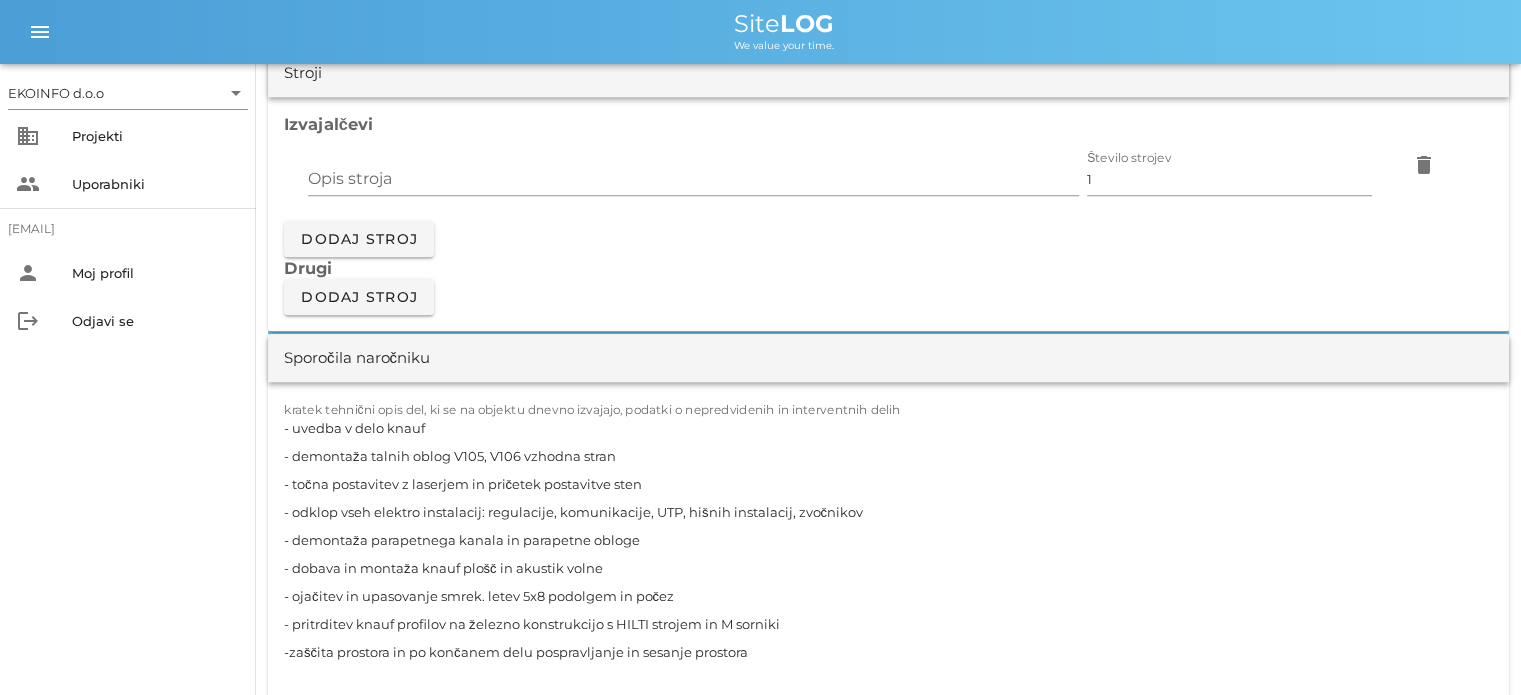 scroll, scrollTop: 1800, scrollLeft: 0, axis: vertical 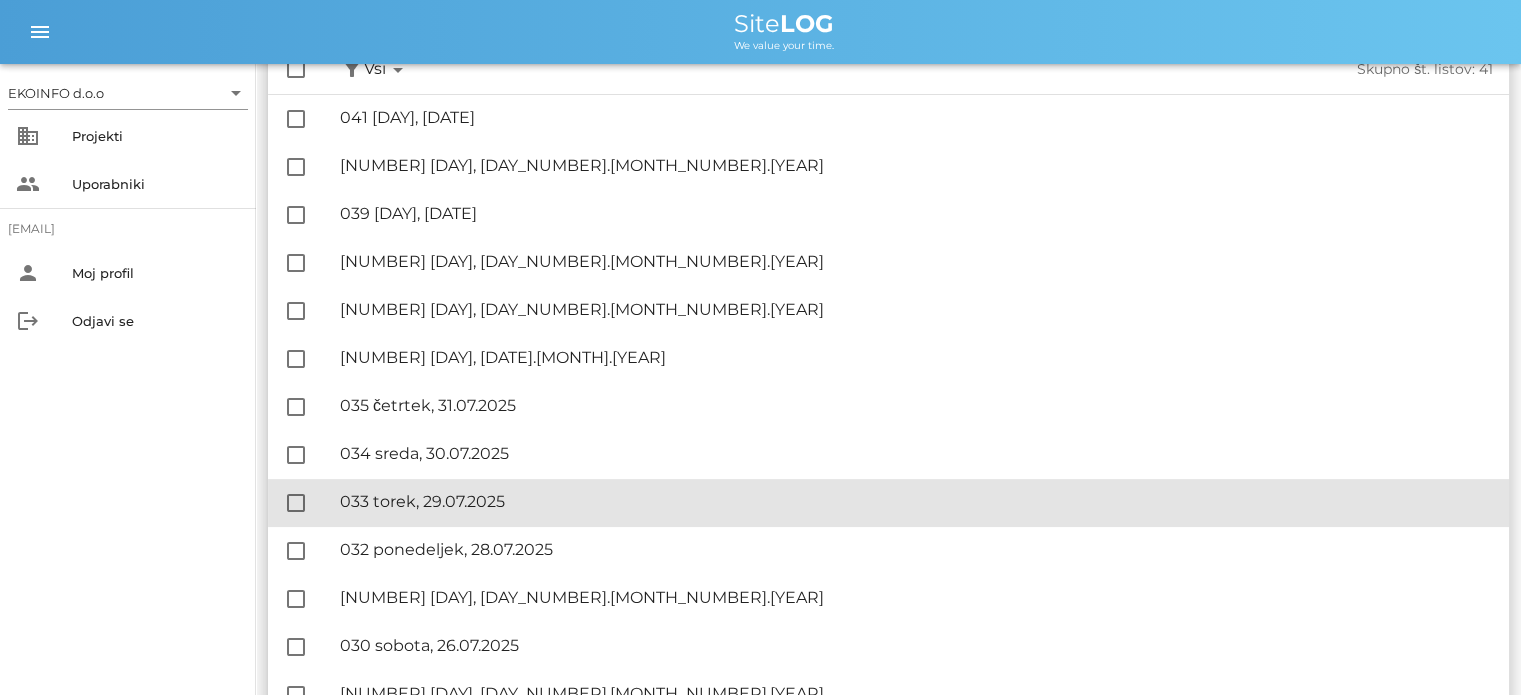 click on "🔏  [NUMBER] [DAY], [DAY_NUMBER].[MONTH_NUMBER].[YEAR]" at bounding box center (916, 501) 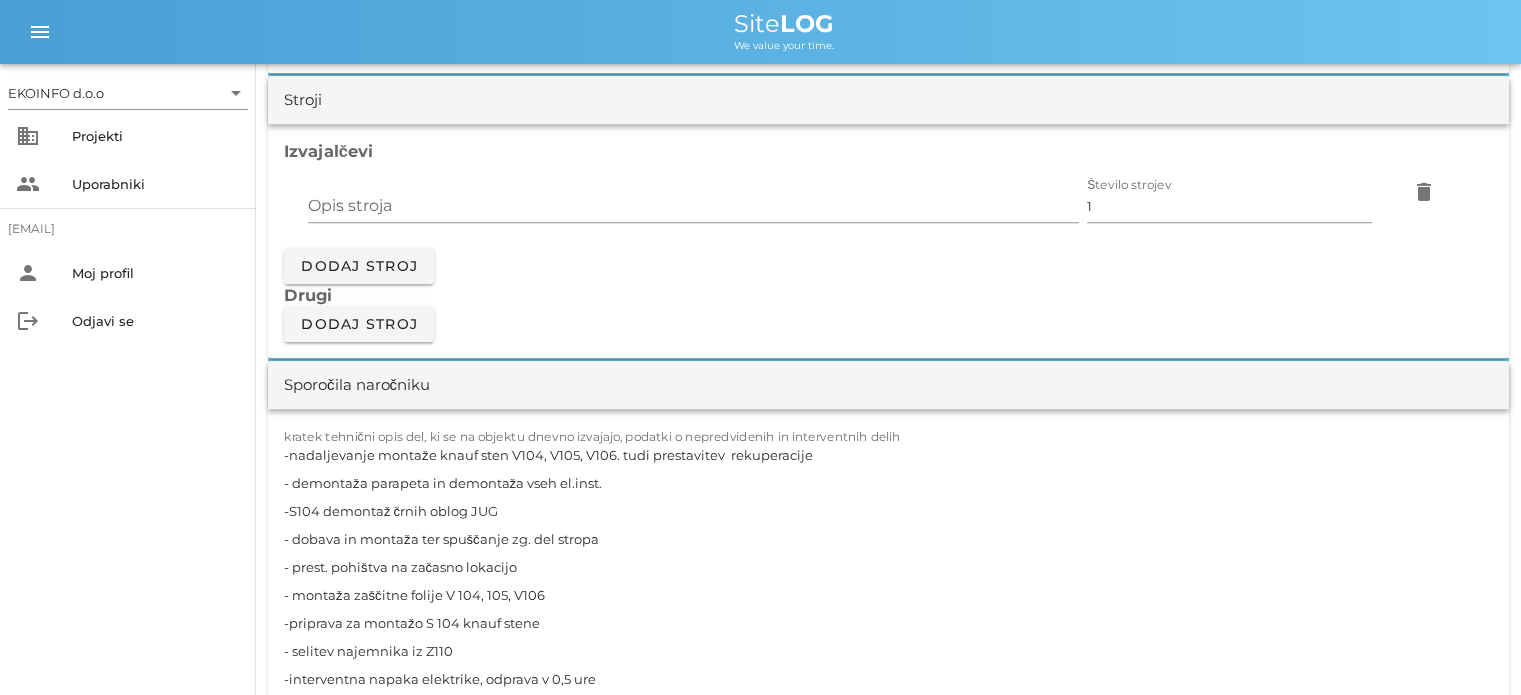 scroll, scrollTop: 1800, scrollLeft: 0, axis: vertical 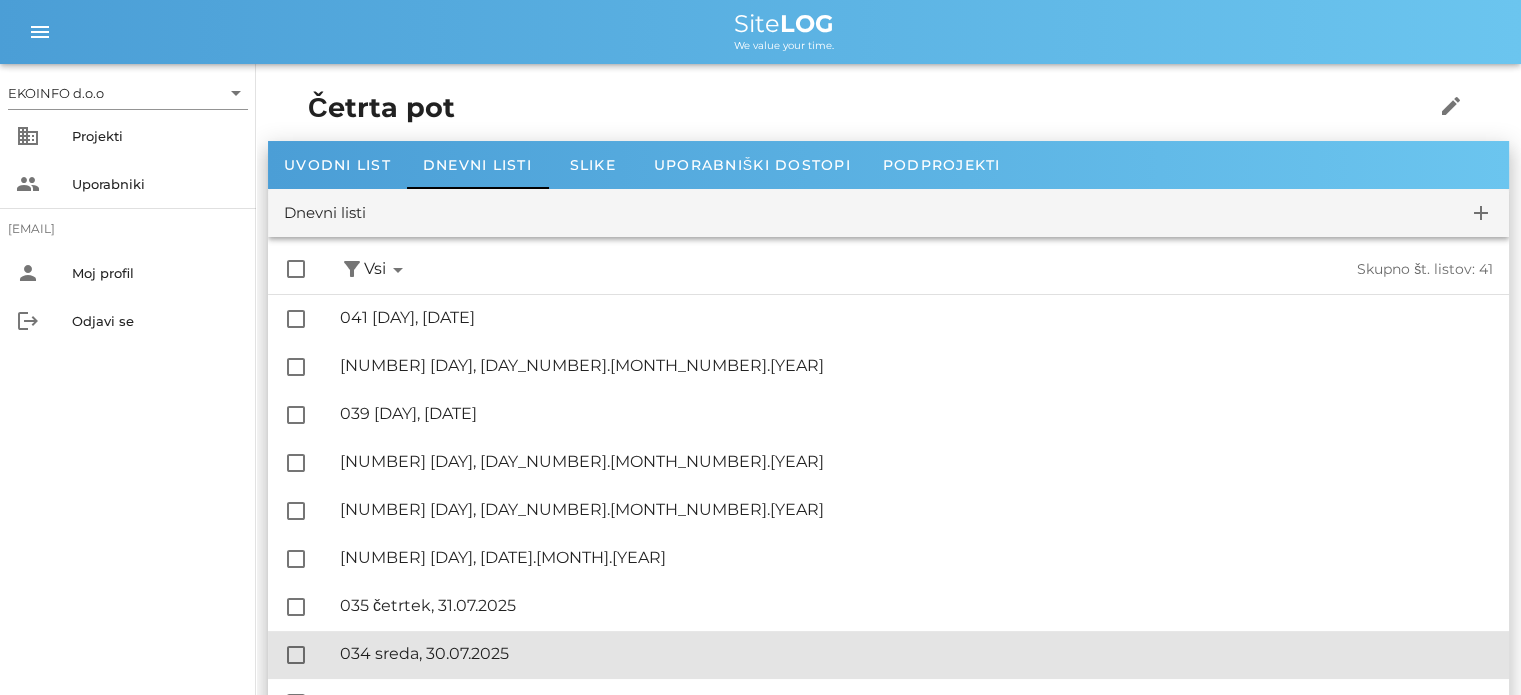 click on "🔏  034 [DAY], [DATE]" at bounding box center [916, 653] 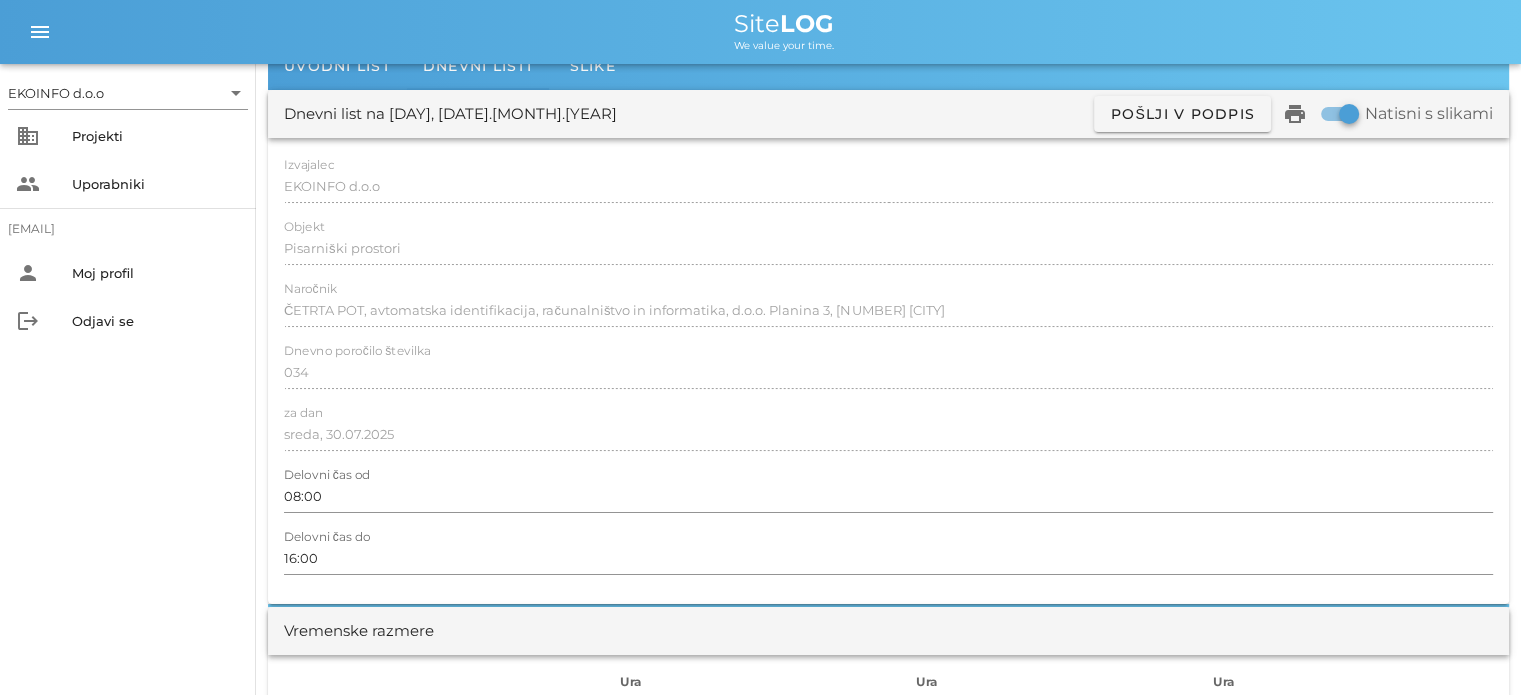scroll, scrollTop: 0, scrollLeft: 0, axis: both 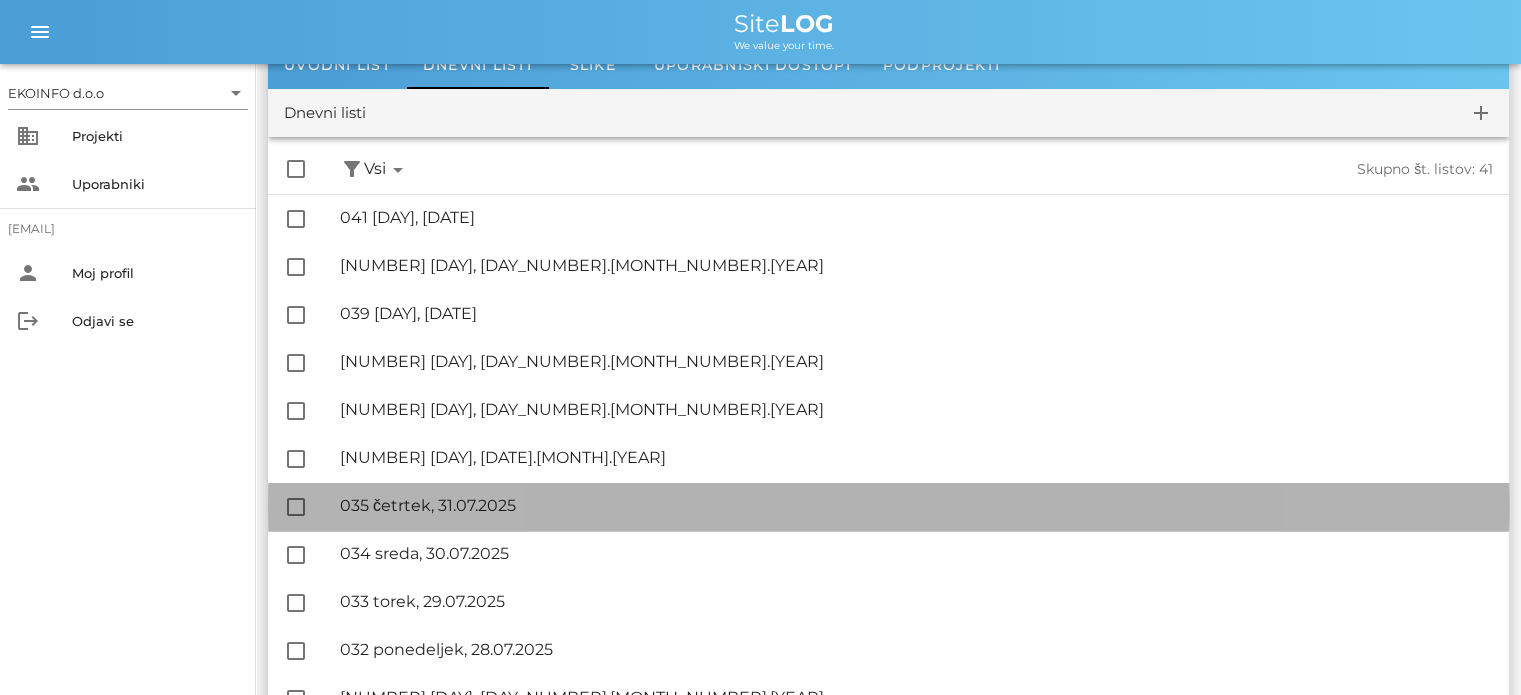 click on "🔏  [NUMBER] [DAY], [DATE].[MONTH].[YEAR]" at bounding box center [916, 505] 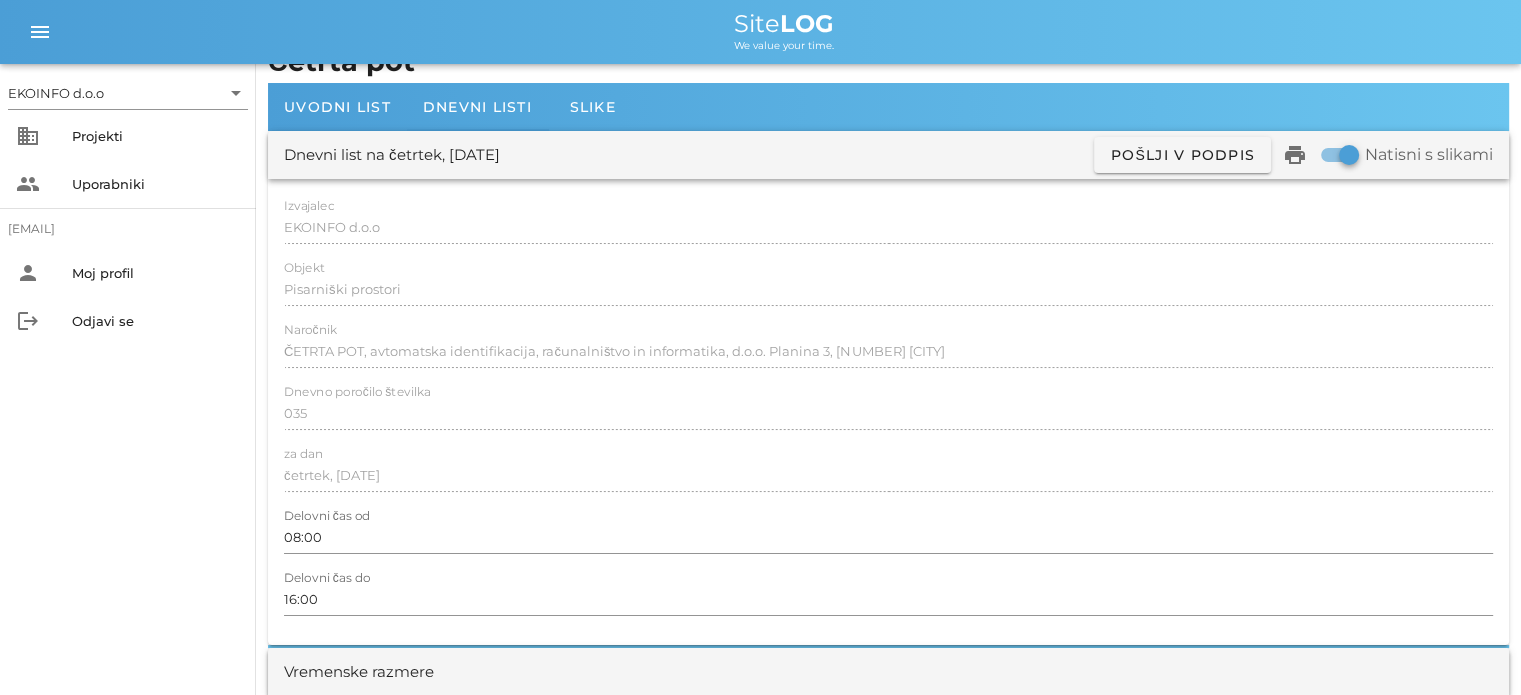 scroll, scrollTop: 0, scrollLeft: 0, axis: both 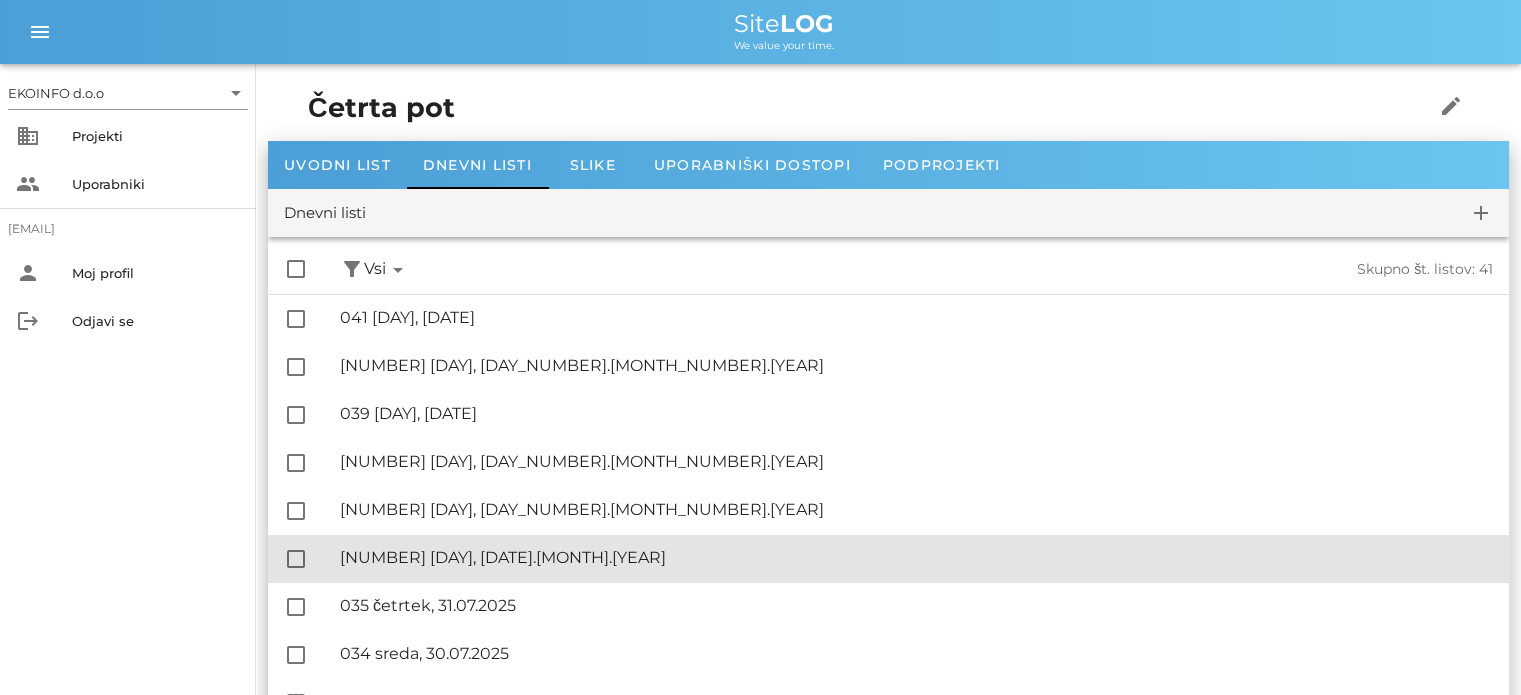 click on "🔏  036 [DAY], [DATE]" at bounding box center (916, 557) 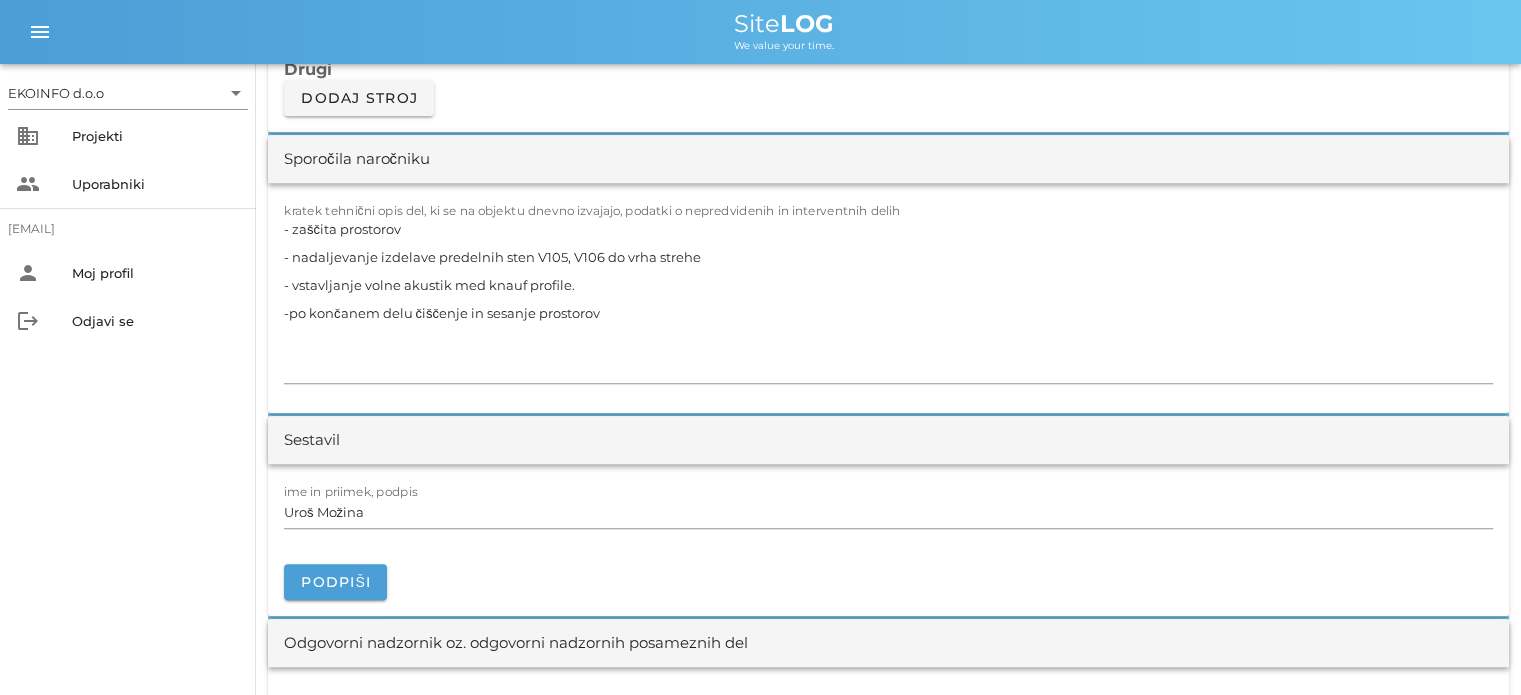scroll, scrollTop: 1900, scrollLeft: 0, axis: vertical 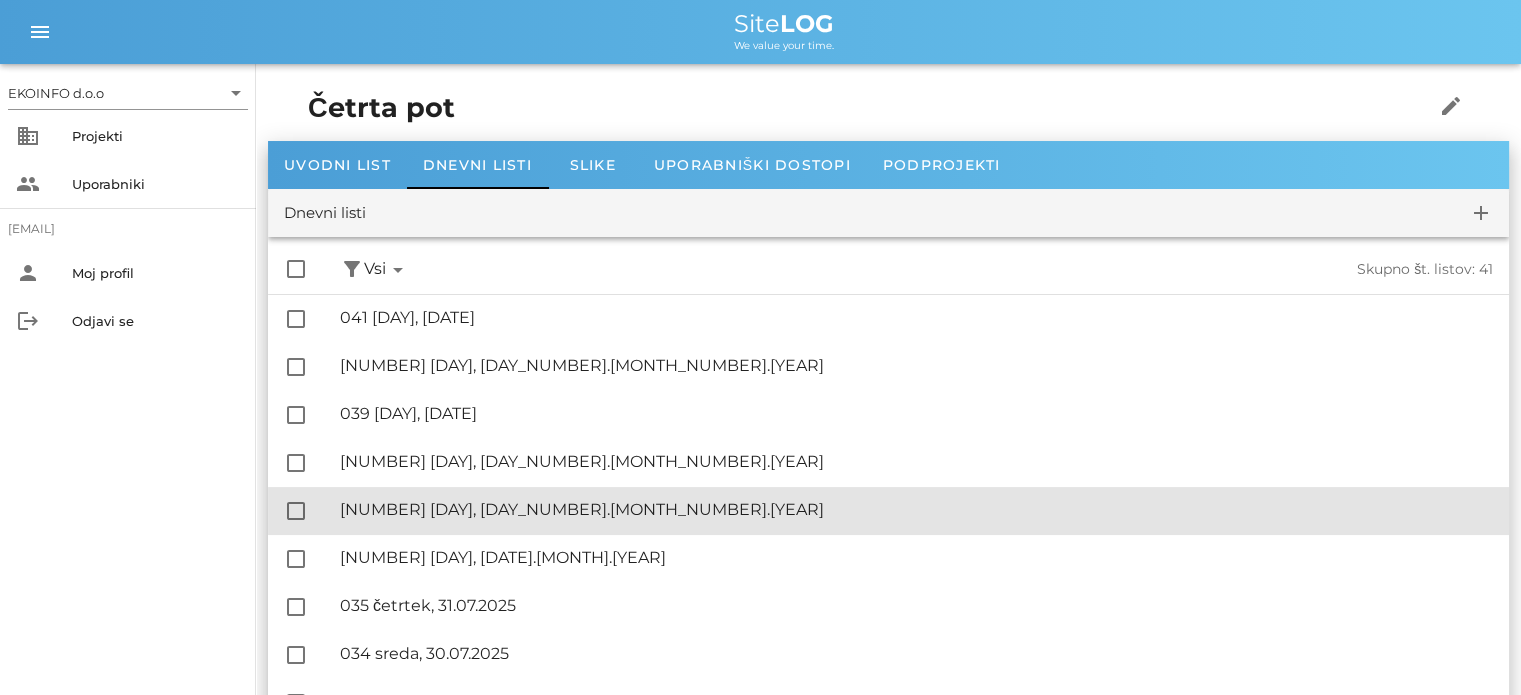 click on "🔏  [NUMBER] [DAY], [DATE].[MONTH].[YEAR]" at bounding box center (916, 509) 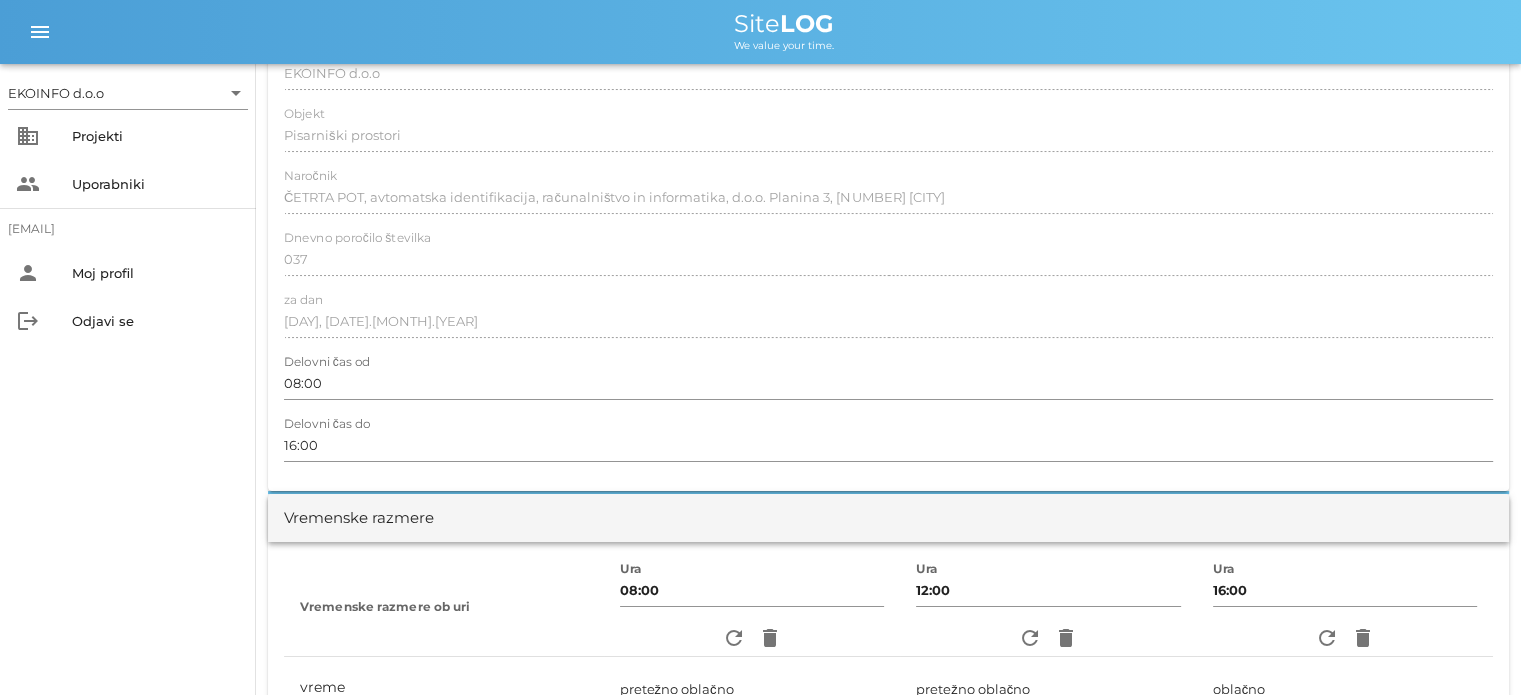 scroll, scrollTop: 0, scrollLeft: 0, axis: both 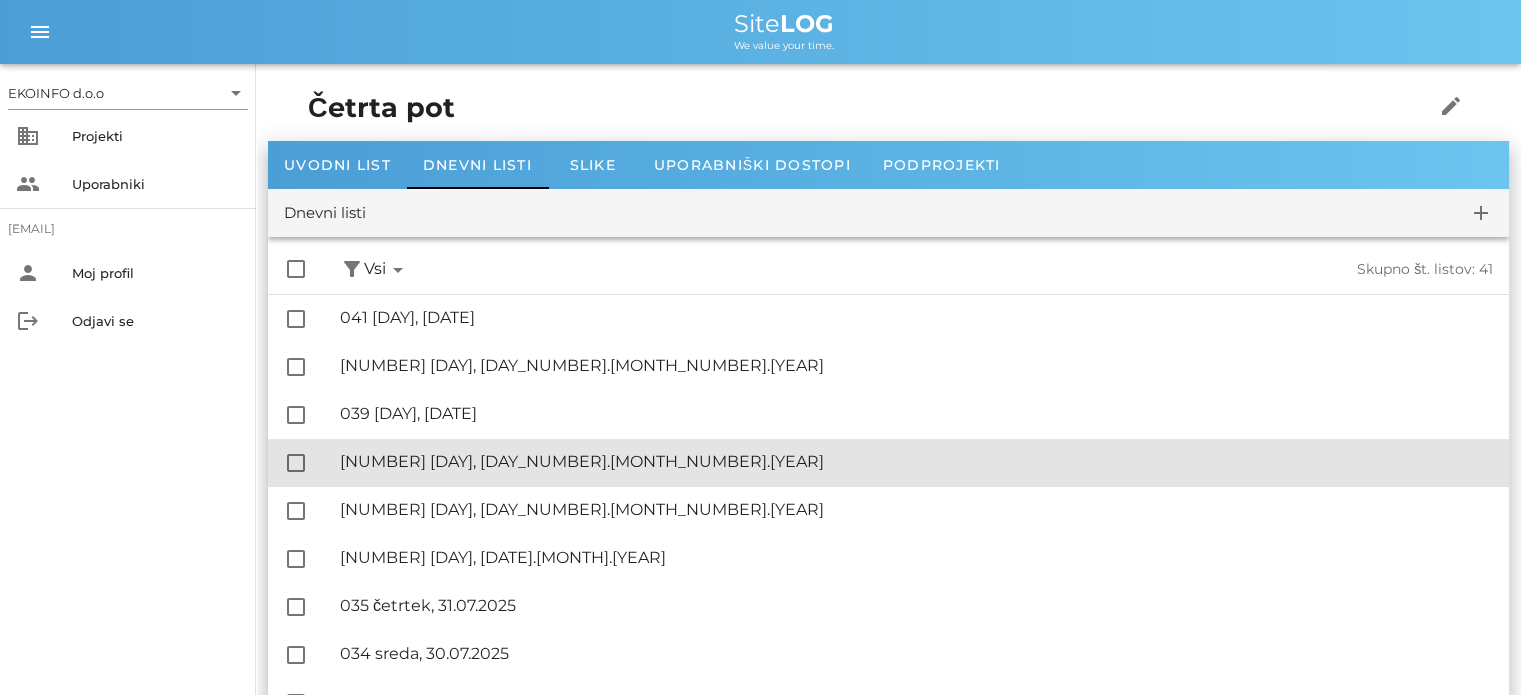 click on "🔏  [NUMBER] [DAY], [DAY_NUMBER].[MONTH_NUMBER].[YEAR]  ✓ Podpisal: Nadzornik  ✓ Podpisal: Sestavljalec  ✓ Podpisal: Odgovorni" at bounding box center [916, 462] 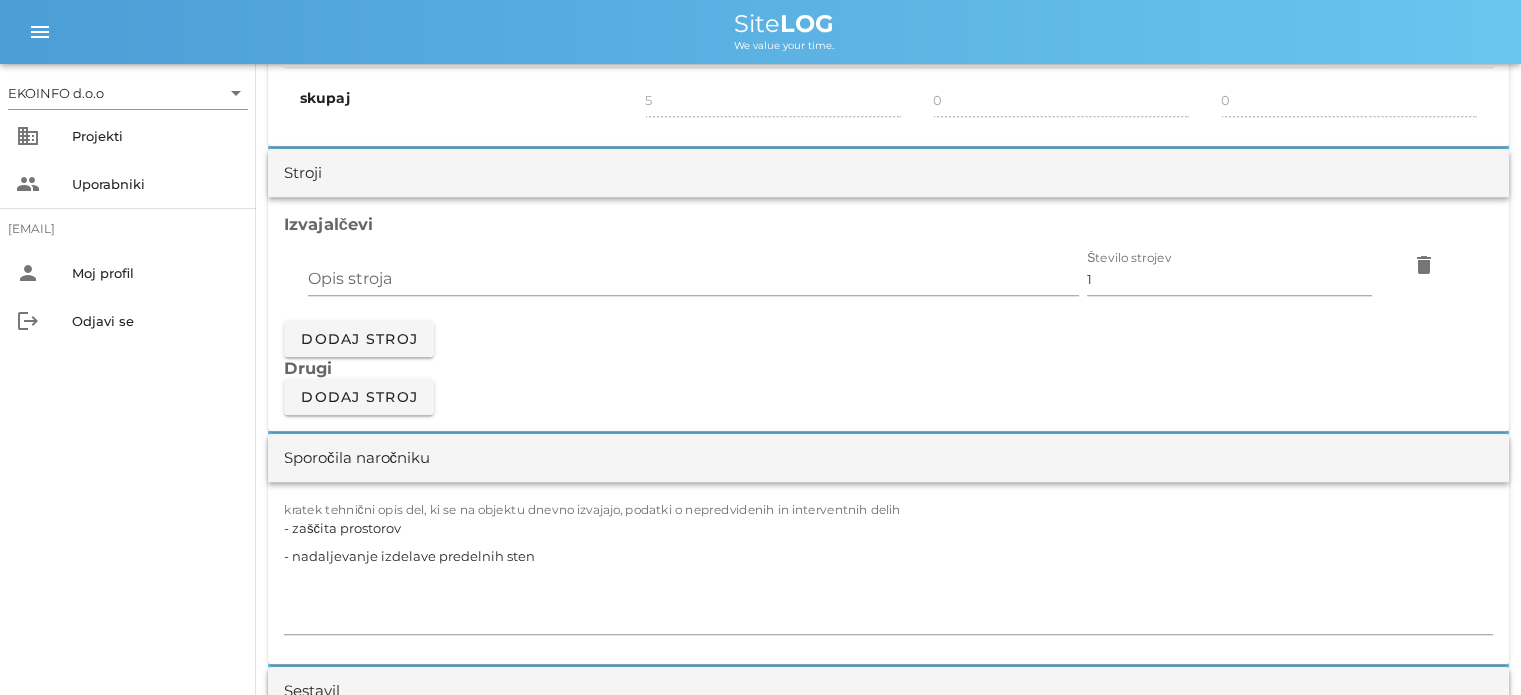 scroll, scrollTop: 1700, scrollLeft: 0, axis: vertical 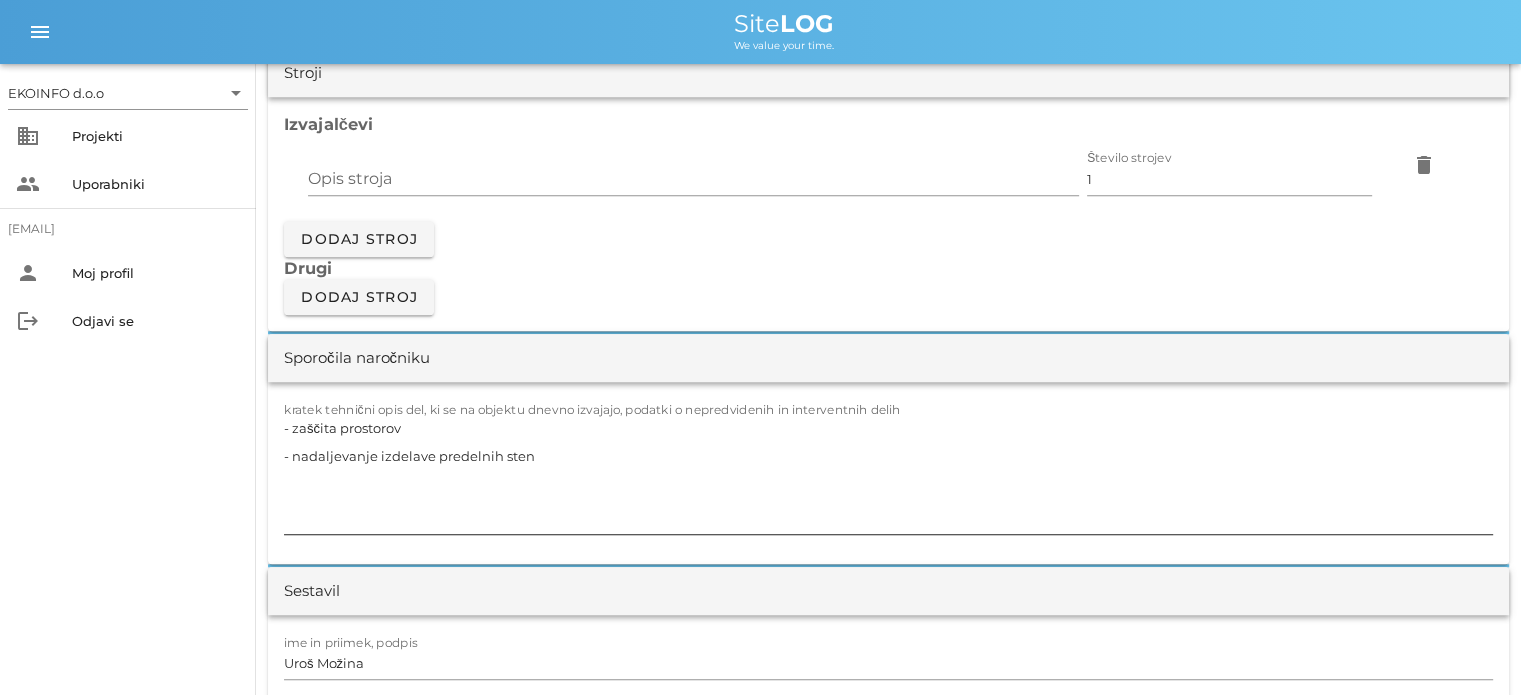 click on "- zaščita prostorov
- nadaljevanje izdelave predelnih sten" at bounding box center (888, 474) 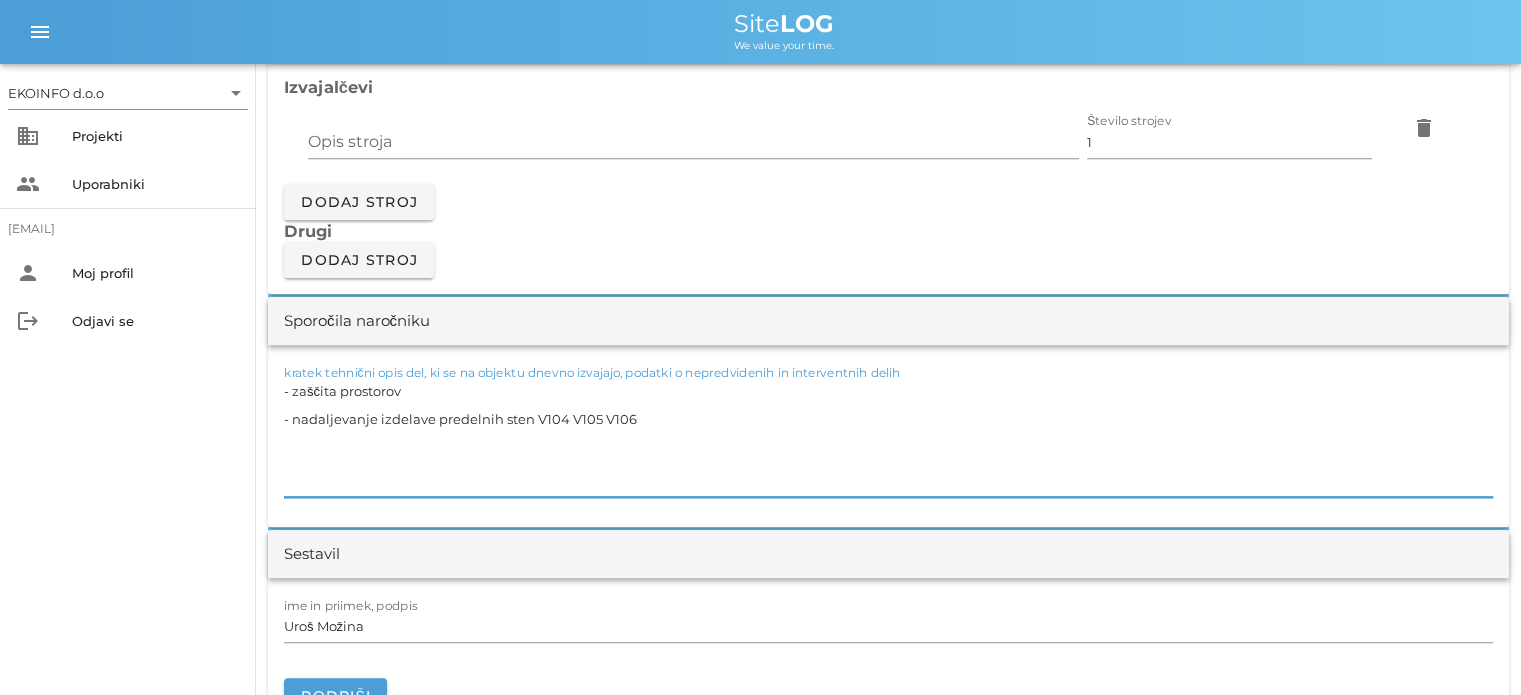scroll, scrollTop: 1800, scrollLeft: 0, axis: vertical 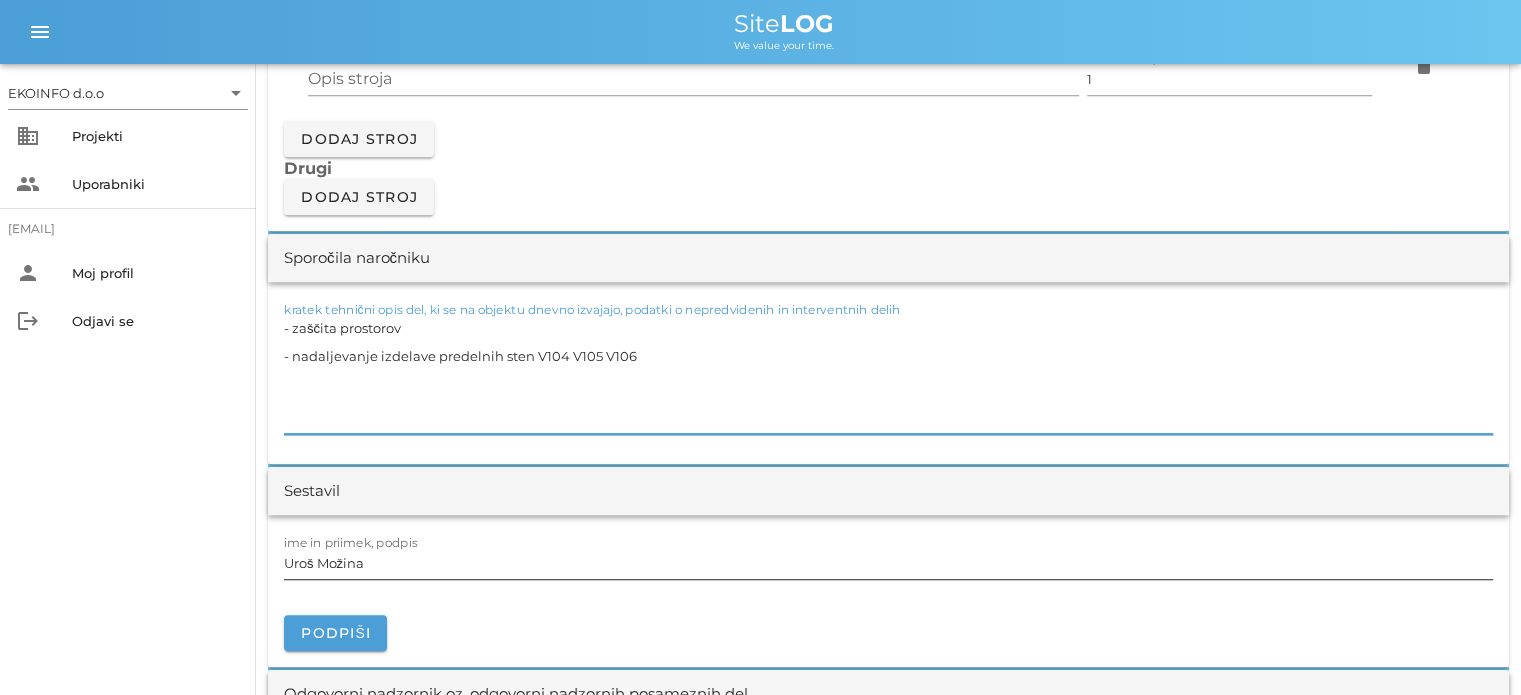 type on "- zaščita prostorov
- nadaljevanje izdelave predelnih sten V104 V105 V106" 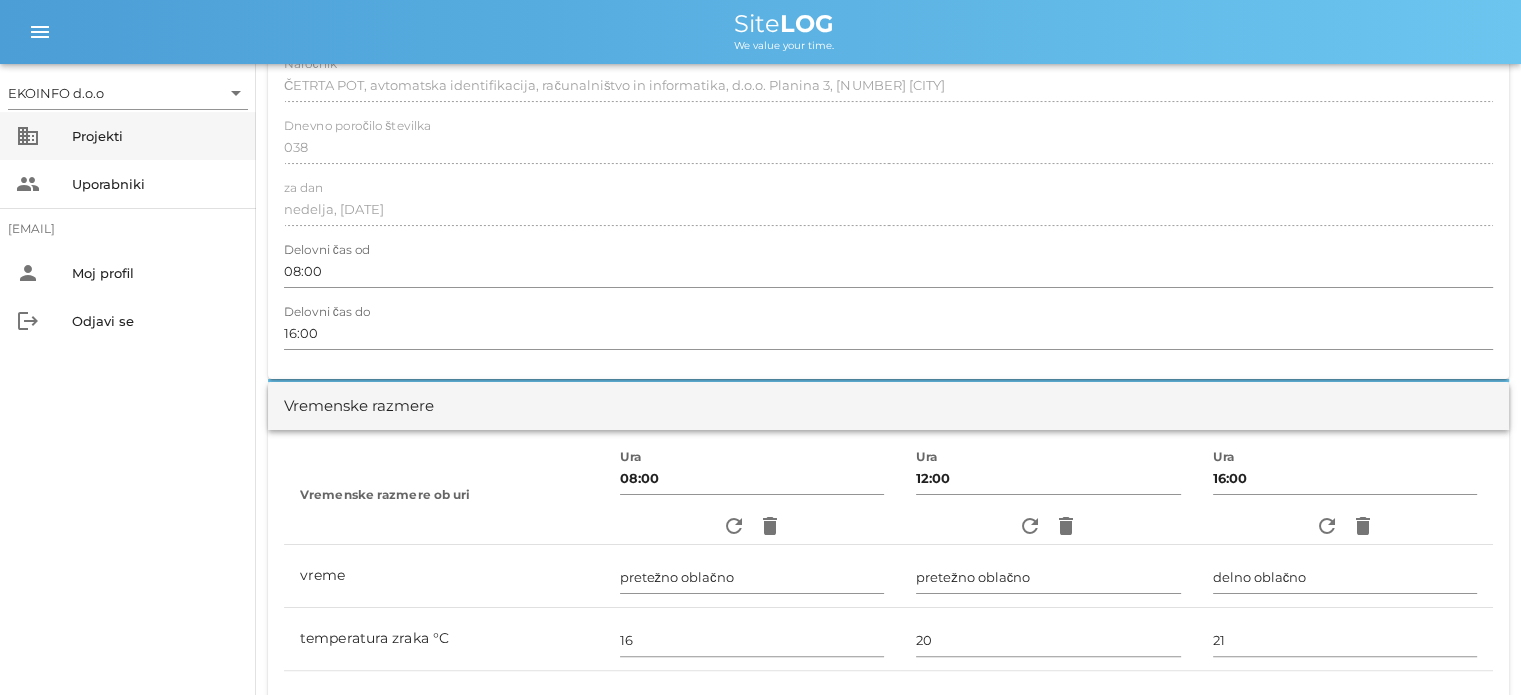 scroll, scrollTop: 0, scrollLeft: 0, axis: both 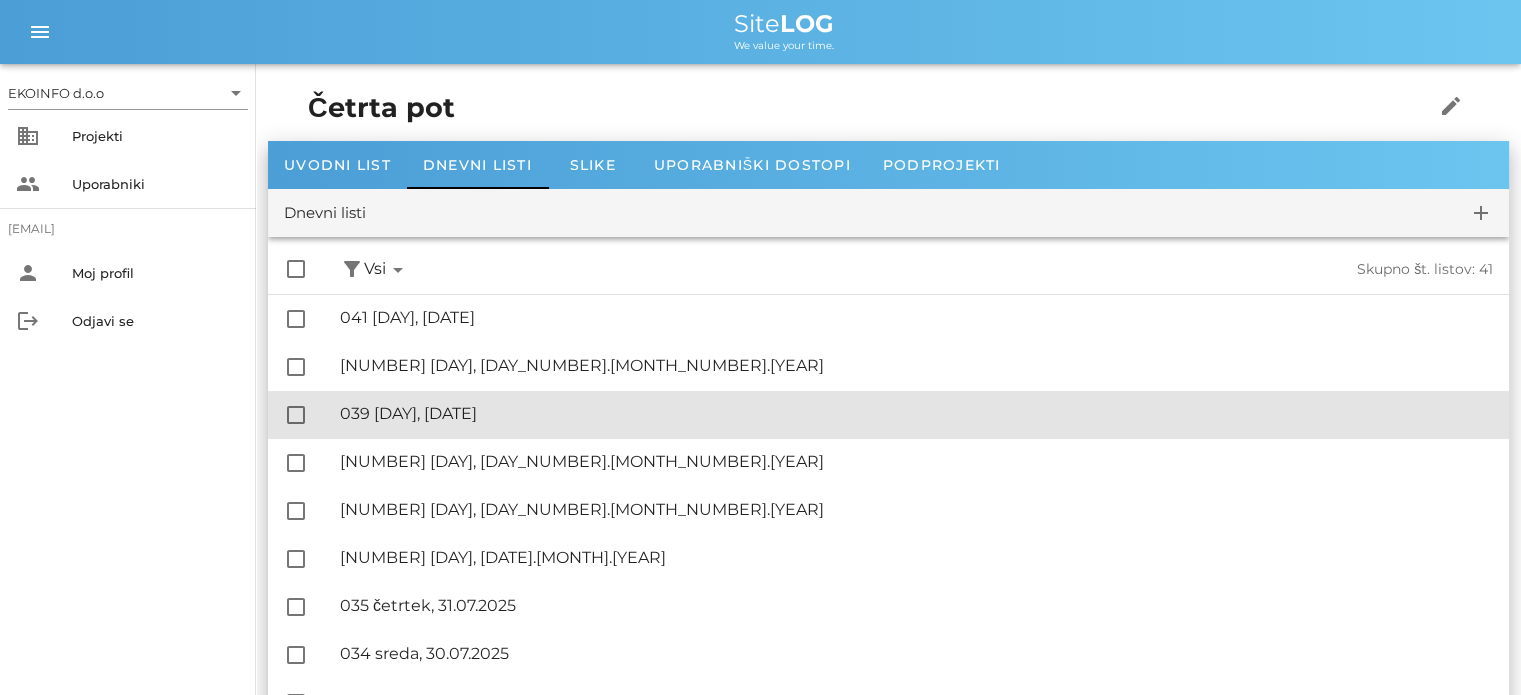 click on "🔏  039 [DAY], [DATE]" at bounding box center [916, 413] 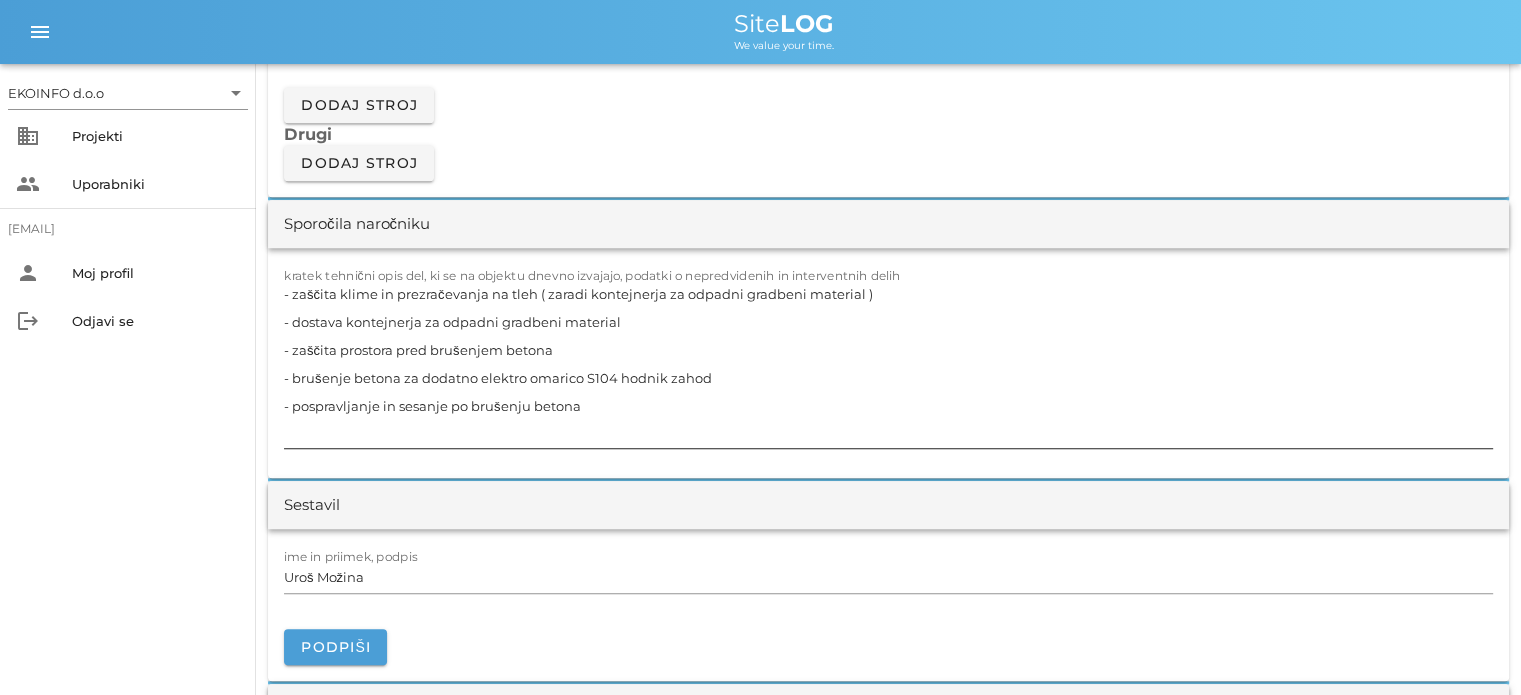 scroll, scrollTop: 1800, scrollLeft: 0, axis: vertical 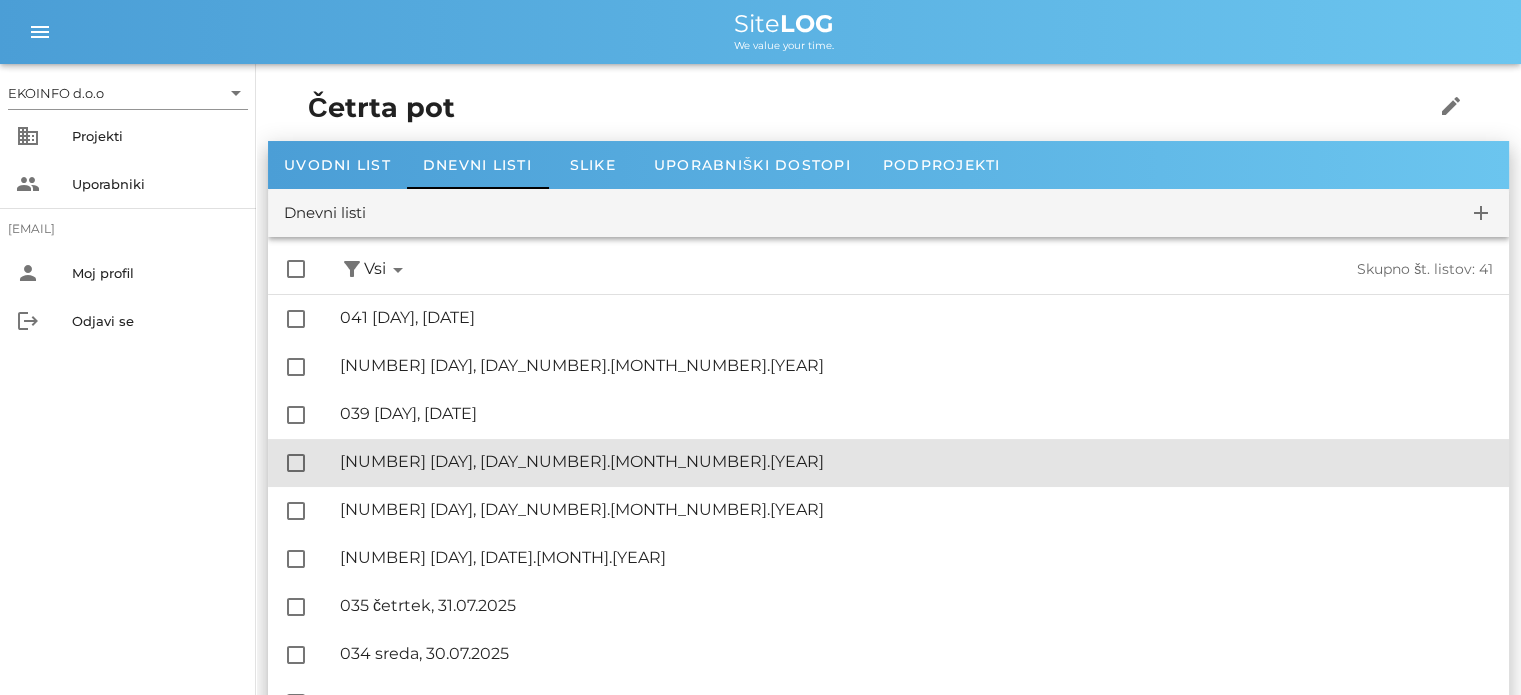 click on "🔏  038 [DAY], [DATE]" at bounding box center [916, 461] 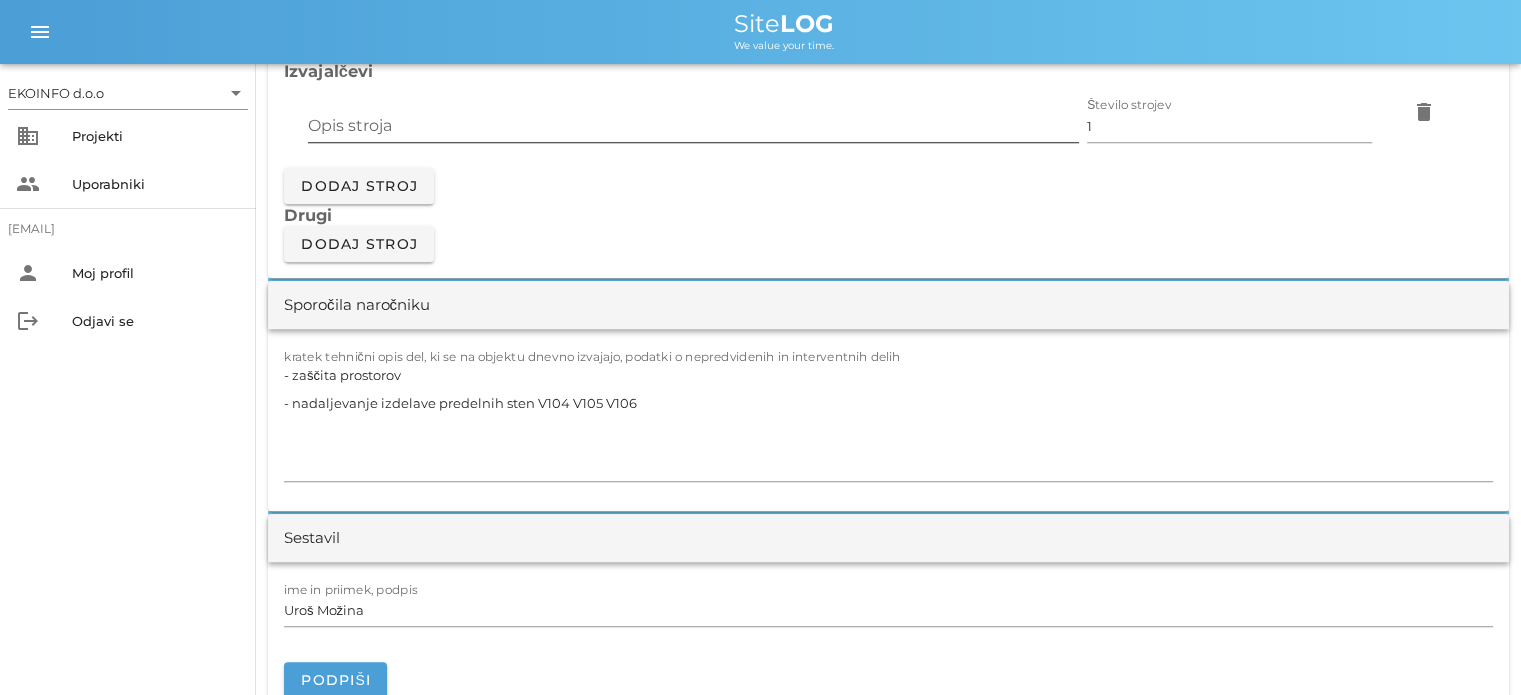 scroll, scrollTop: 1800, scrollLeft: 0, axis: vertical 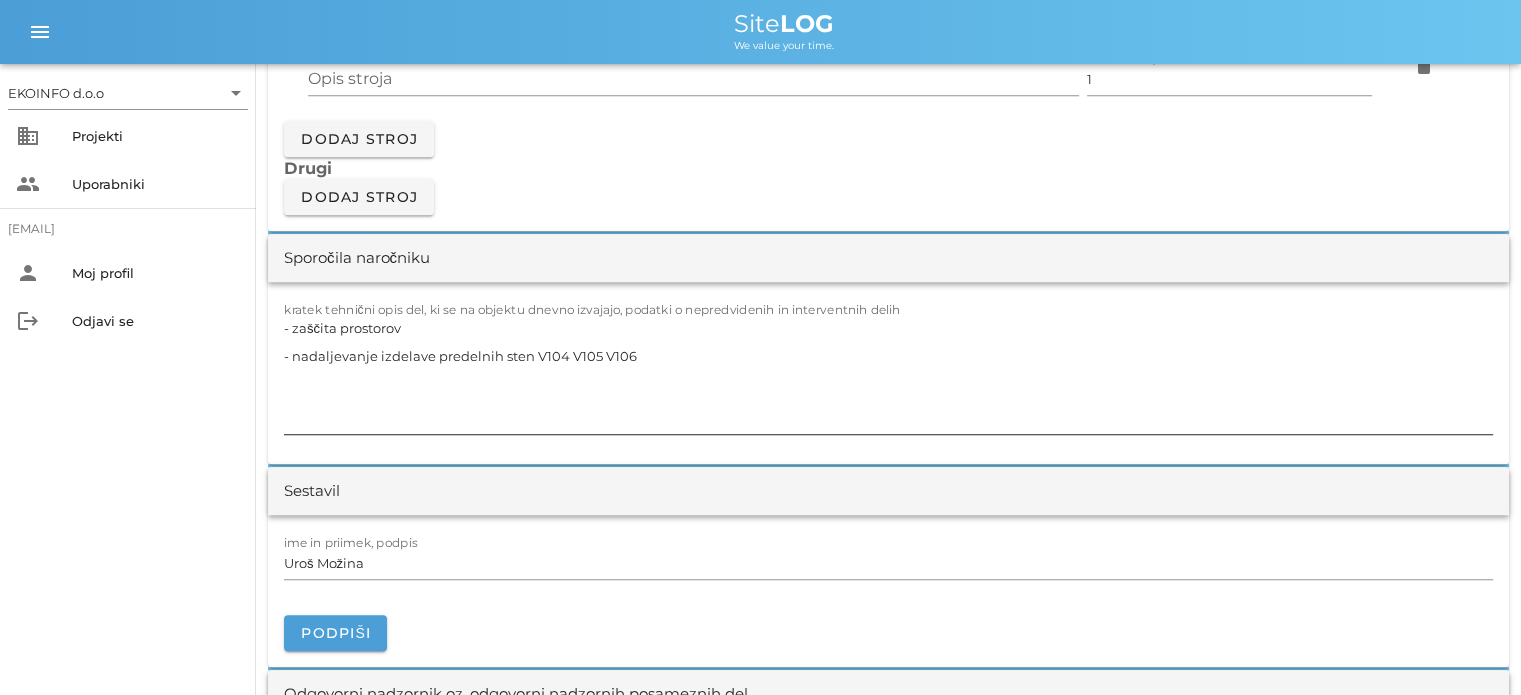 click on "- zaščita prostorov
- nadaljevanje izdelave predelnih sten V104 V105 V106" at bounding box center [888, 374] 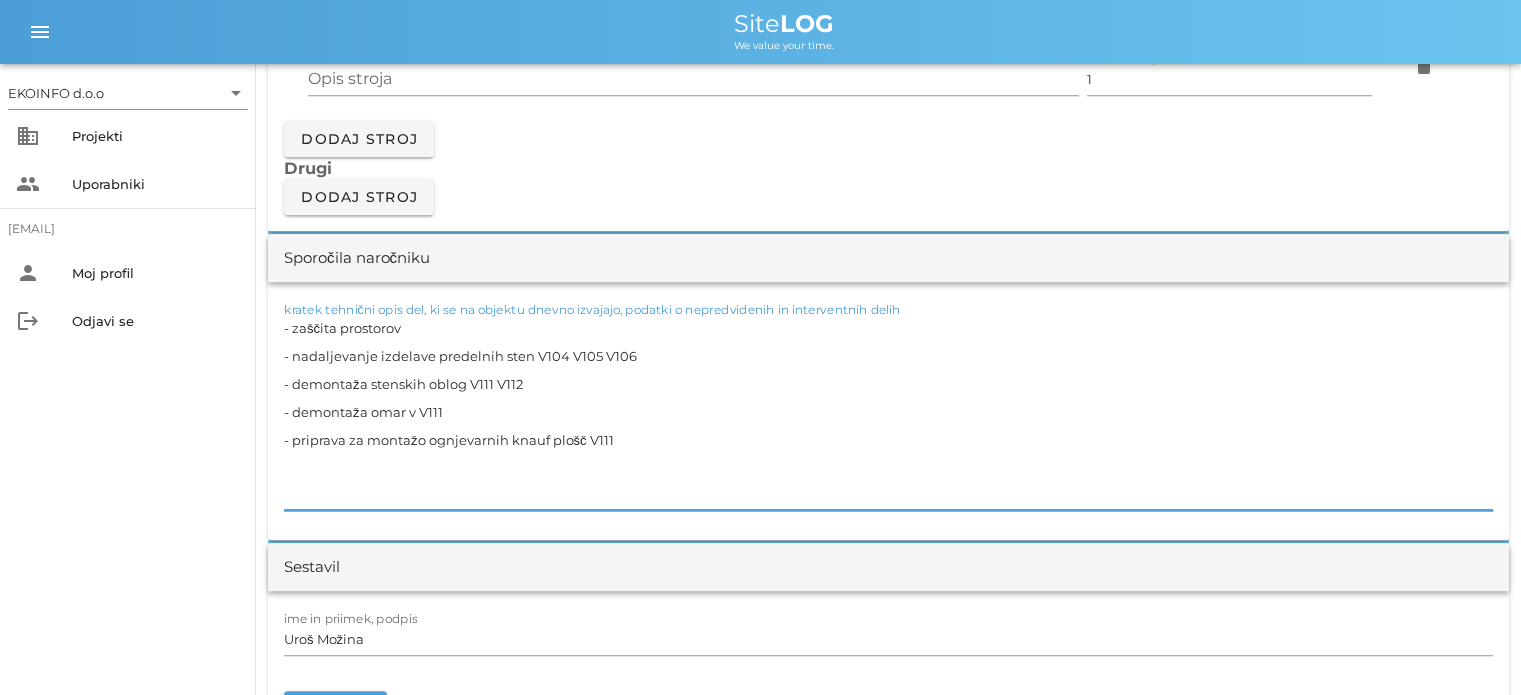 click on "- zaščita prostorov
- nadaljevanje izdelave predelnih sten V104 V105 V106
- demontaža stenskih oblog V111 V112
- demontaža omar v V111
- priprava za montažo ognjevarnih knauf plošč V111" at bounding box center [888, 412] 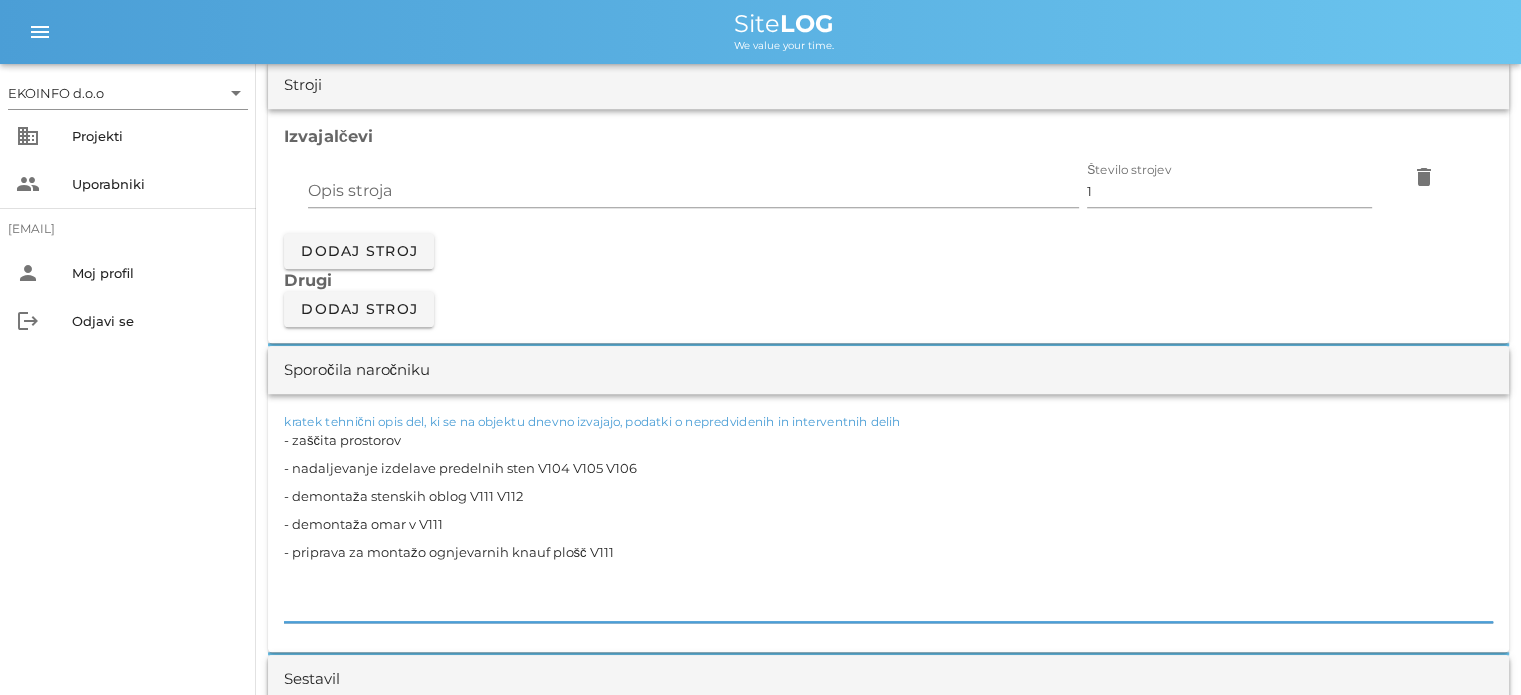 scroll, scrollTop: 1900, scrollLeft: 0, axis: vertical 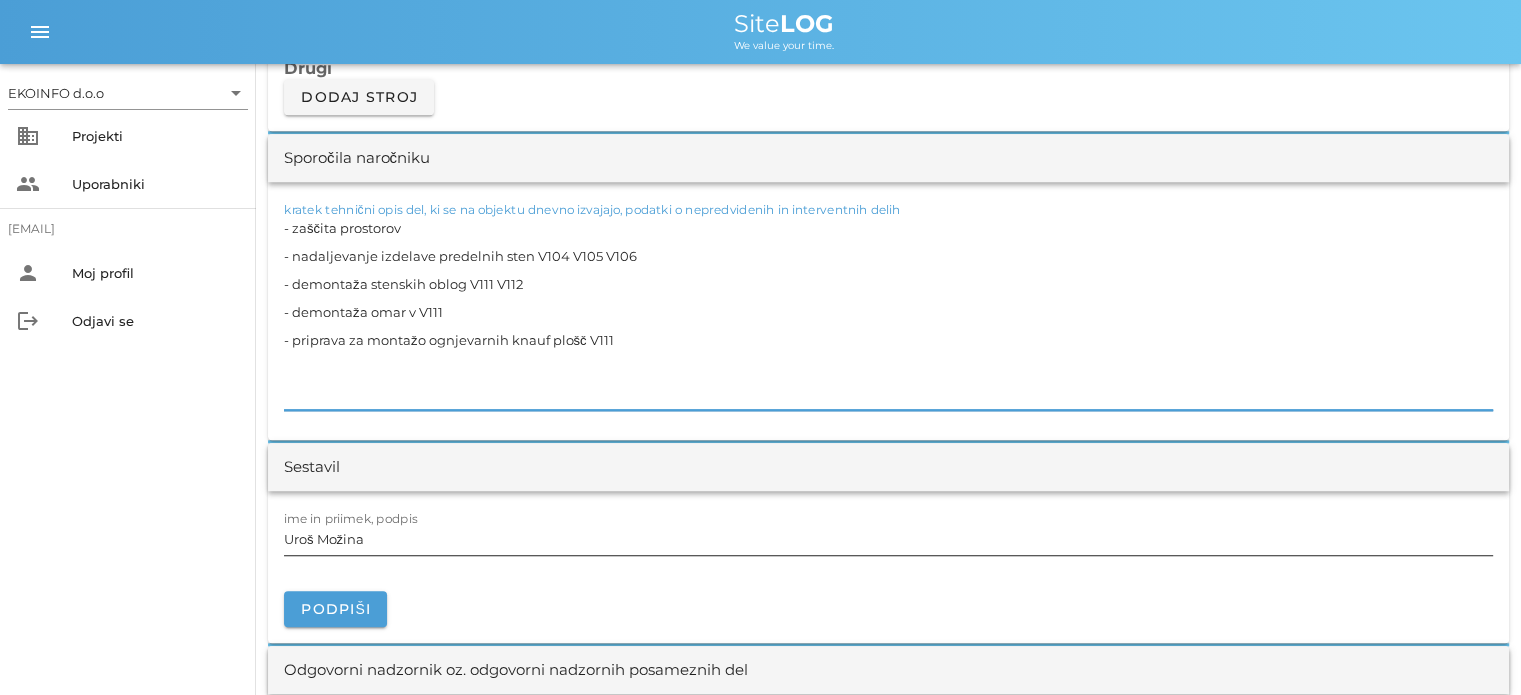 type on "- zaščita prostorov
- nadaljevanje izdelave predelnih sten V104 V105 V106
- demontaža stenskih oblog V111 V112
- demontaža omar v V111
- priprava za montažo ognjevarnih knauf plošč V111" 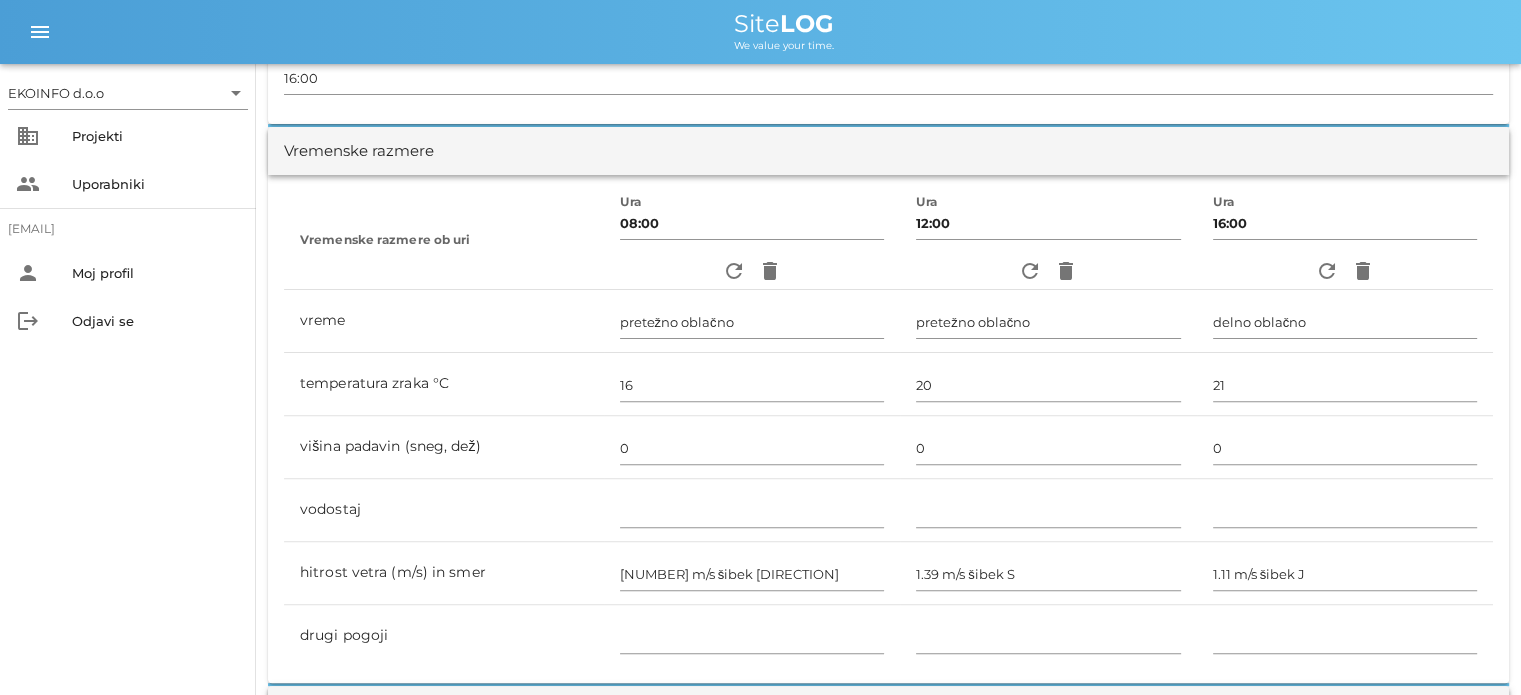 scroll, scrollTop: 500, scrollLeft: 0, axis: vertical 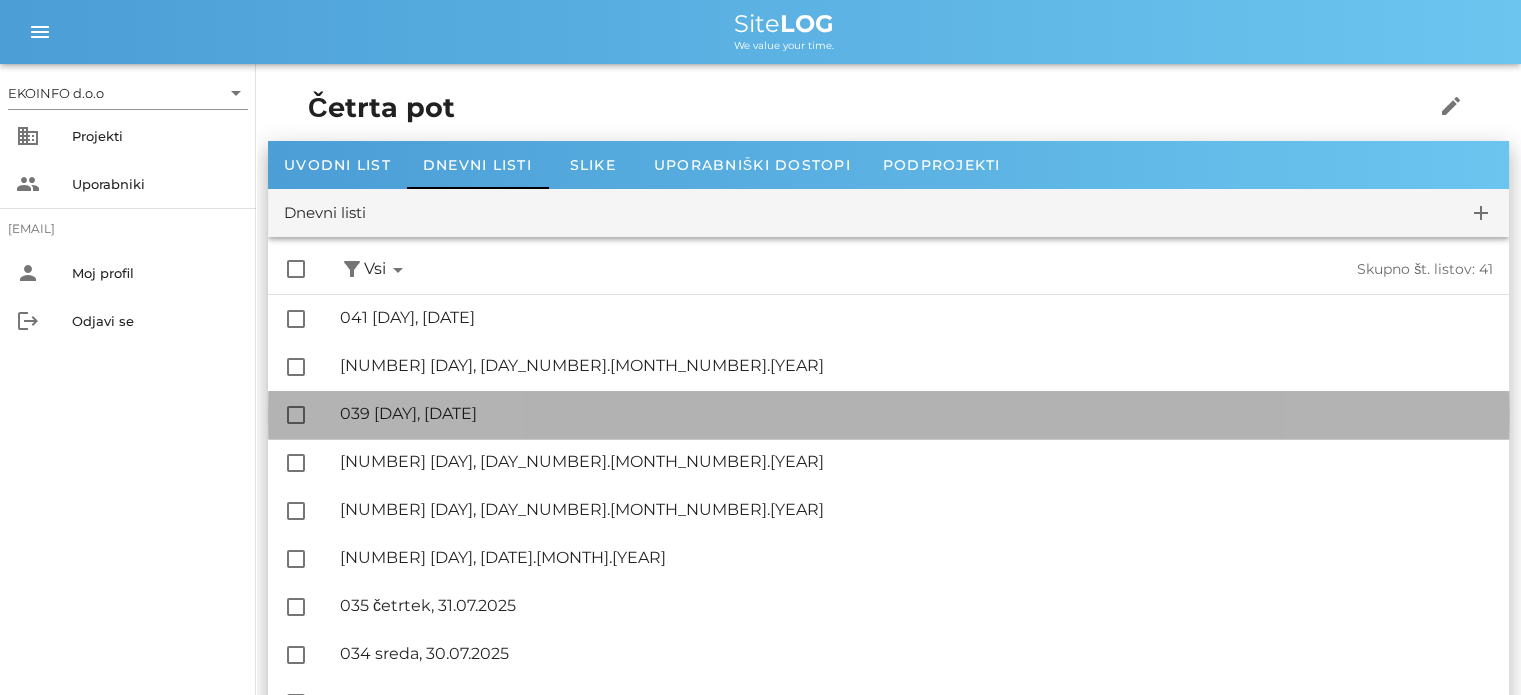 click on "🔏  039 [DAY], [DATE]" at bounding box center (916, 413) 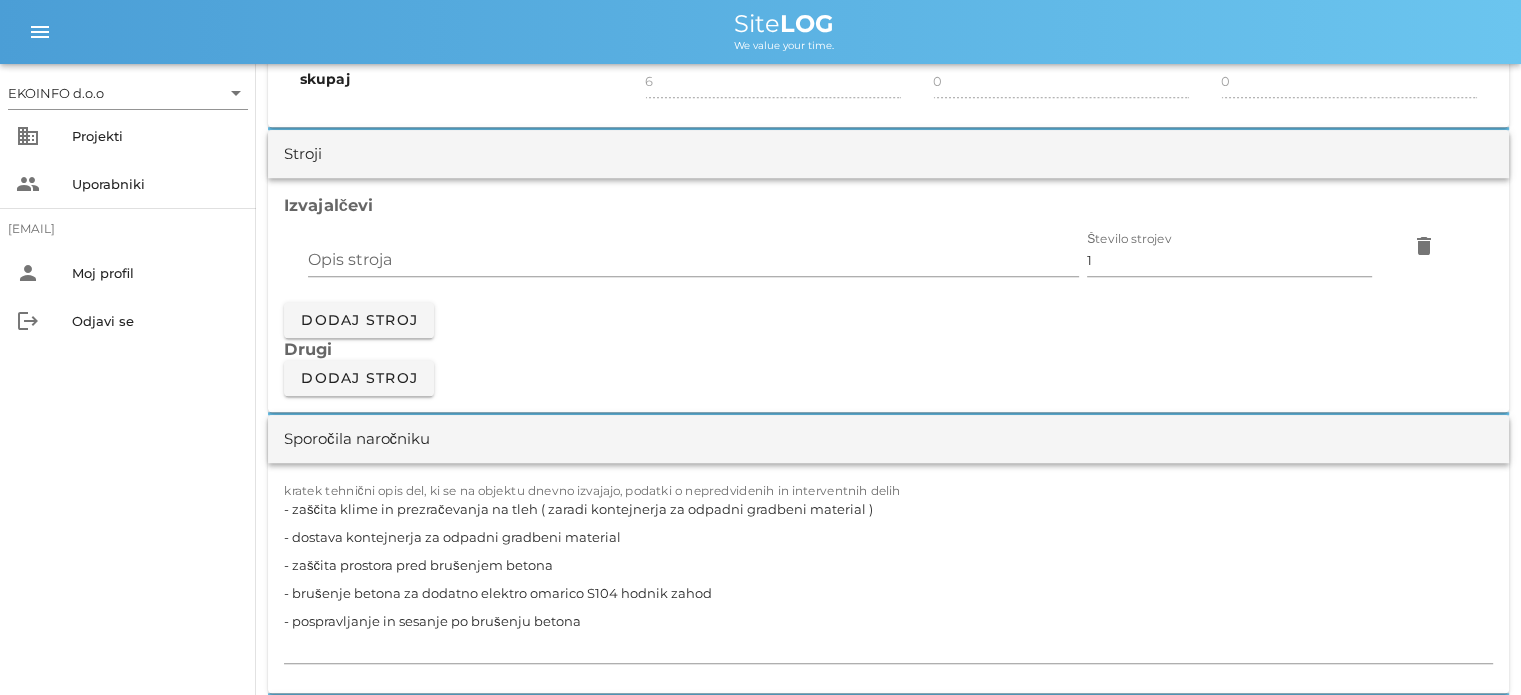 scroll, scrollTop: 1700, scrollLeft: 0, axis: vertical 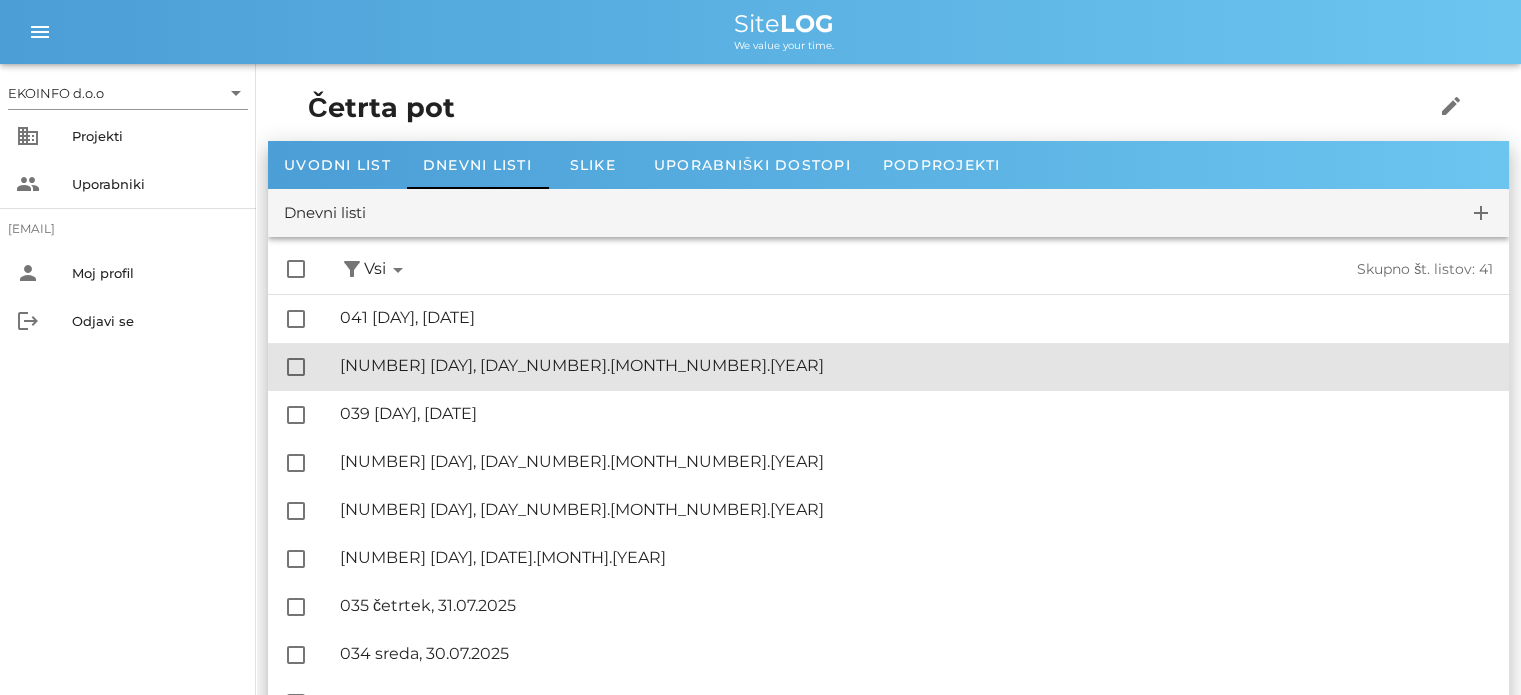 click on "🔏  040 [DAY], [DATE]" at bounding box center (916, 365) 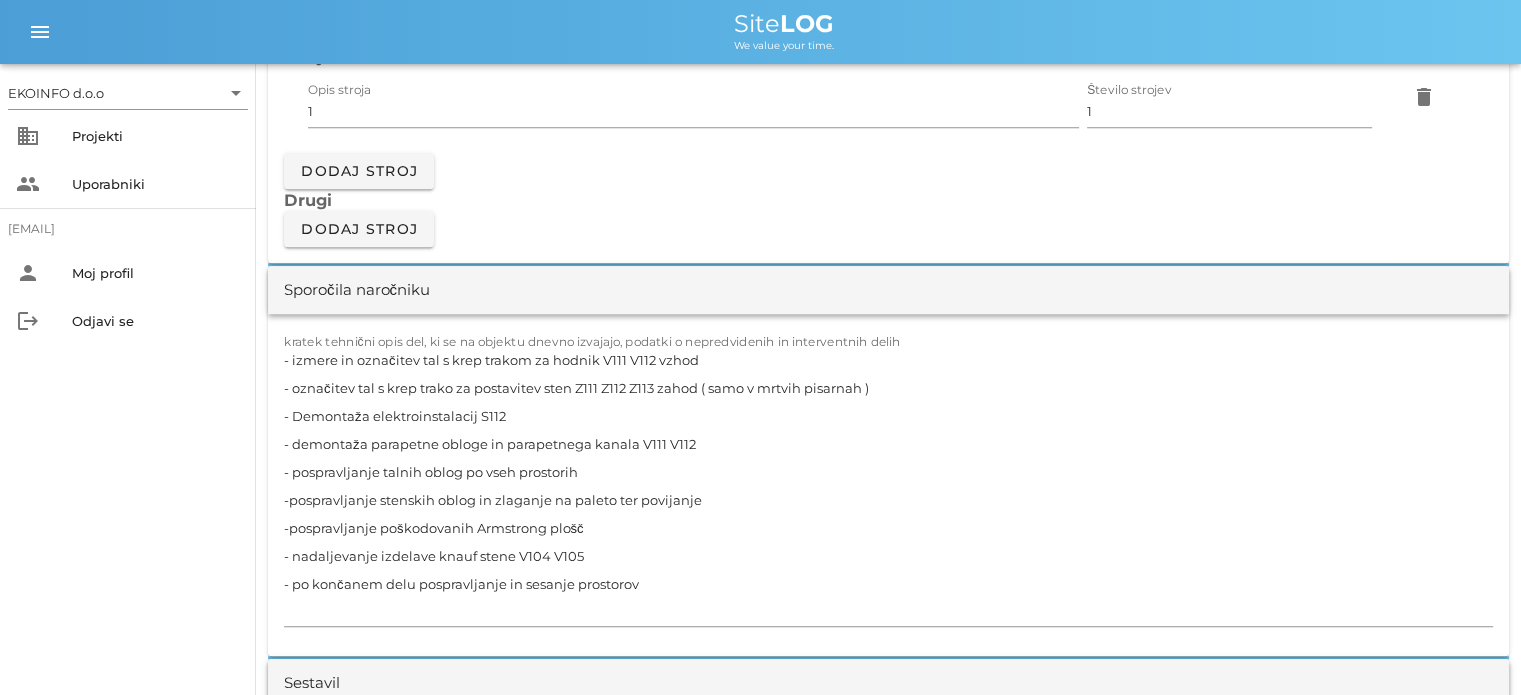 scroll, scrollTop: 1800, scrollLeft: 0, axis: vertical 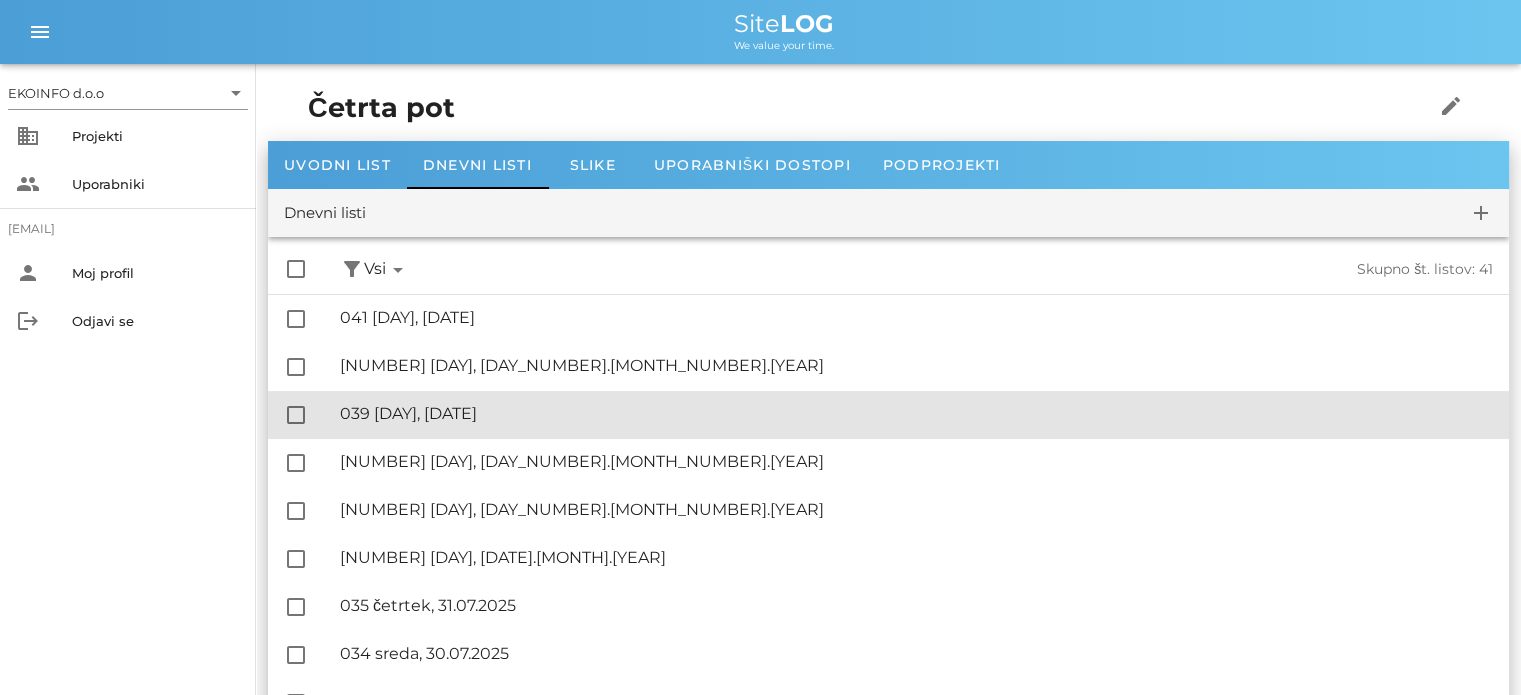 click on "🔏  039 [DAY], [DATE]" at bounding box center (916, 413) 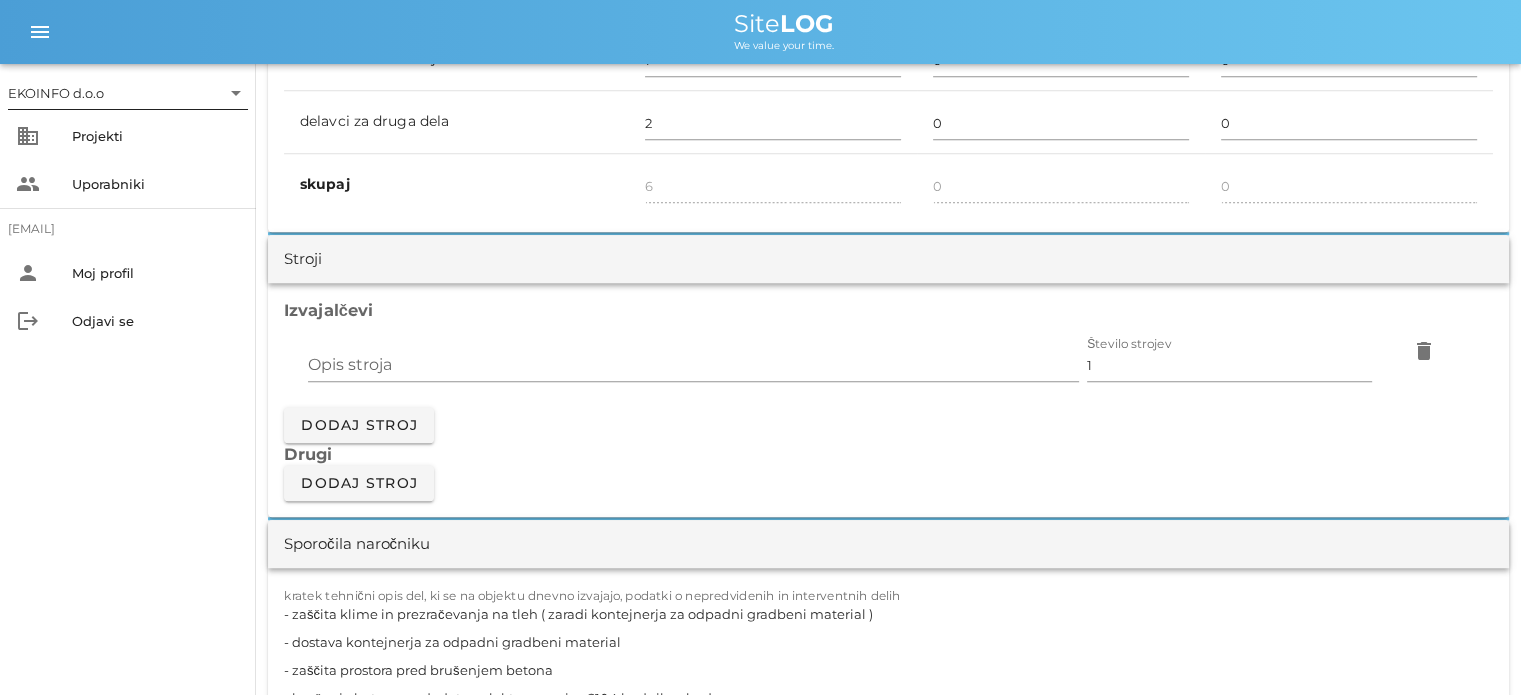 scroll, scrollTop: 1200, scrollLeft: 0, axis: vertical 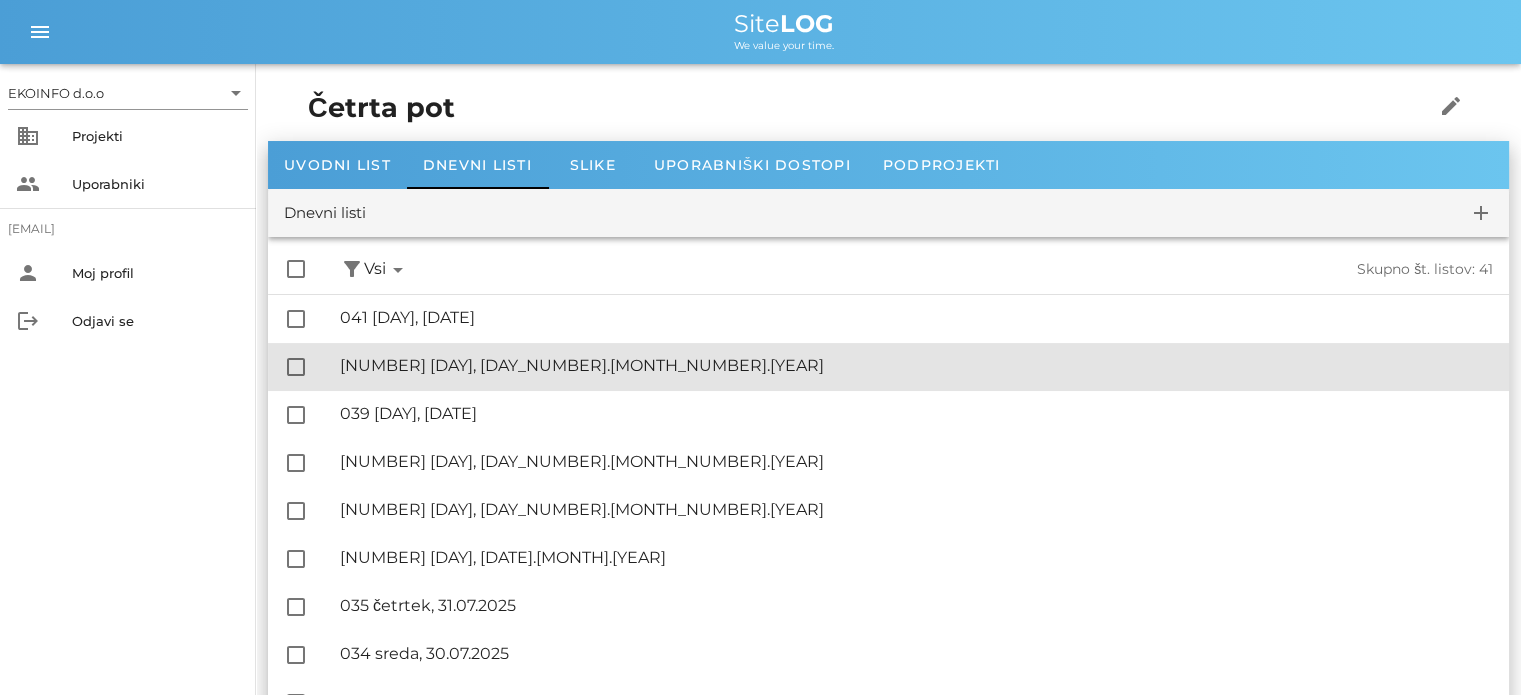 click on "🔏  040 [DAY], [DATE]" at bounding box center [916, 365] 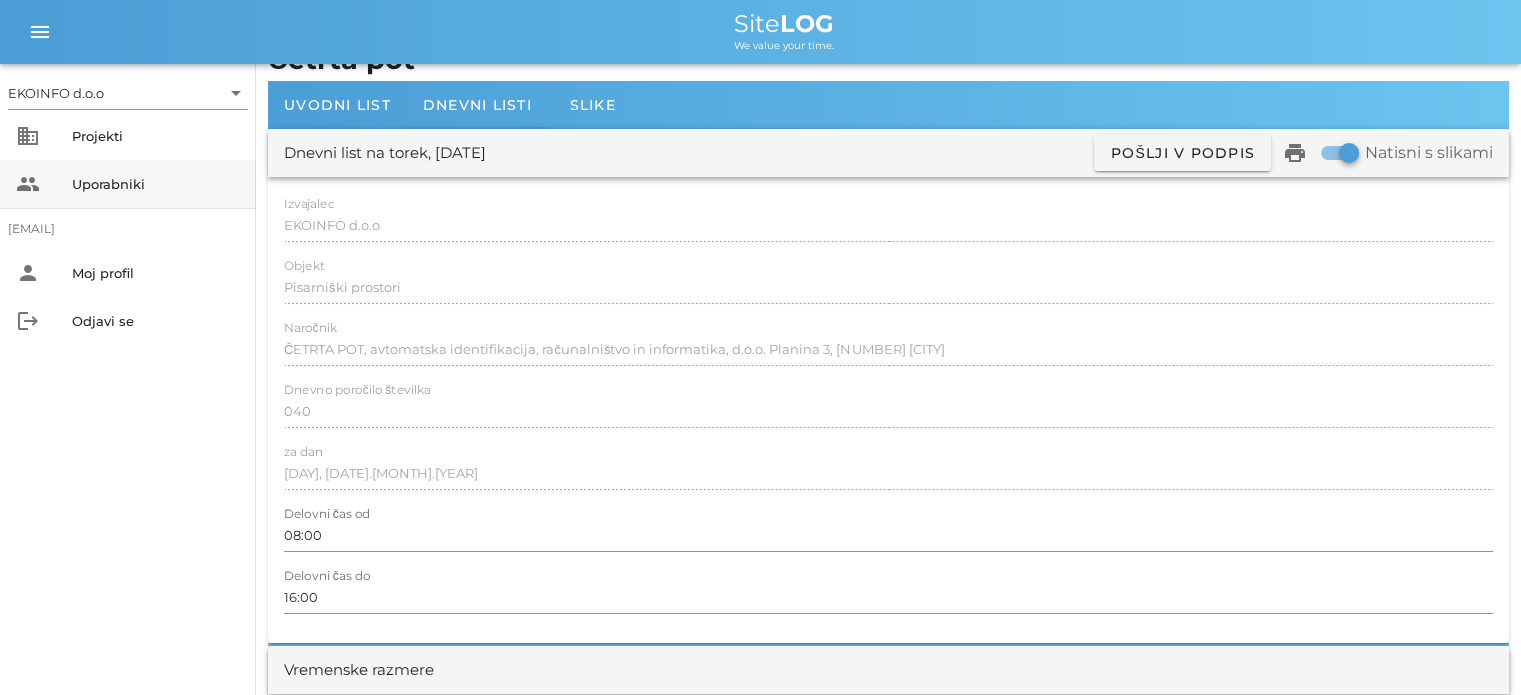 scroll, scrollTop: 0, scrollLeft: 0, axis: both 